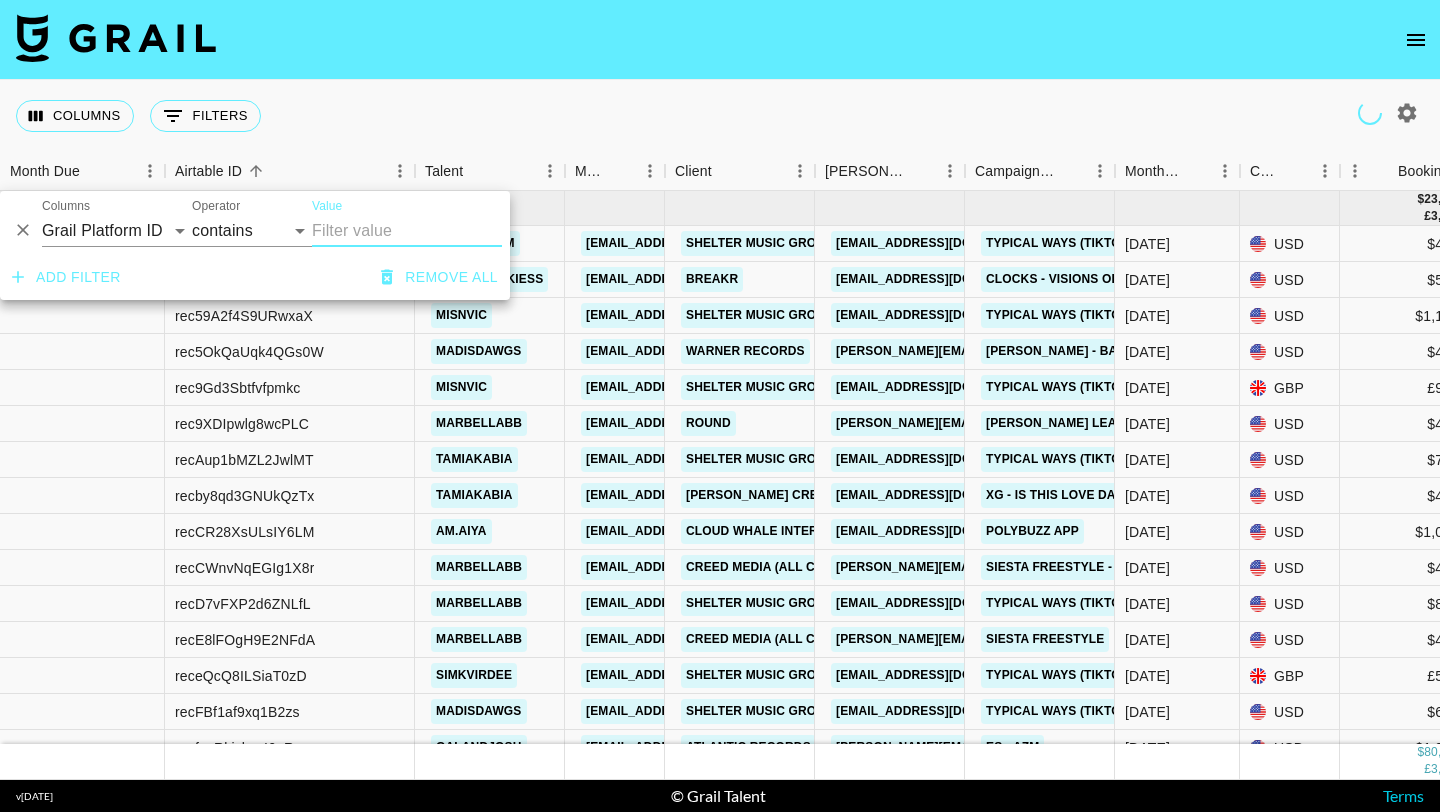 scroll, scrollTop: 0, scrollLeft: 0, axis: both 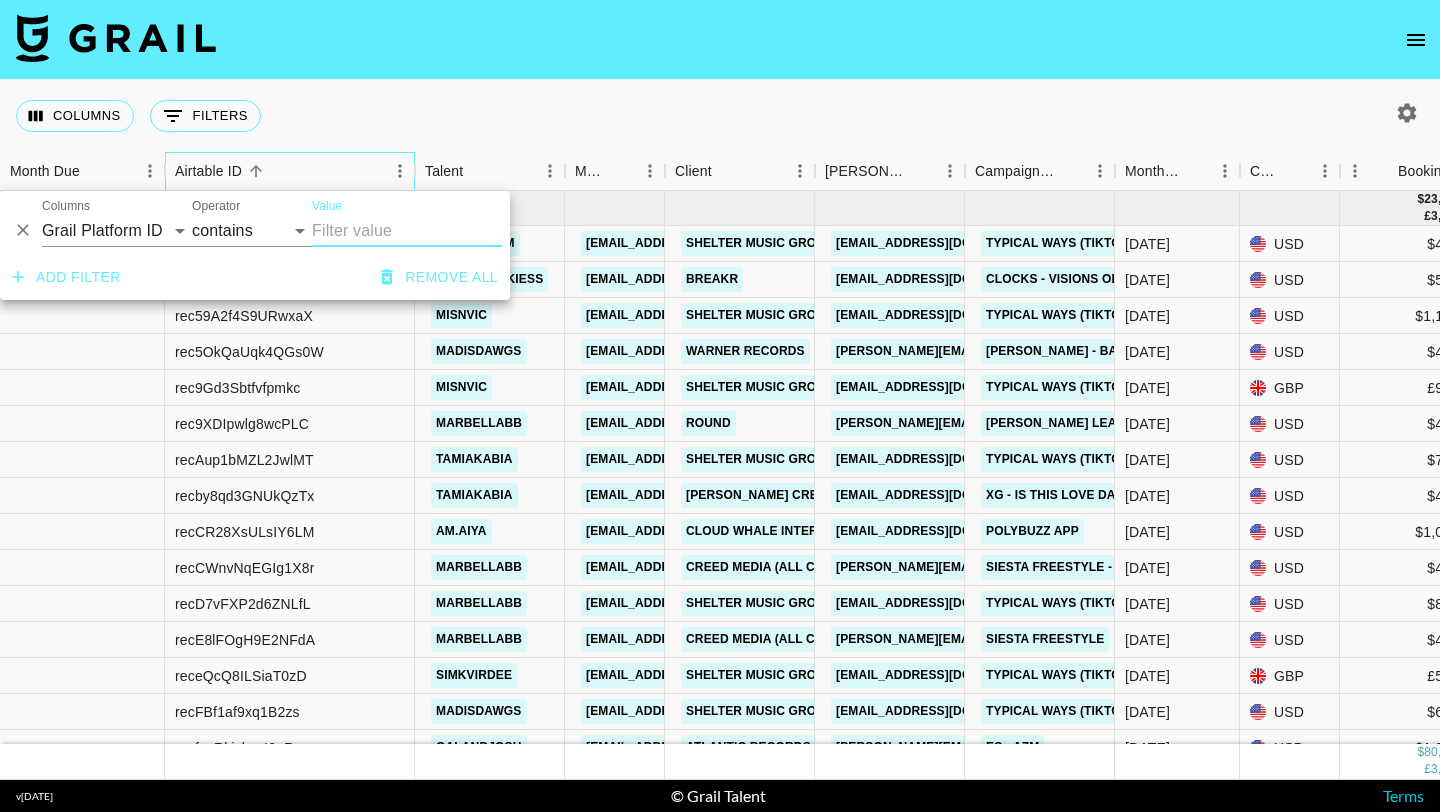 click on "Airtable ID" at bounding box center [208, 171] 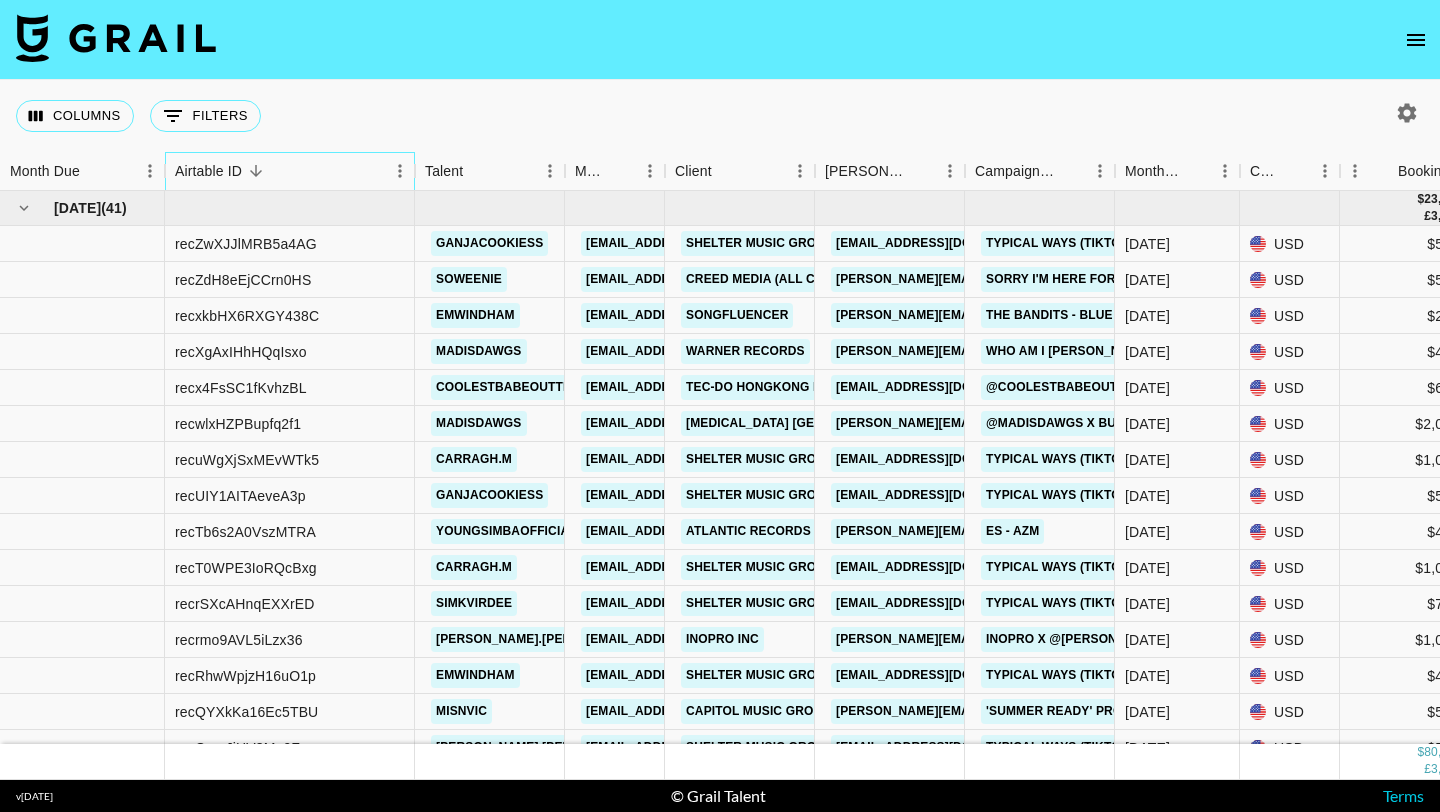 click on "Airtable ID" at bounding box center [208, 171] 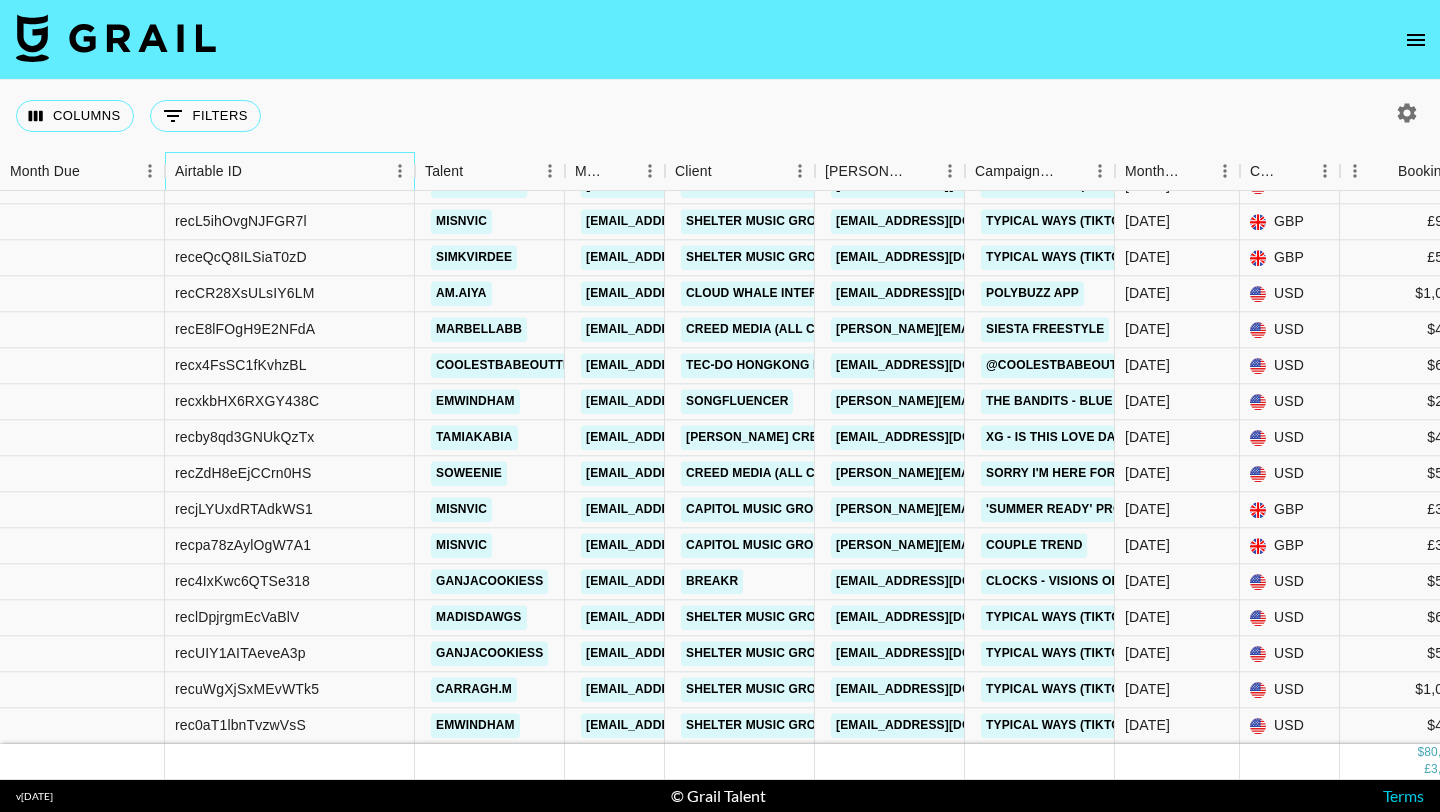 scroll, scrollTop: 414, scrollLeft: 0, axis: vertical 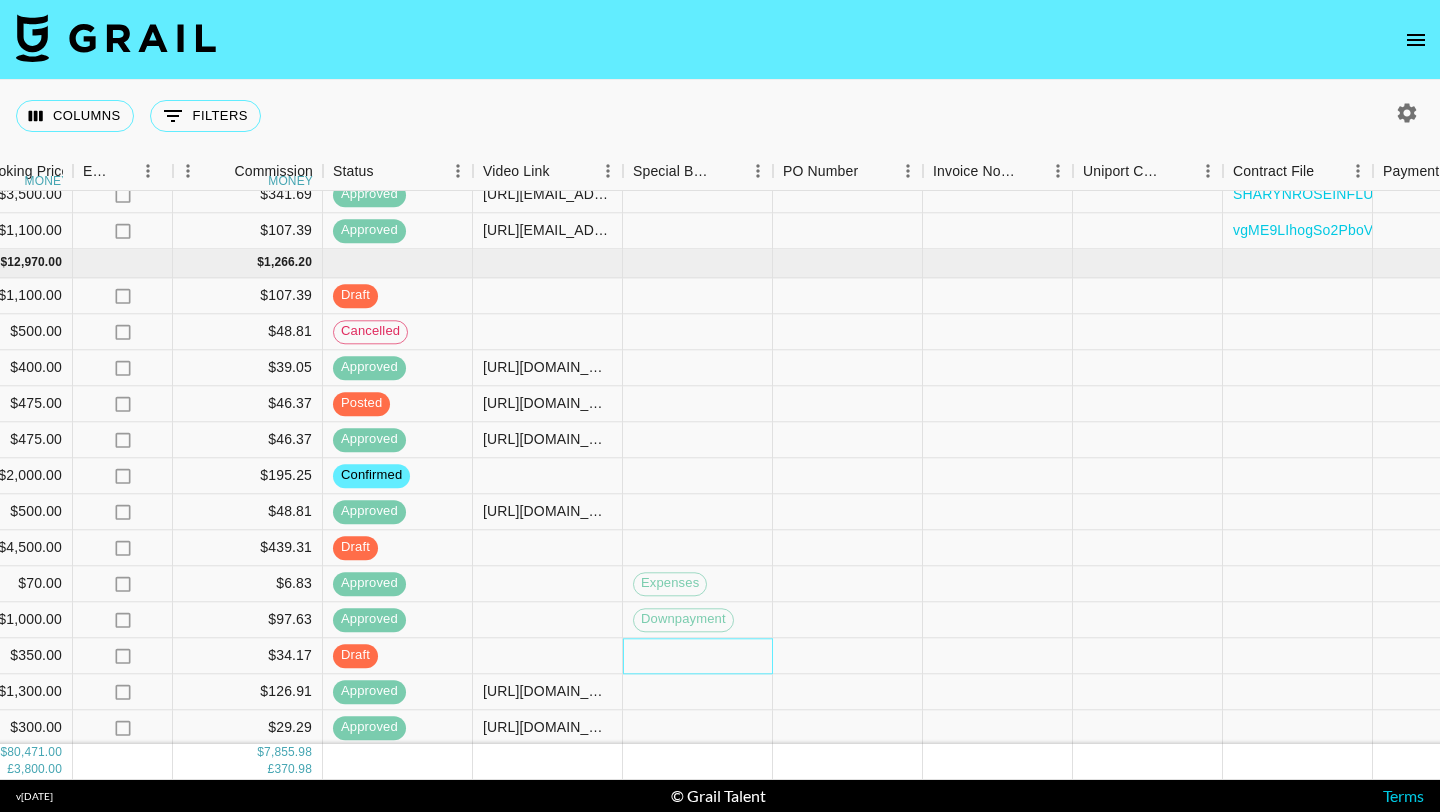 click at bounding box center [698, 656] 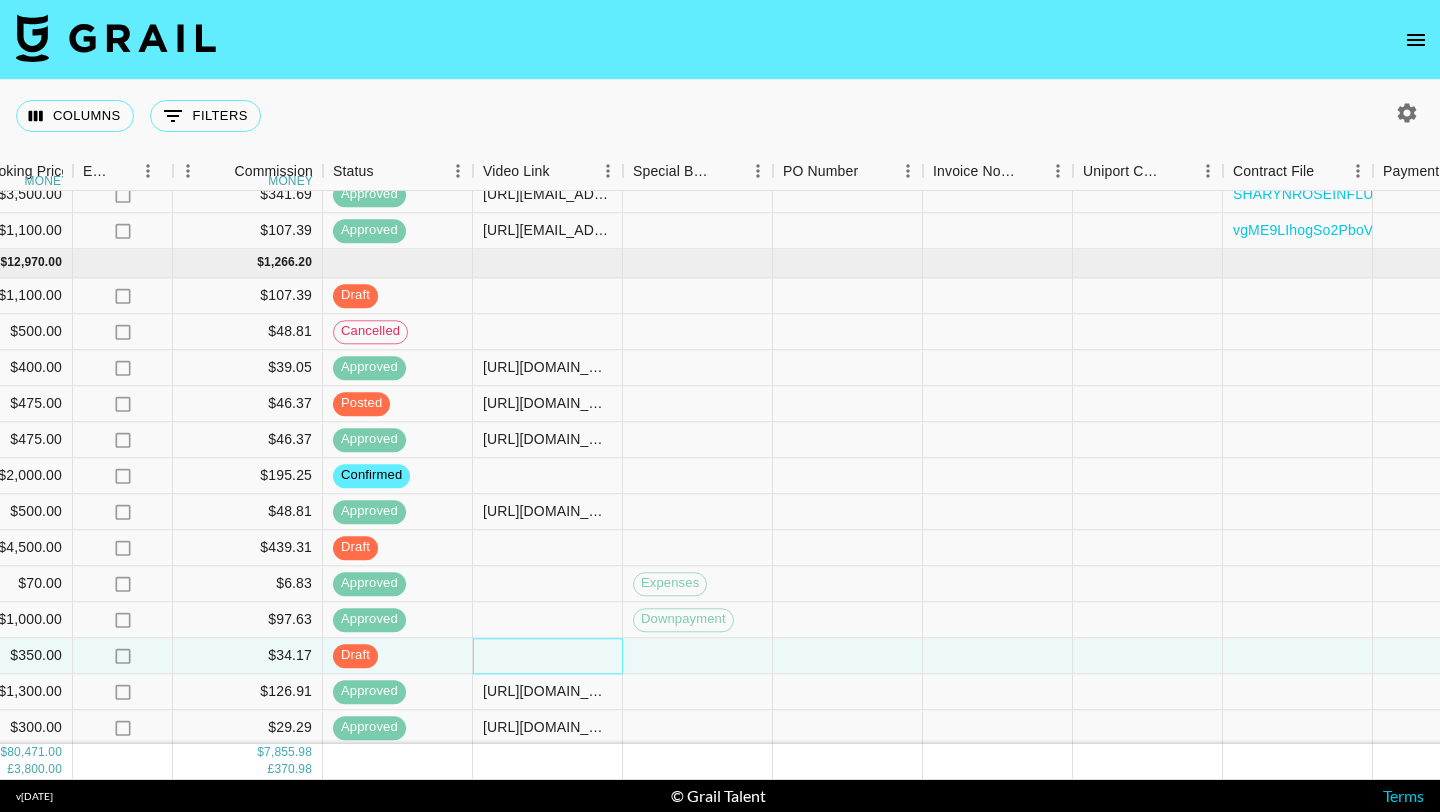 click at bounding box center [548, 656] 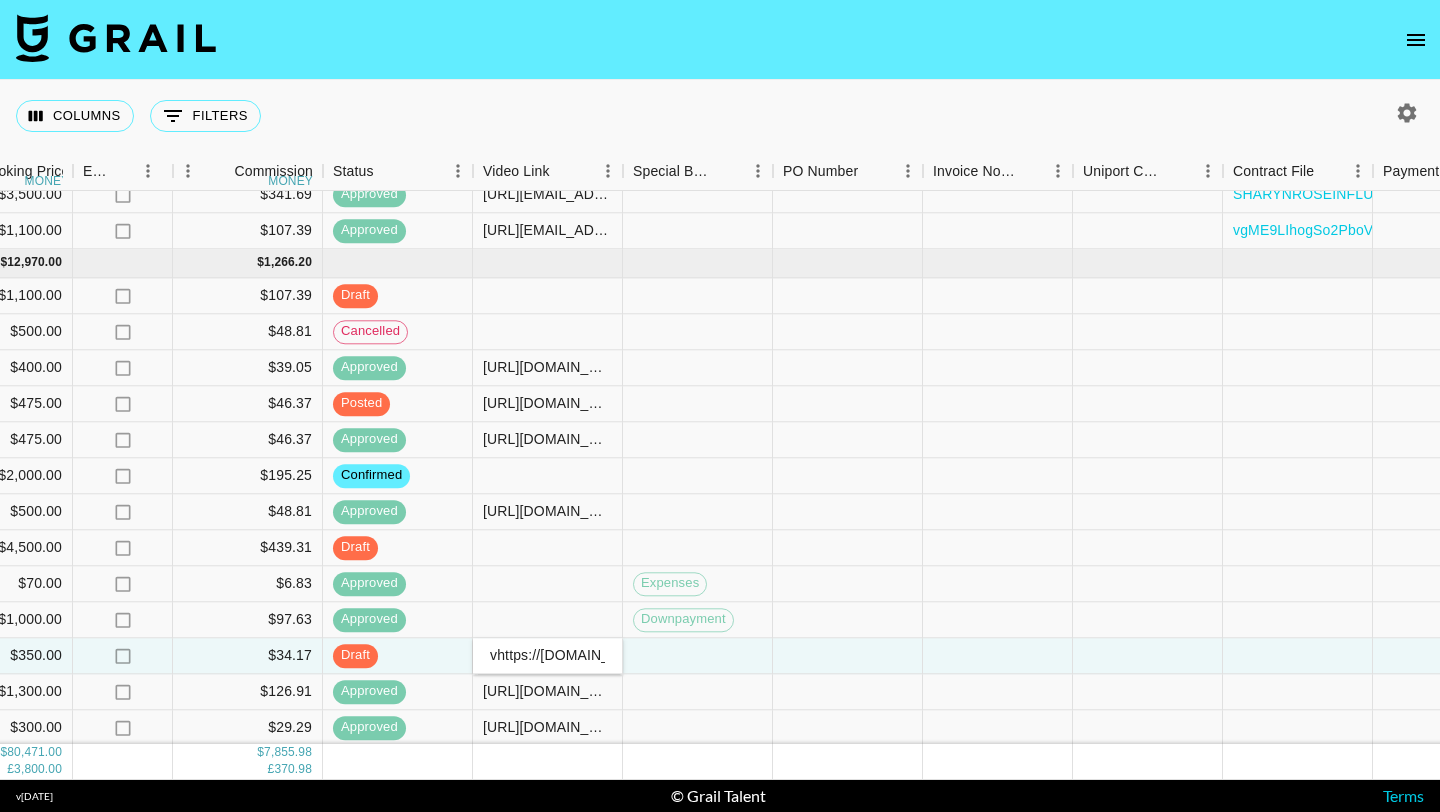 scroll, scrollTop: 0, scrollLeft: 359, axis: horizontal 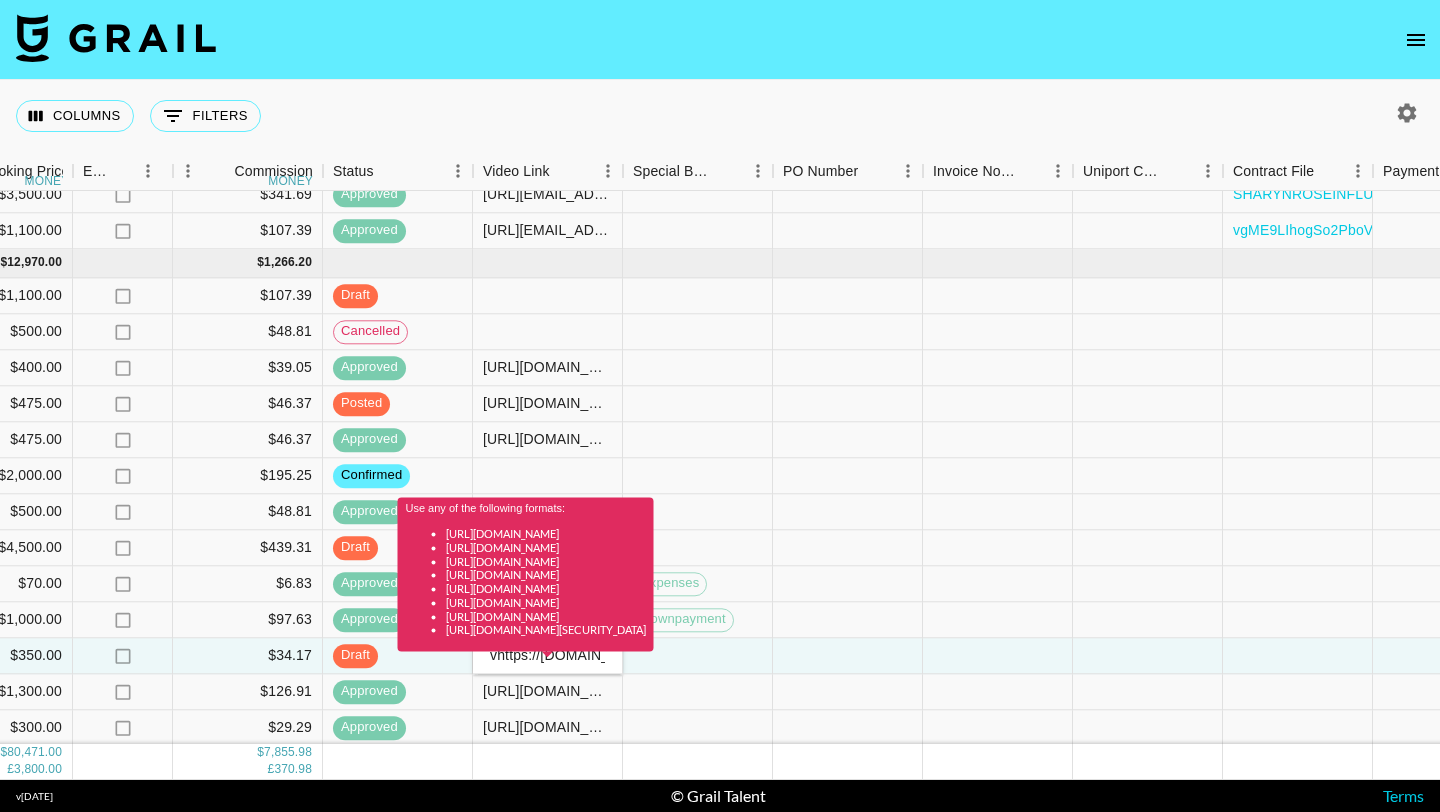 click on "Use any of the following formats: https://www.tiktok.com/@user/video/1234567 https://www.tiktok.com/@user/photo/1234567 https://www.instagram.com/reel/CfpM3FtDoI0 https://www.instagram.com/p/CiiBfmdMQtp https://www.instagram.com/stories/jackbeanuk/2935854530030546322 https://www.youtube.com/shorts/0T5yt0MzmdQ https://twitter.com/whitest_injera/status/1621697248378687490 https://www.snapchat.com/spotlight/ABC123" at bounding box center [526, 575] 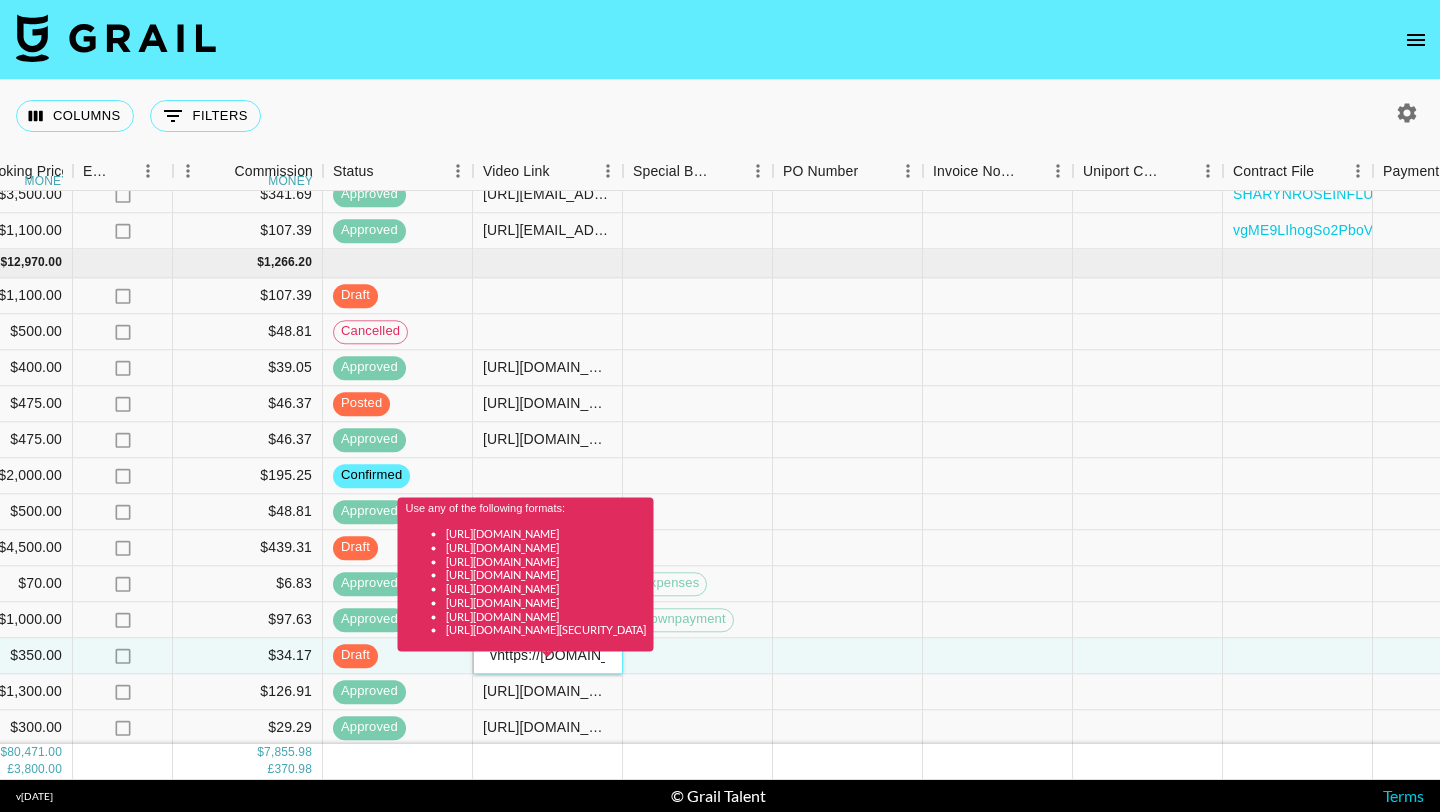 click on "vhttps://www.tiktok.com/@carleeandersonnn/video/7528430695706873101" at bounding box center [548, 656] 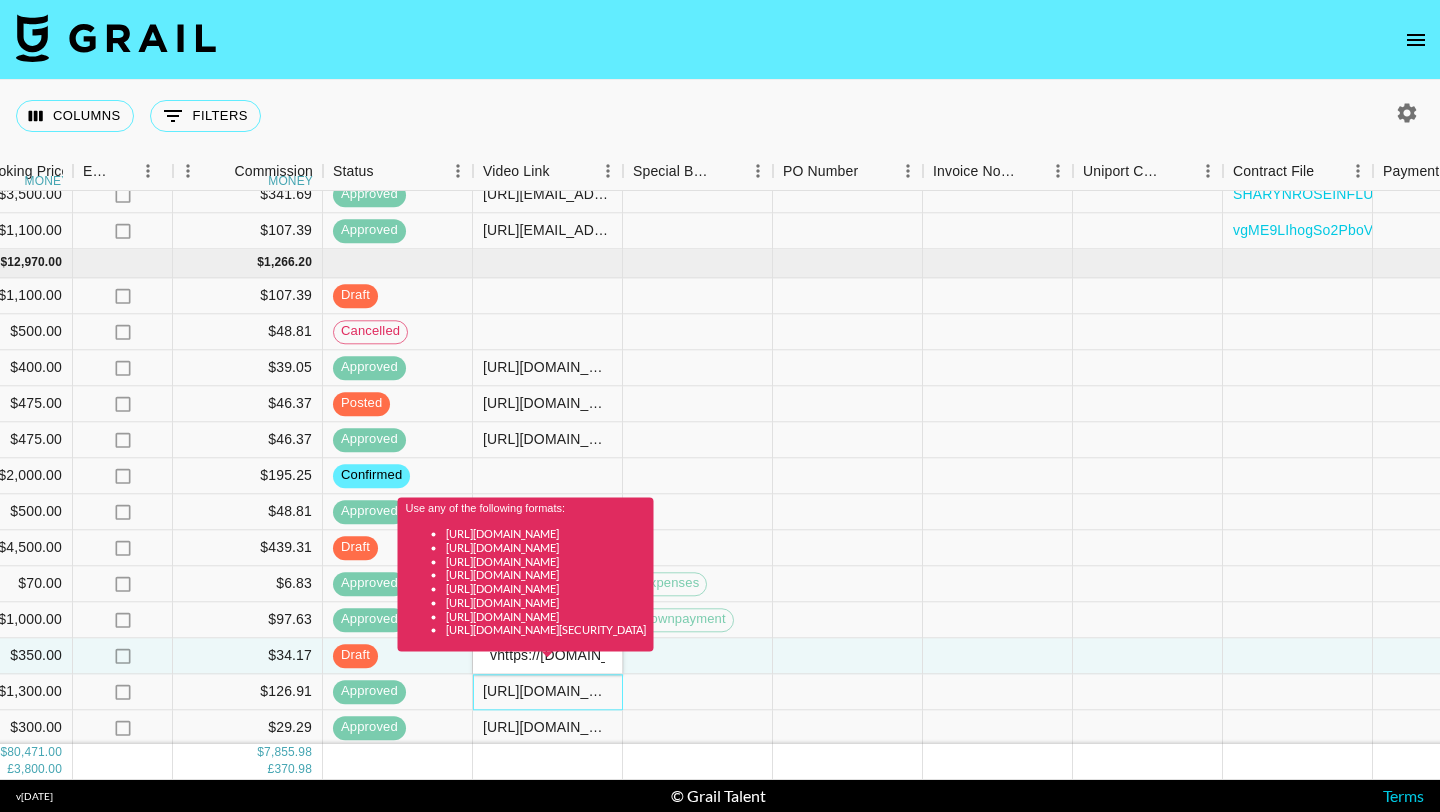 click on "https://www.tiktok.com/@galandjosh/video/7527145251539078431?_t=ZP-8y2PEPvV6pq&_r=1" at bounding box center [547, 692] 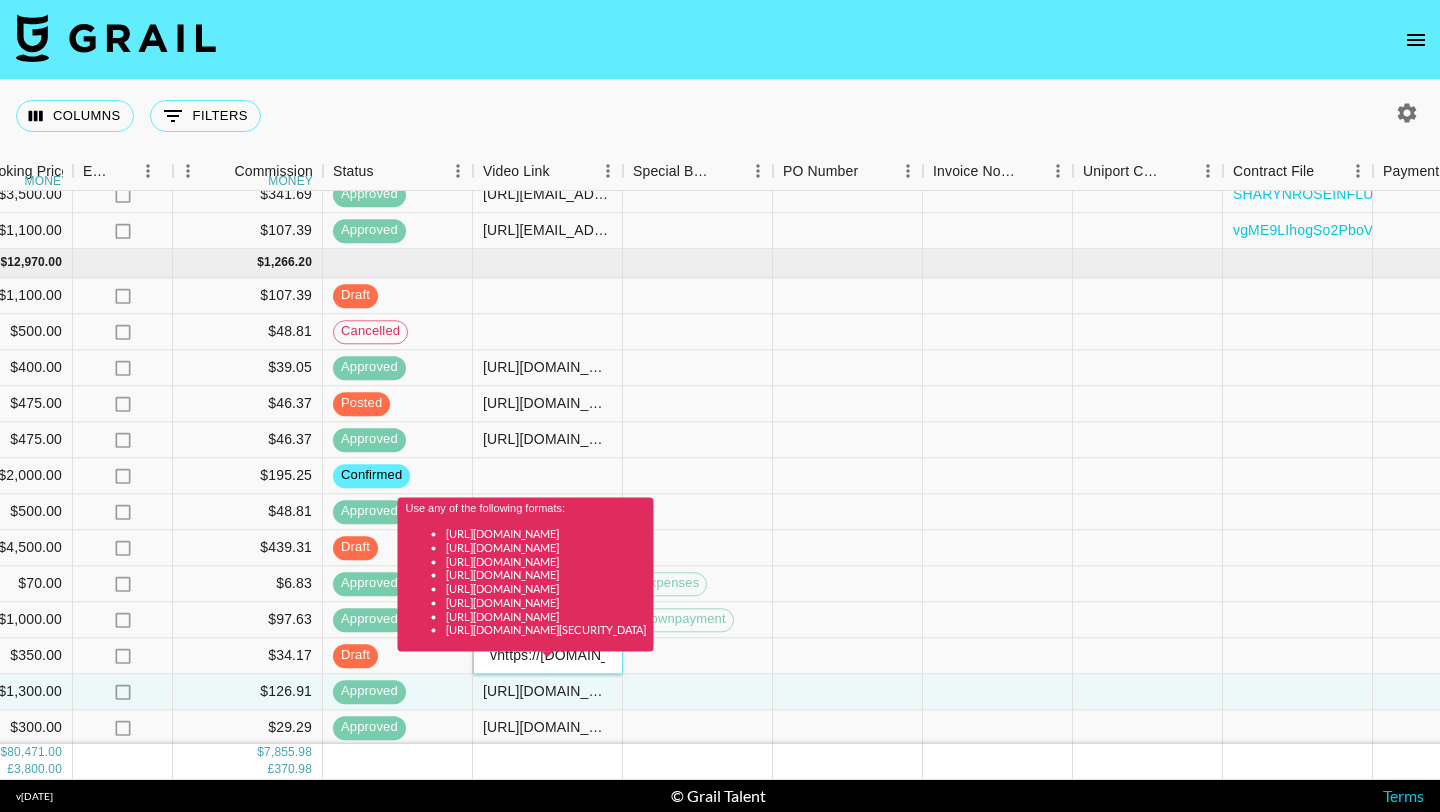 click on "Use any of the following formats: https://www.tiktok.com/@user/video/1234567 https://www.tiktok.com/@user/photo/1234567 https://www.instagram.com/reel/CfpM3FtDoI0 https://www.instagram.com/p/CiiBfmdMQtp https://www.instagram.com/stories/jackbeanuk/2935854530030546322 https://www.youtube.com/shorts/0T5yt0MzmdQ https://twitter.com/whitest_injera/status/1621697248378687490 https://www.snapchat.com/spotlight/ABC123" at bounding box center [526, 582] 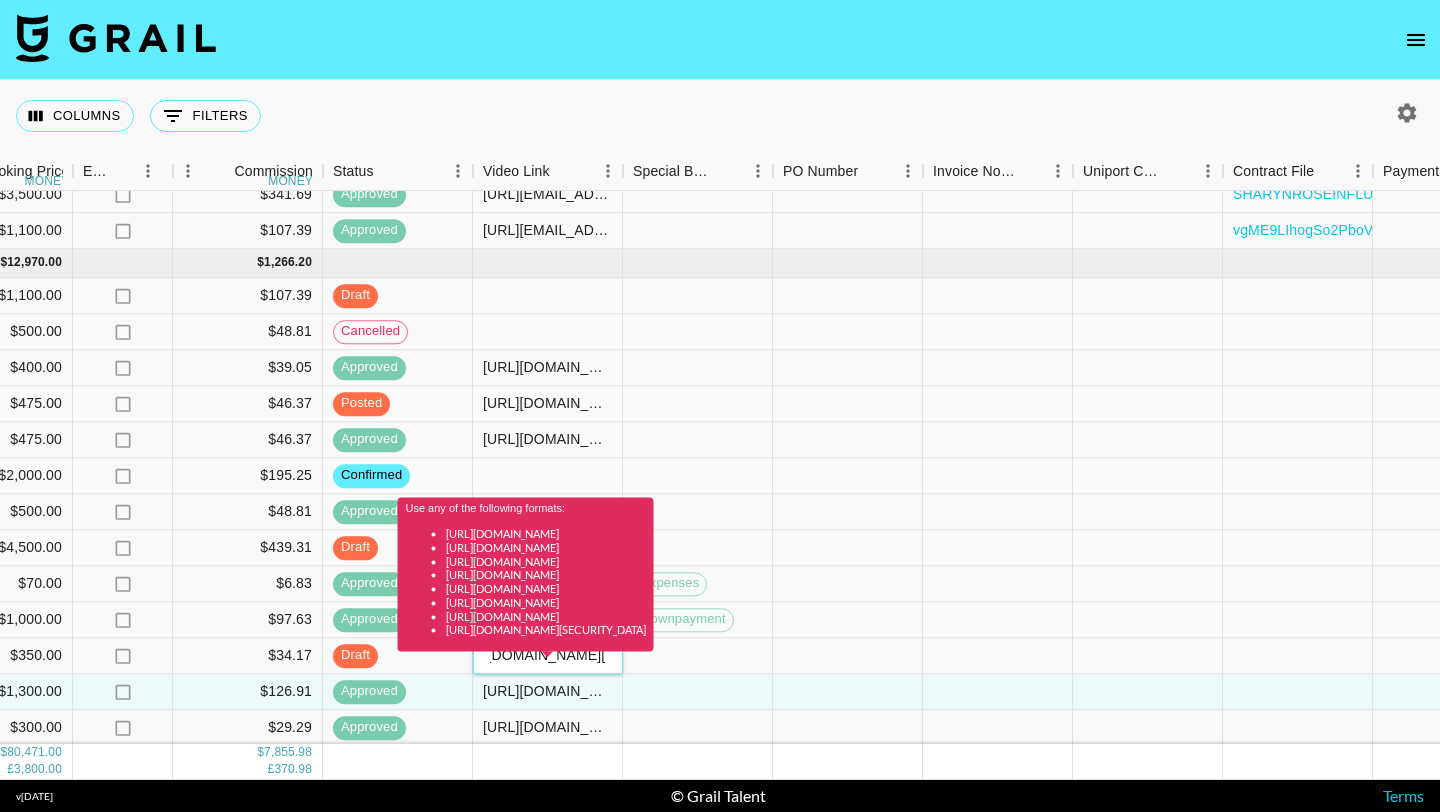 scroll, scrollTop: 0, scrollLeft: 0, axis: both 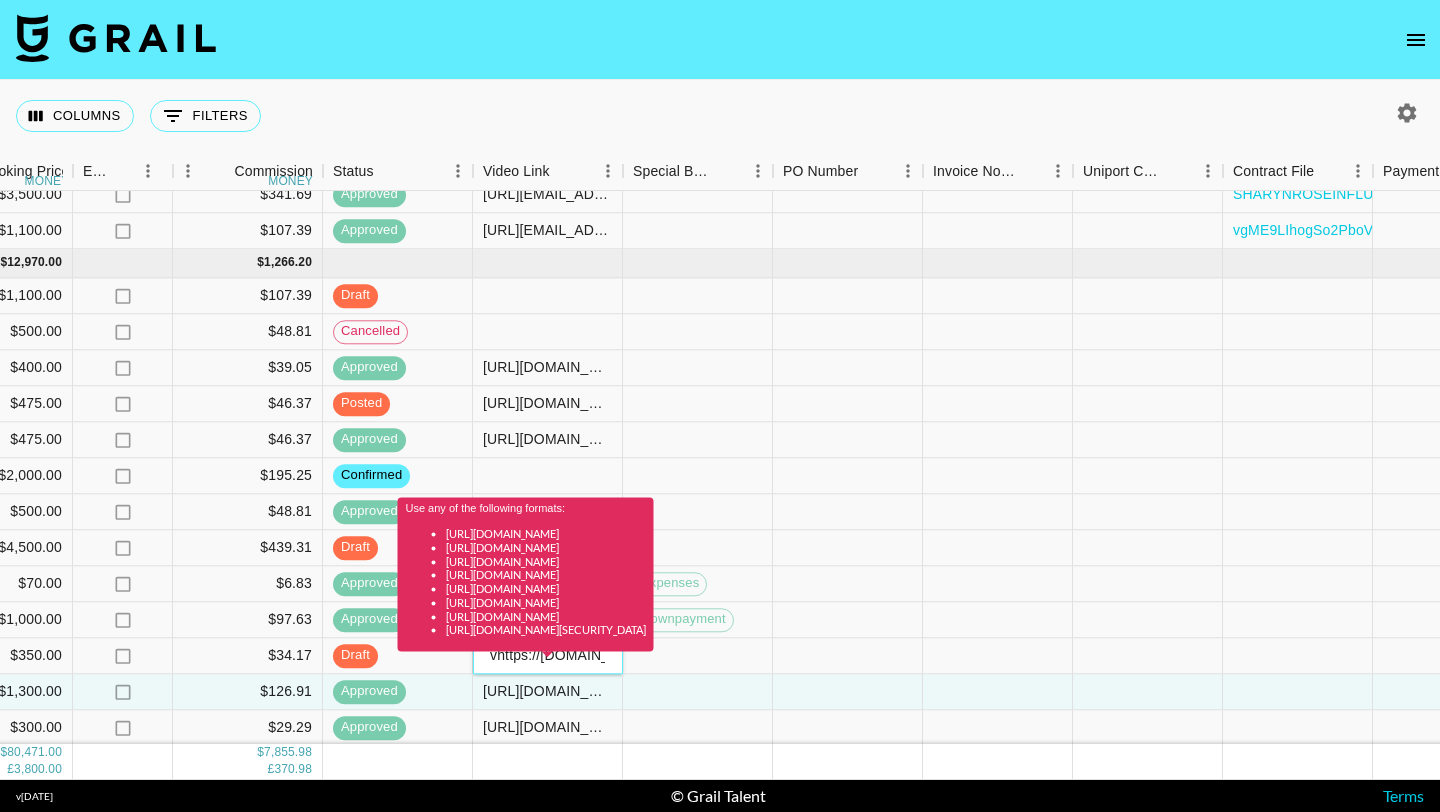 type on "https://www.tiktok.com/@carleeandersonnn/video/7528430695706873101" 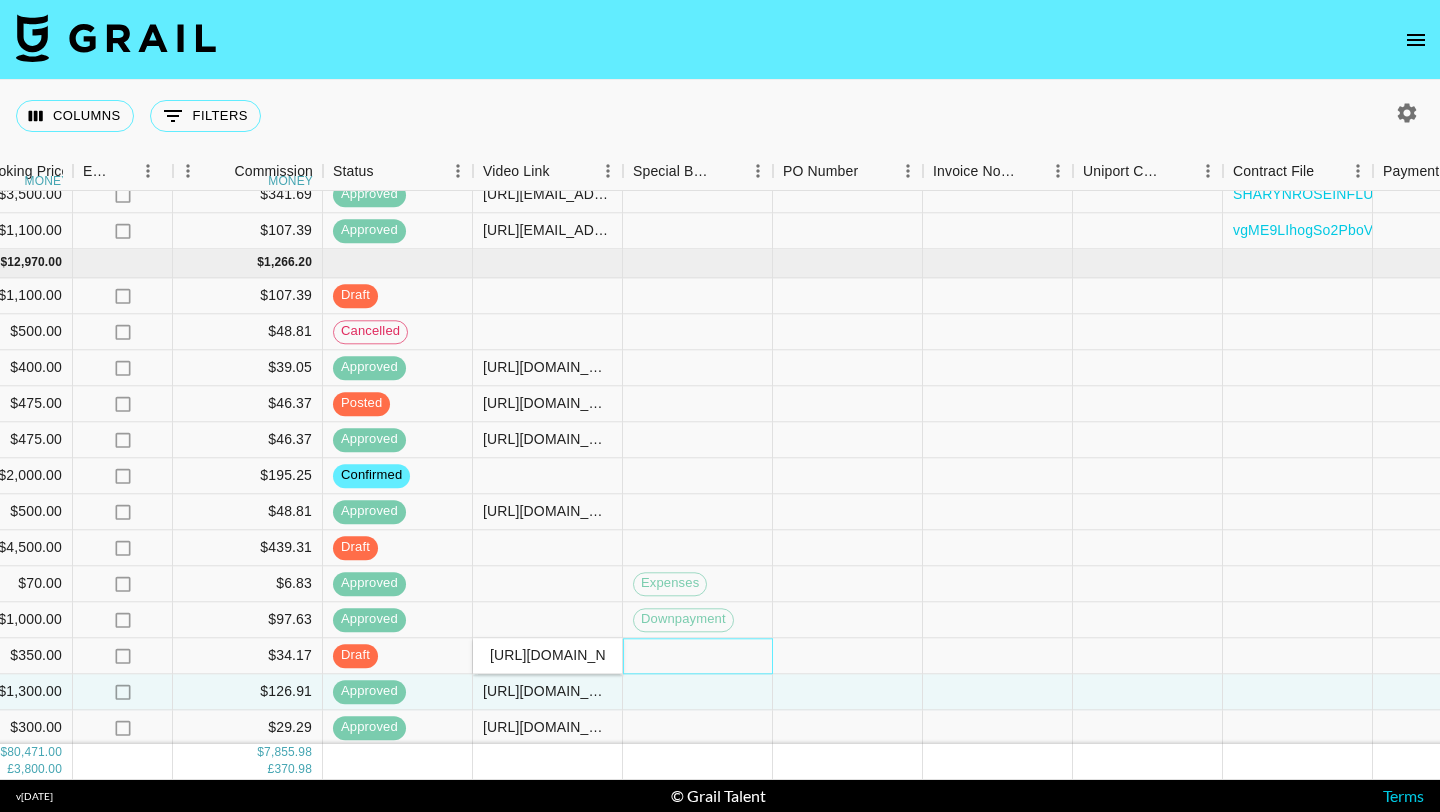 click at bounding box center [698, 656] 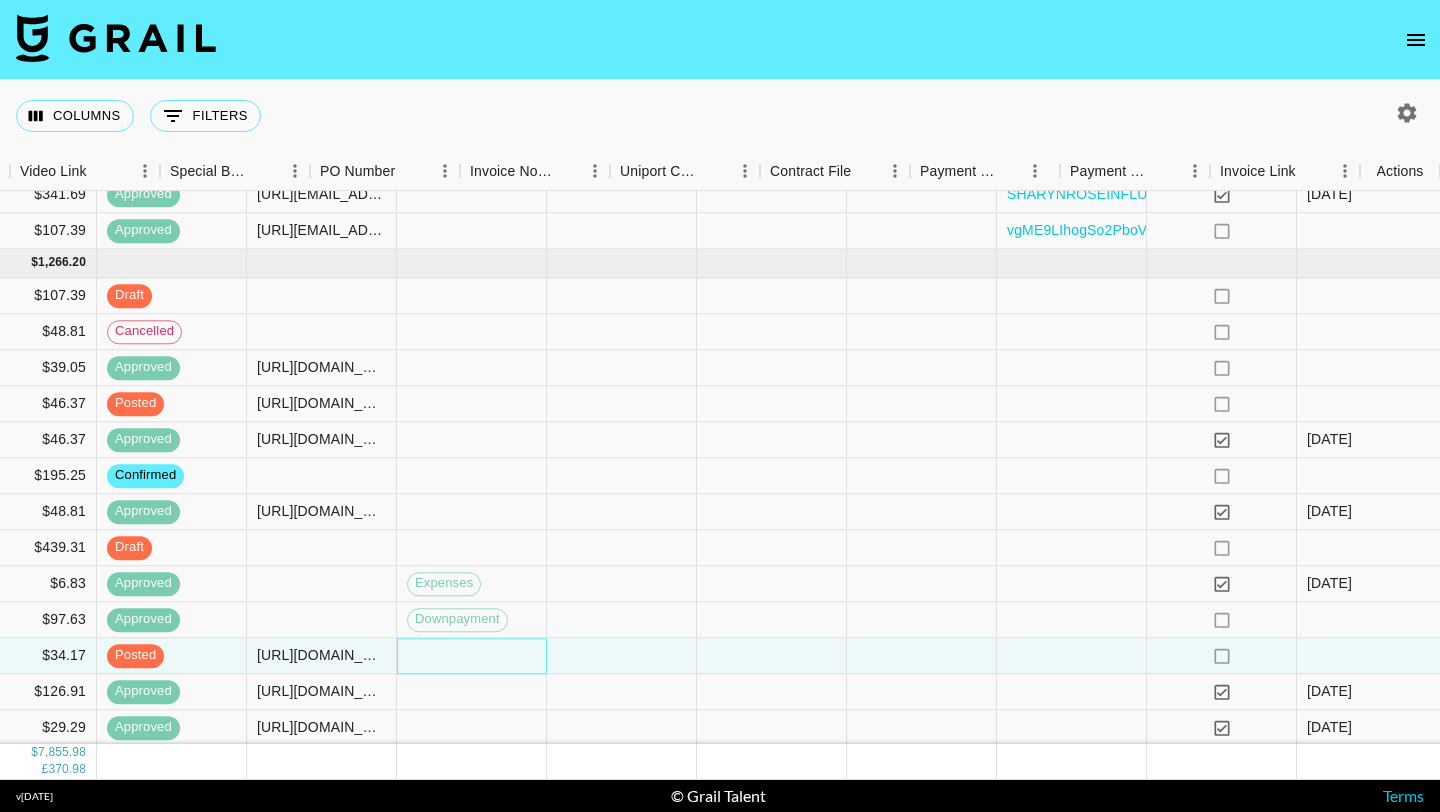 scroll, scrollTop: 2771, scrollLeft: 1880, axis: both 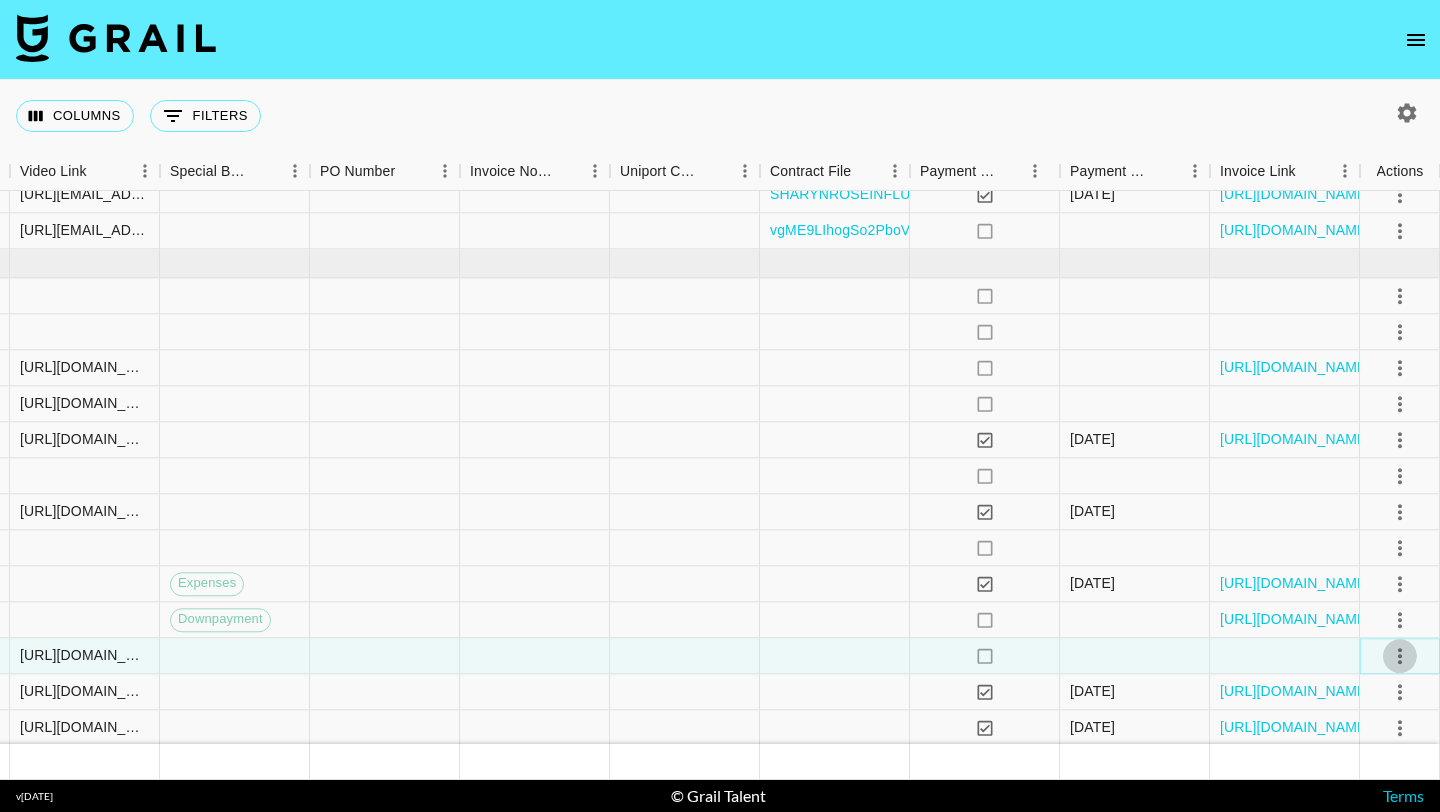 click 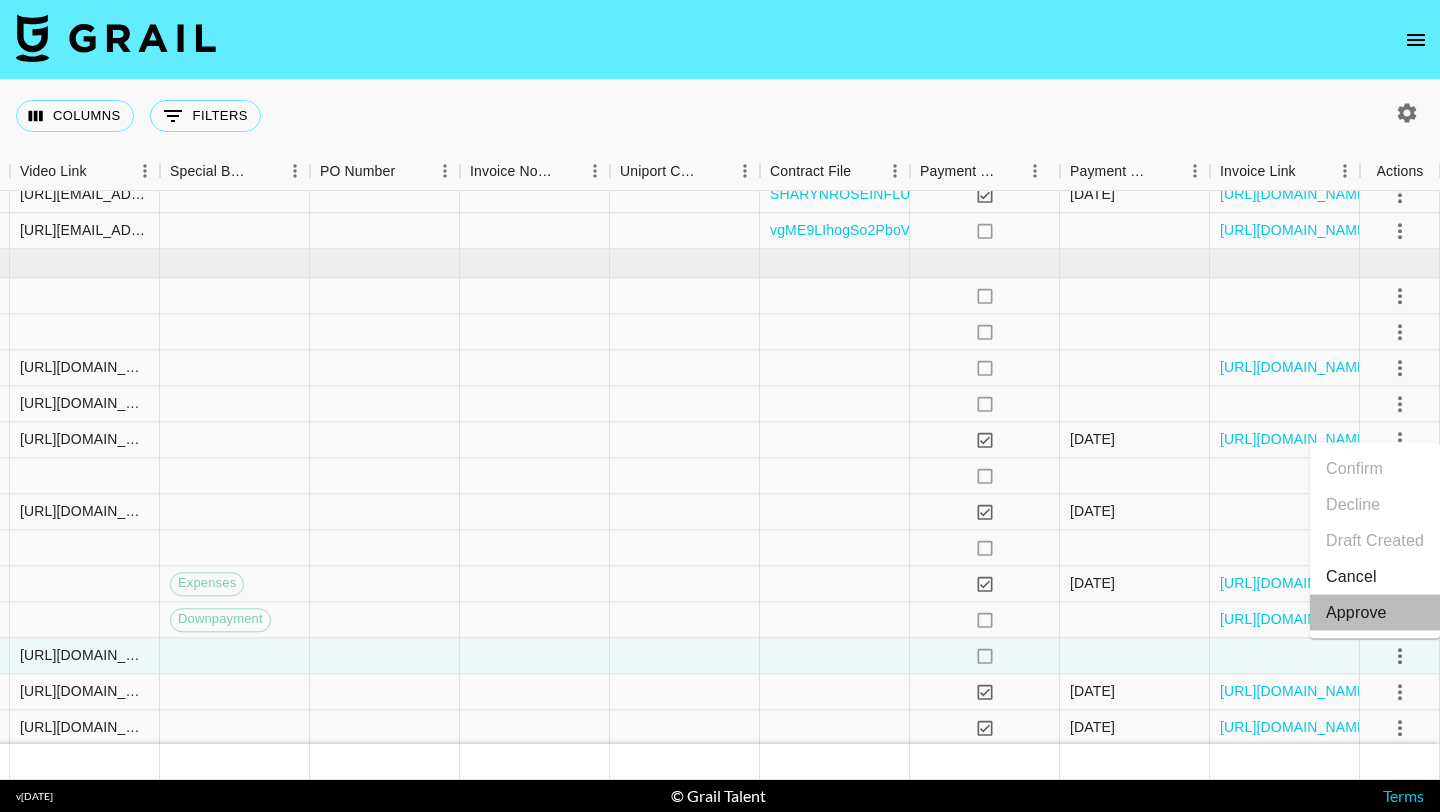 click on "Approve" at bounding box center (1356, 613) 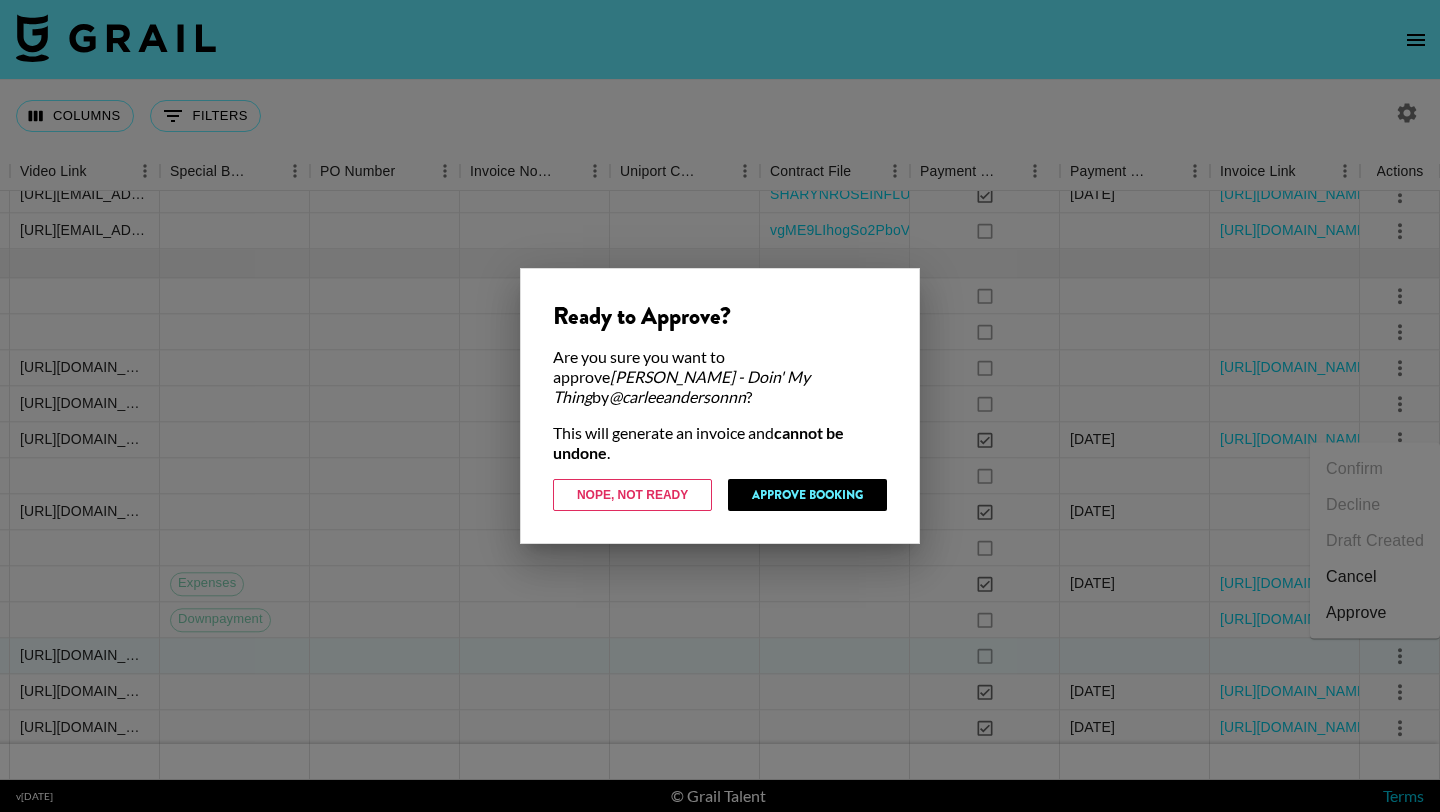 click on "Ready to Approve? Are you sure you want to approve  Luke Bryan - Doin' My Thing  by  @ carleeandersonnn ? This will generate an invoice and  cannot be undone . Nope, Not Ready Approve Booking" at bounding box center (720, 406) 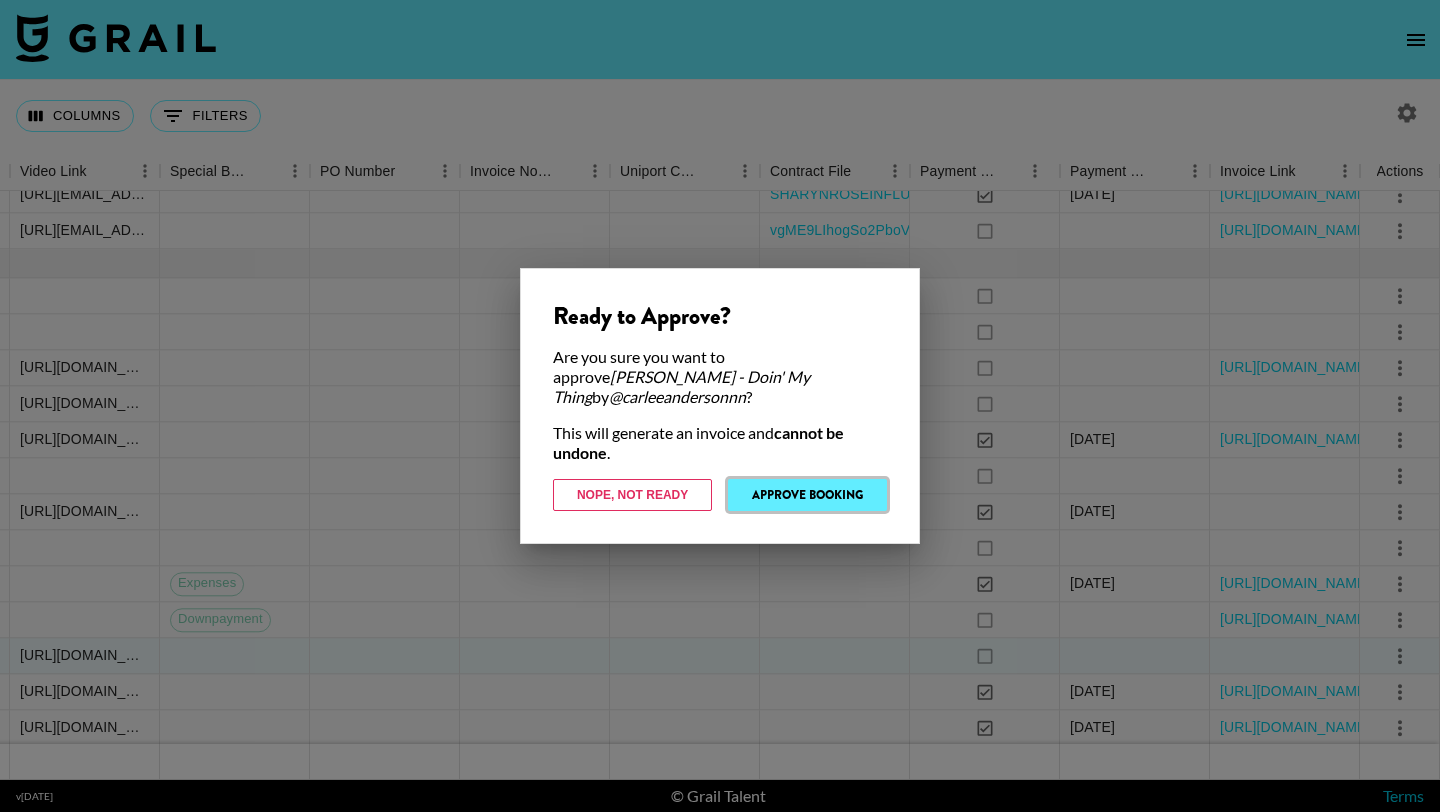 click on "Approve Booking" at bounding box center [807, 495] 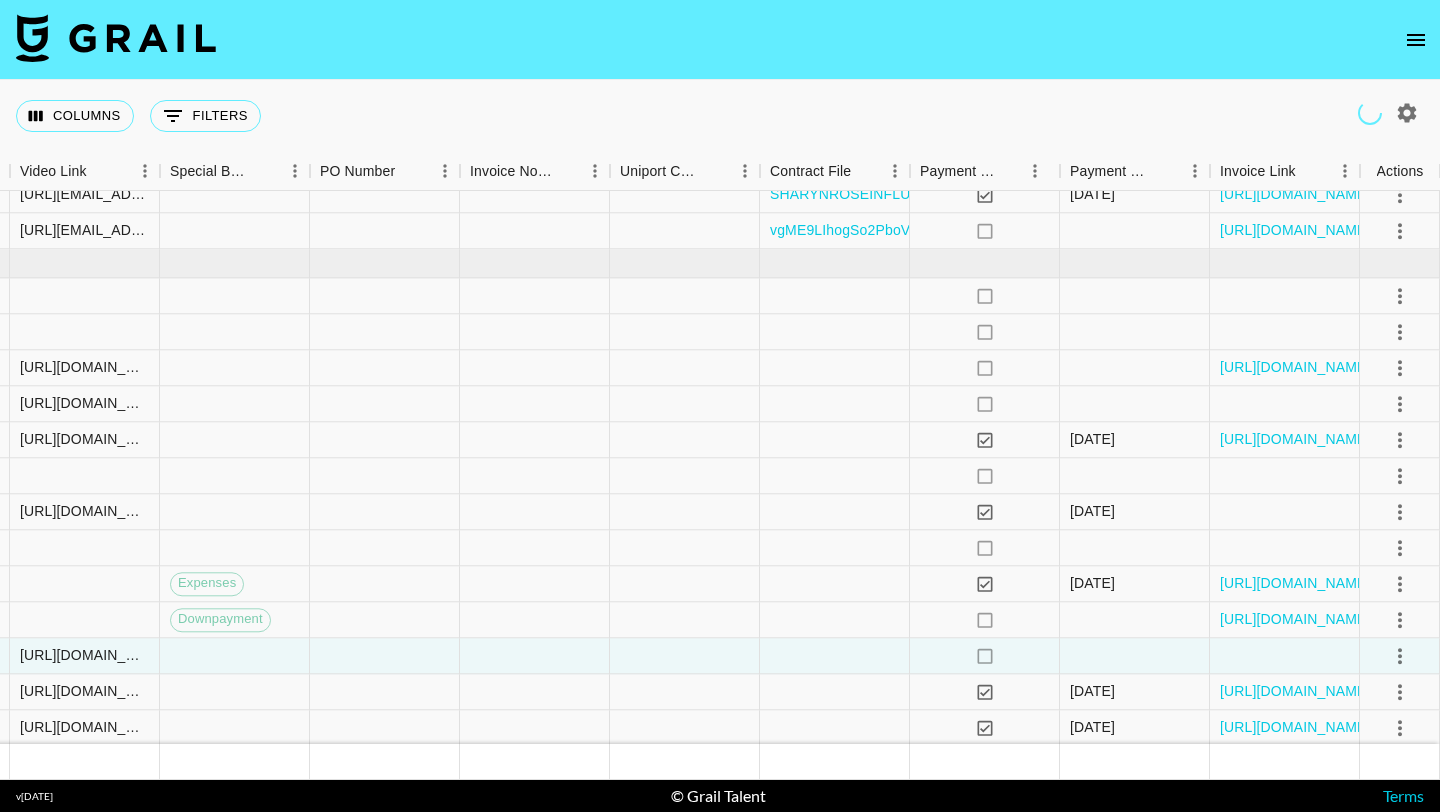 scroll, scrollTop: 2772, scrollLeft: 1880, axis: both 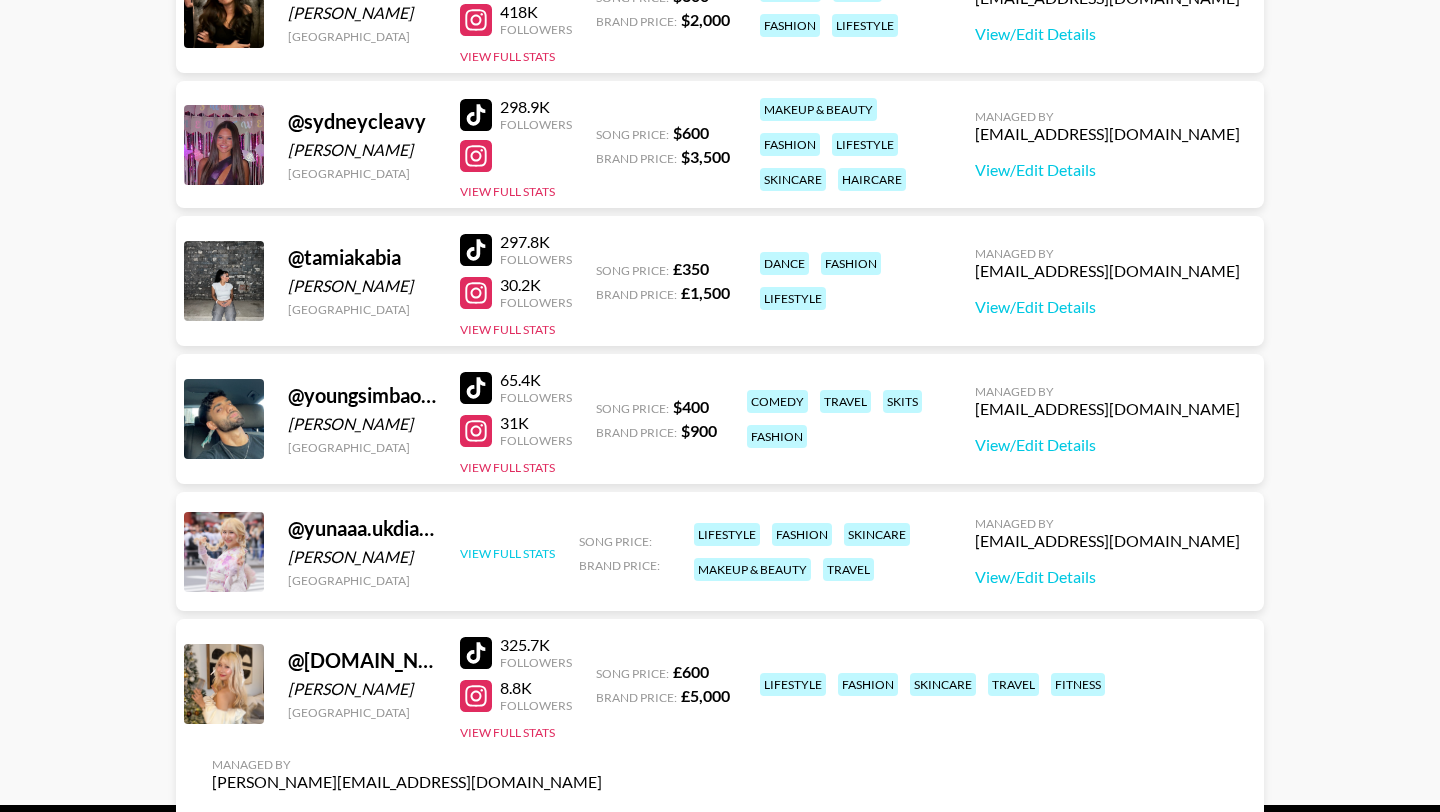 click on "View Full Stats" at bounding box center (507, 553) 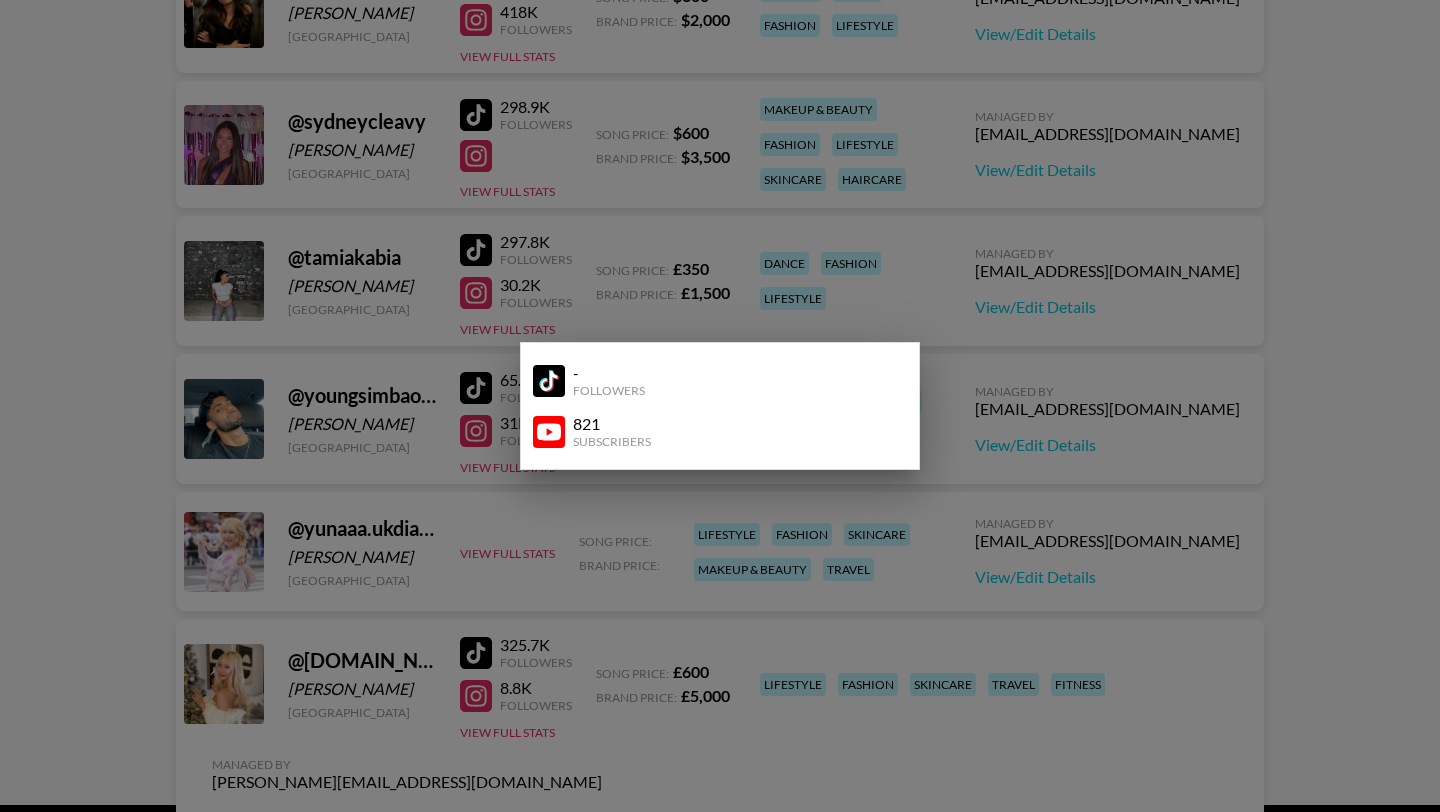 click at bounding box center [720, 406] 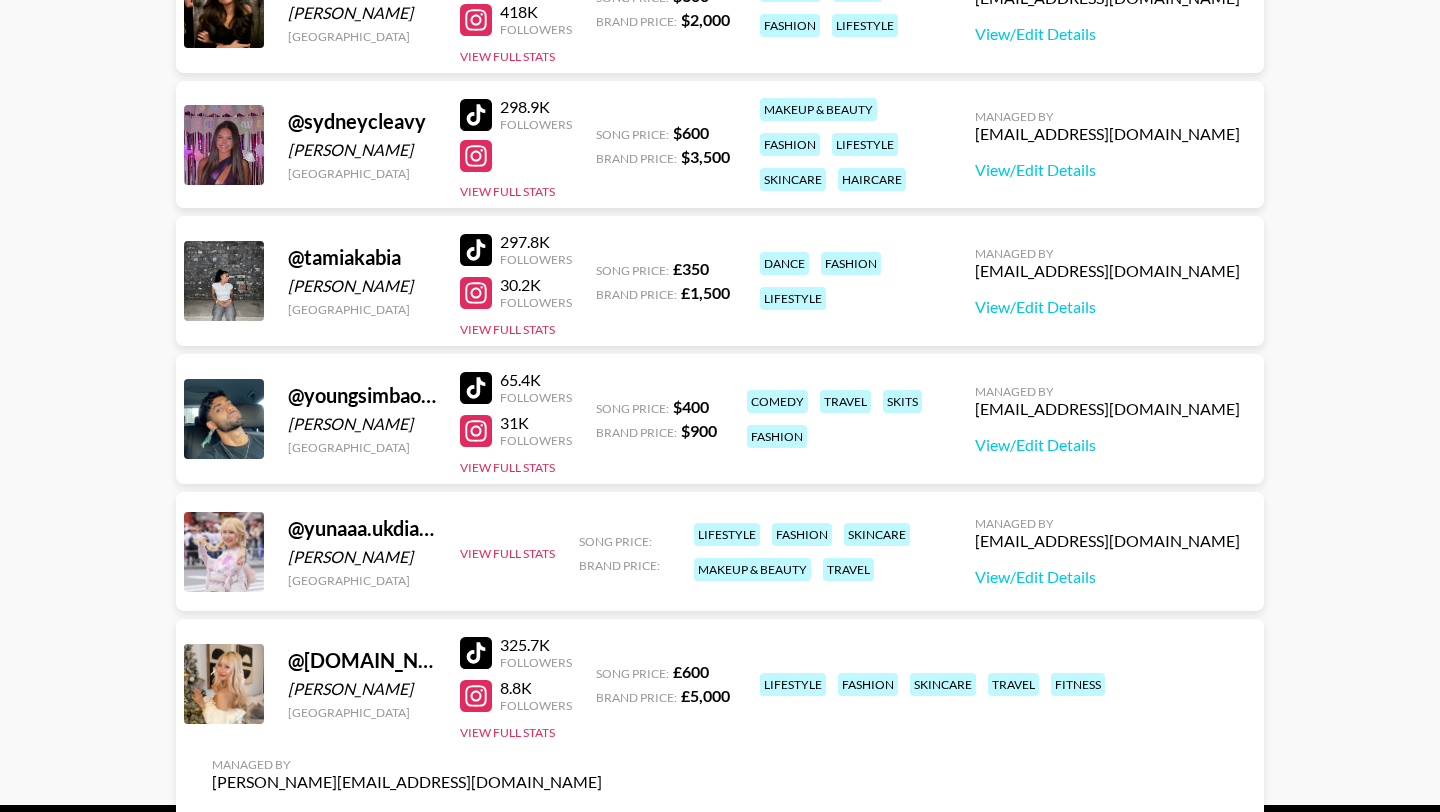 click on "@ yunaaa.ukdiaries" at bounding box center [362, 528] 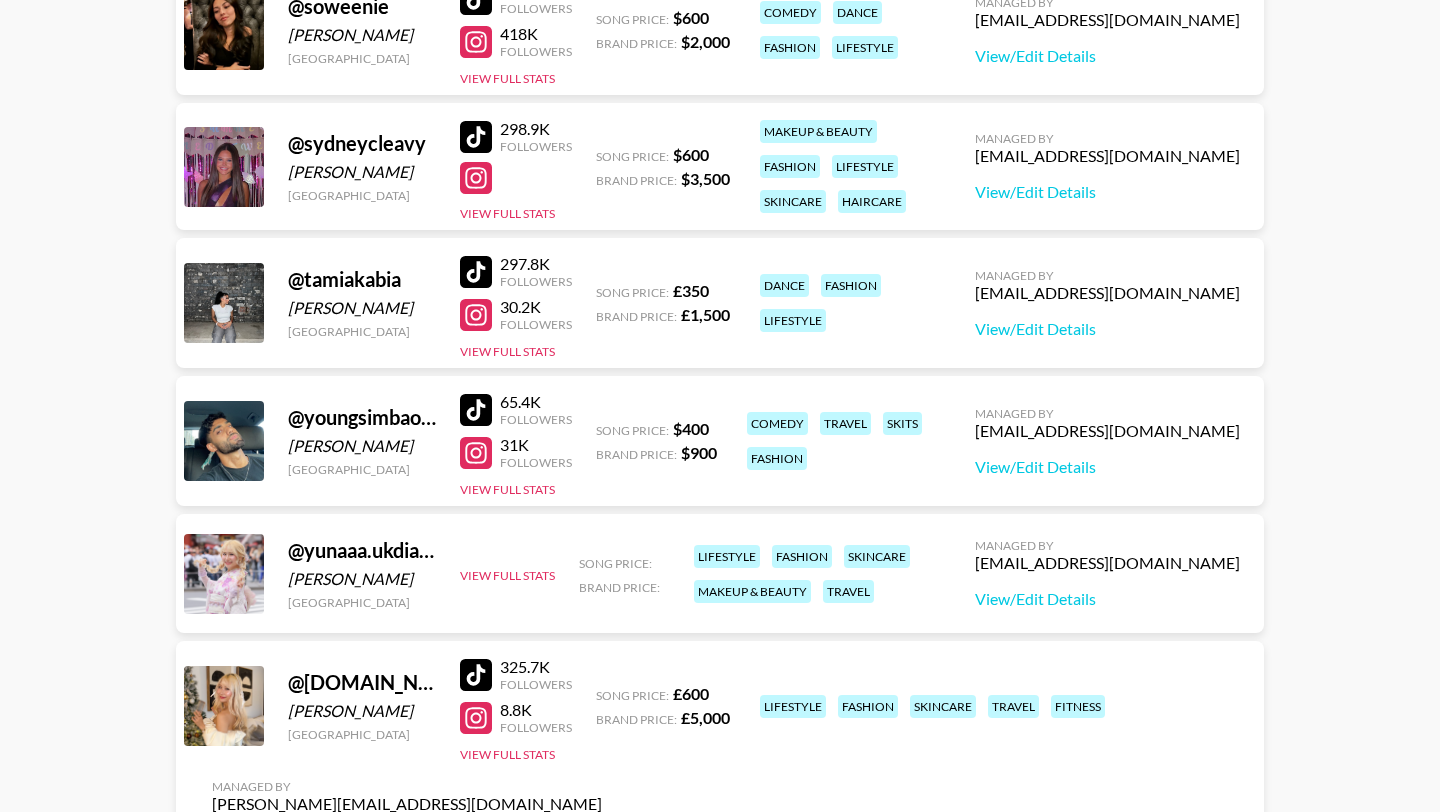 click at bounding box center [476, 675] 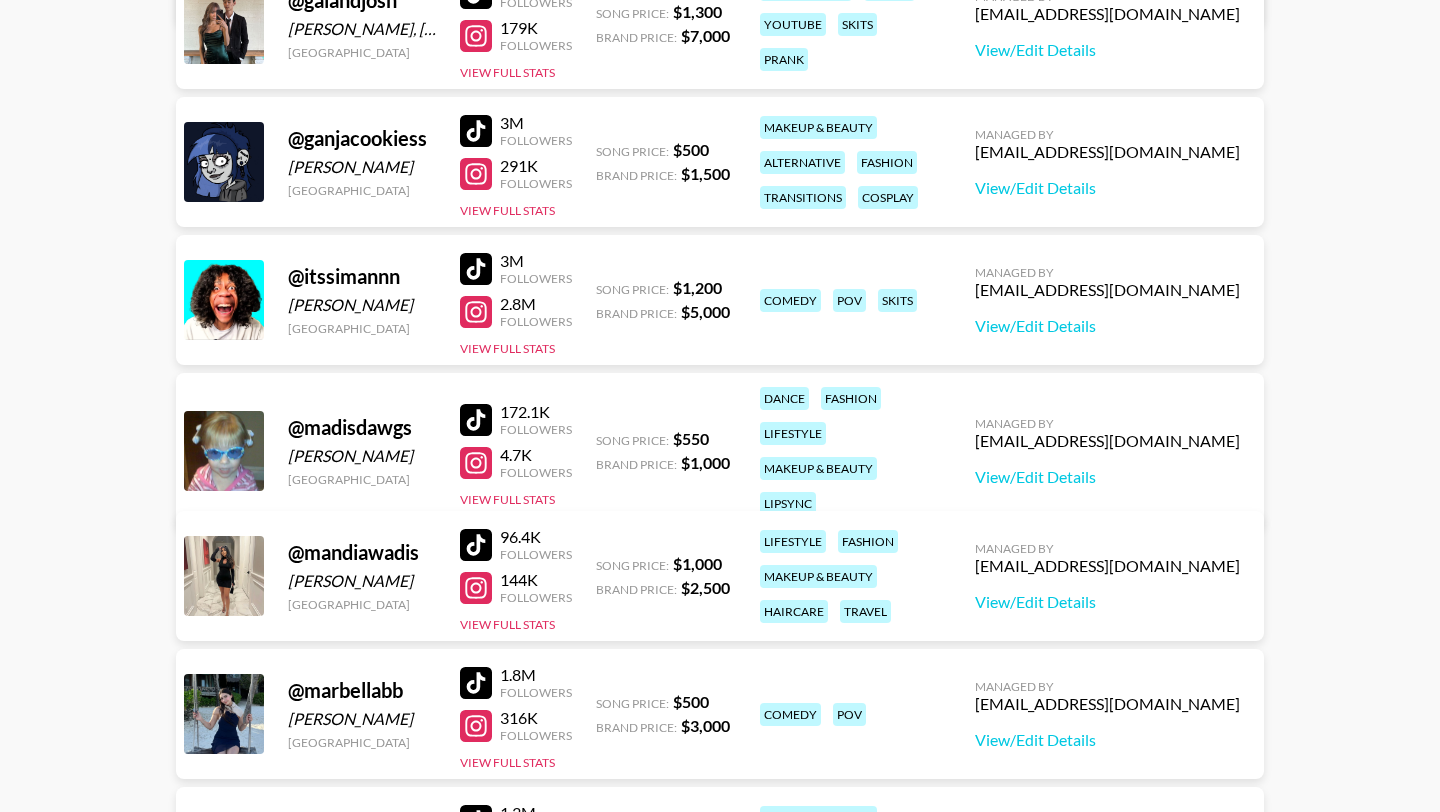 scroll, scrollTop: 1562, scrollLeft: 0, axis: vertical 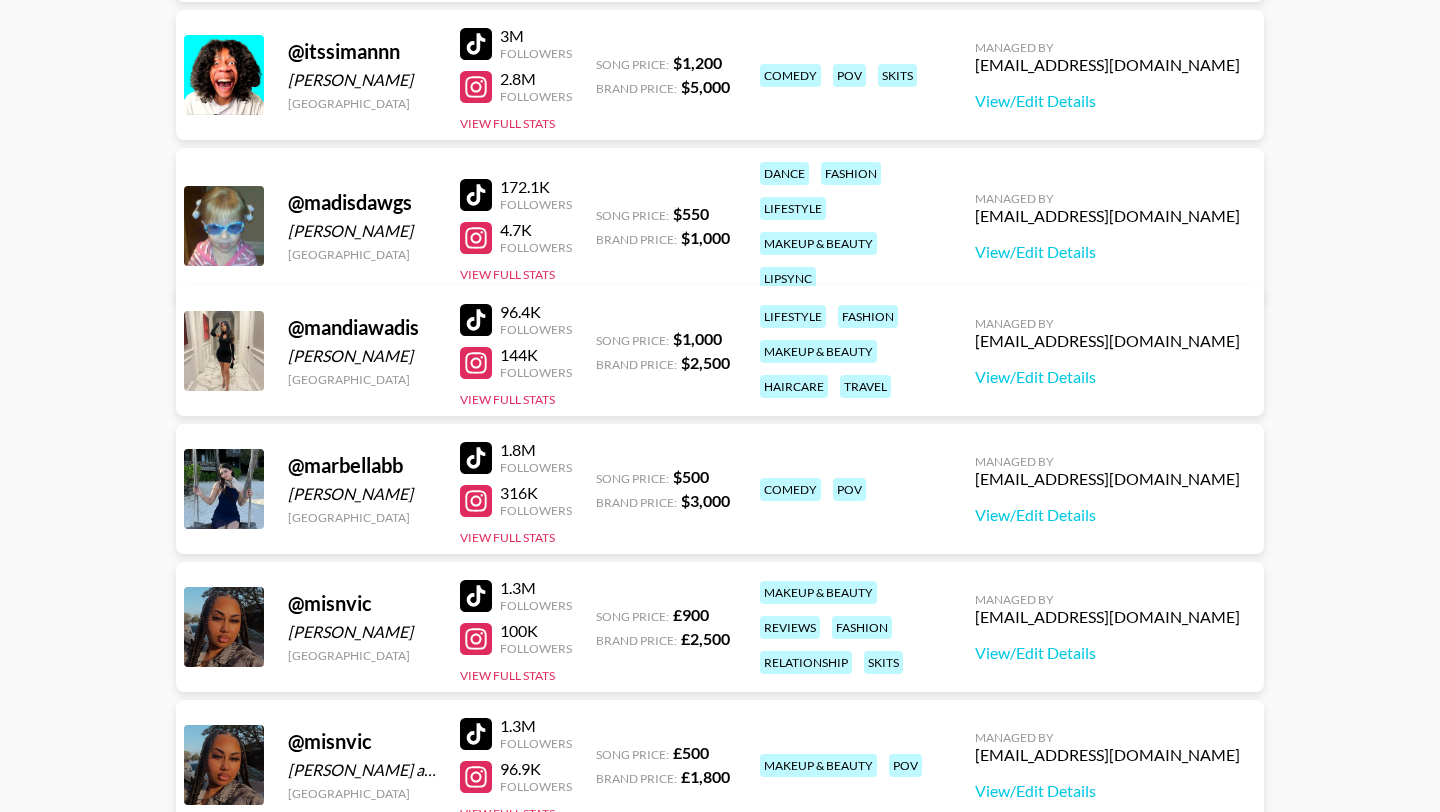 click at bounding box center [476, 734] 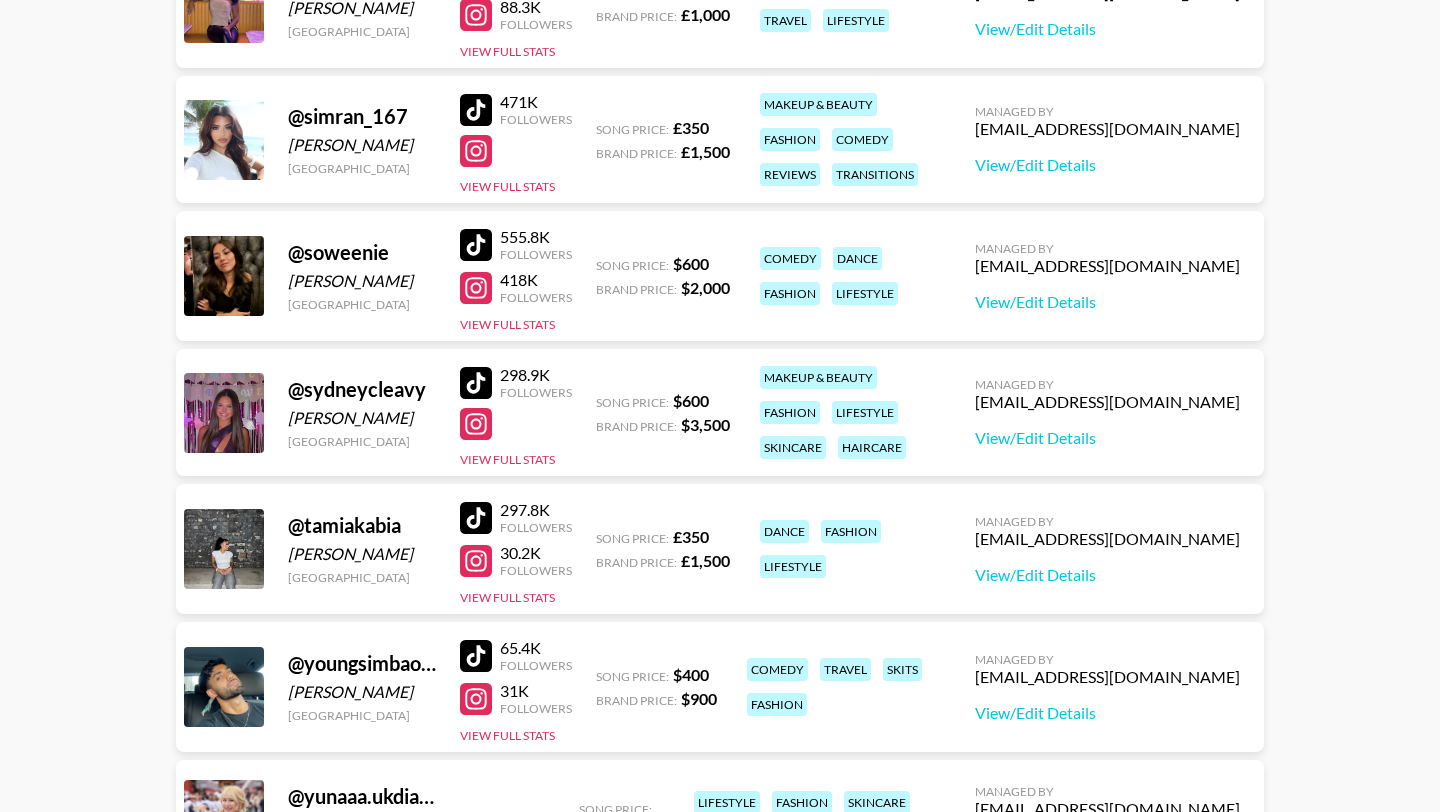 scroll, scrollTop: 2732, scrollLeft: 0, axis: vertical 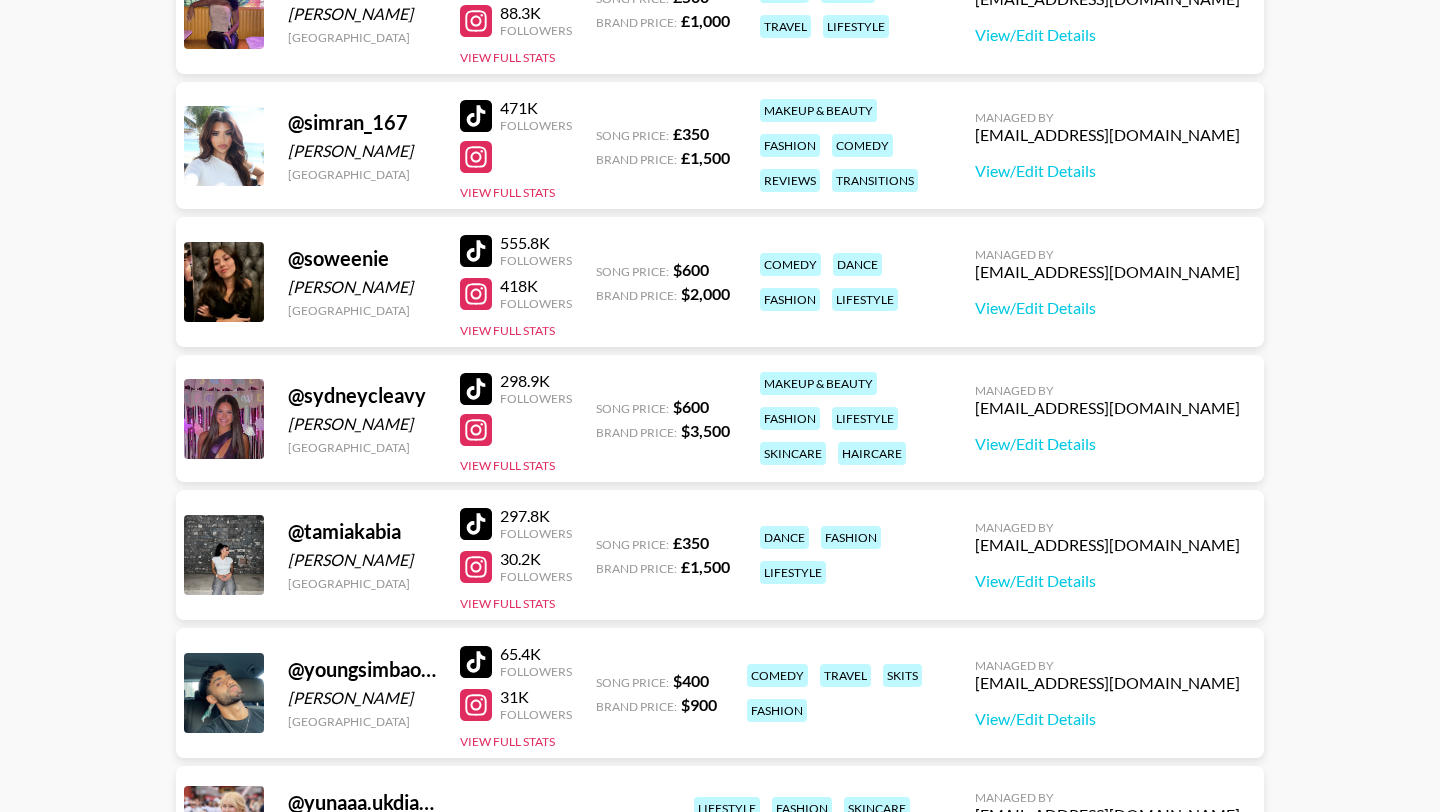 click at bounding box center [476, 116] 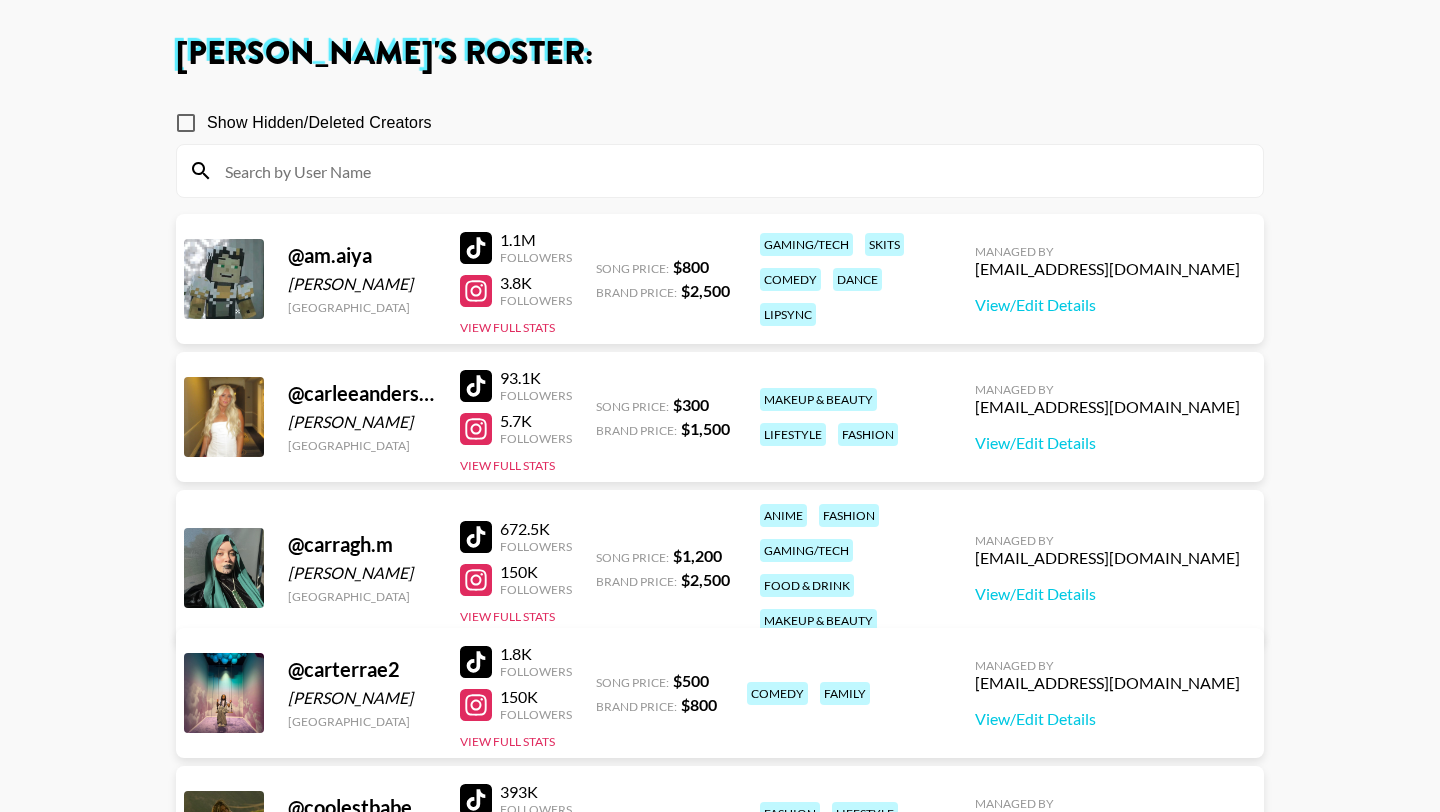 scroll, scrollTop: 0, scrollLeft: 0, axis: both 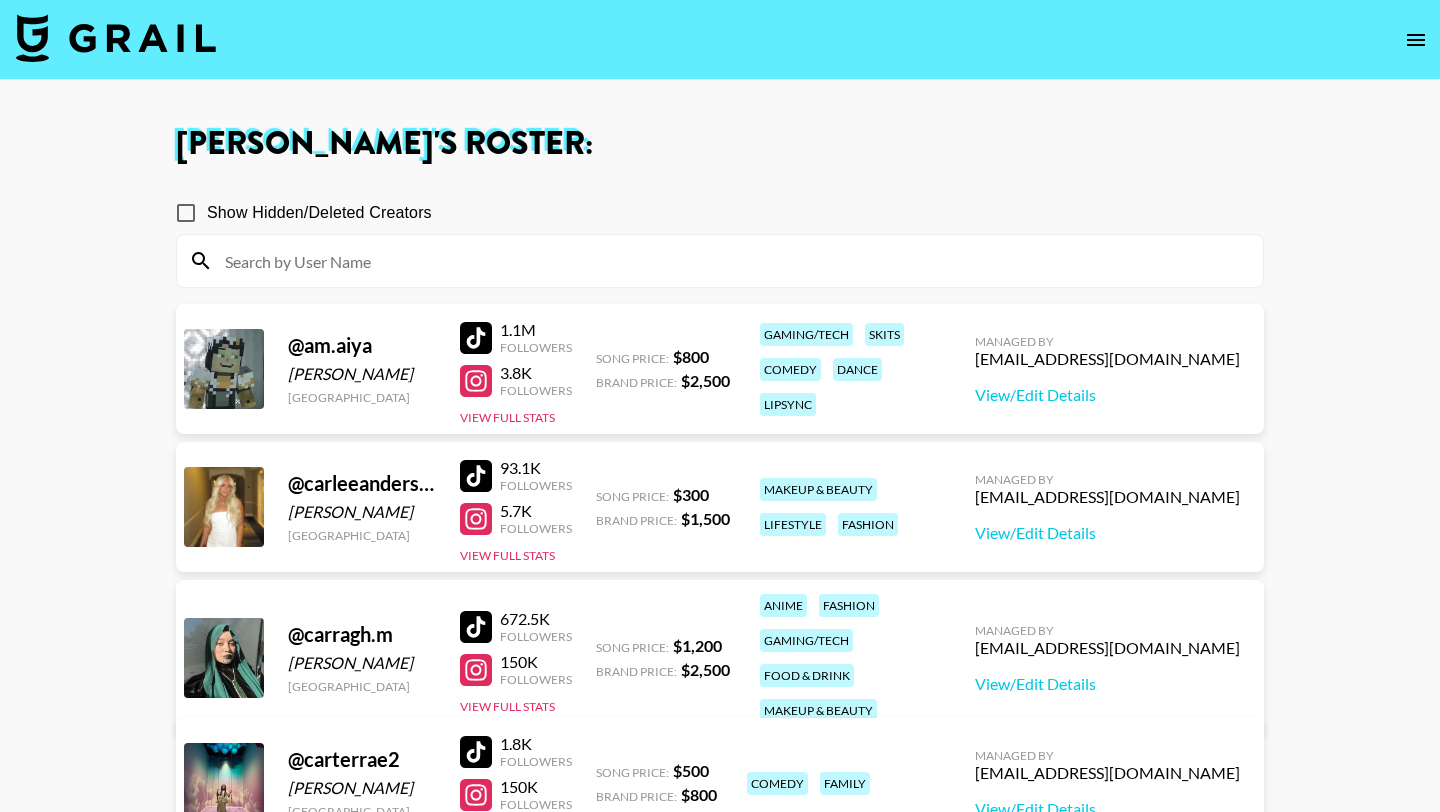 click at bounding box center [476, 627] 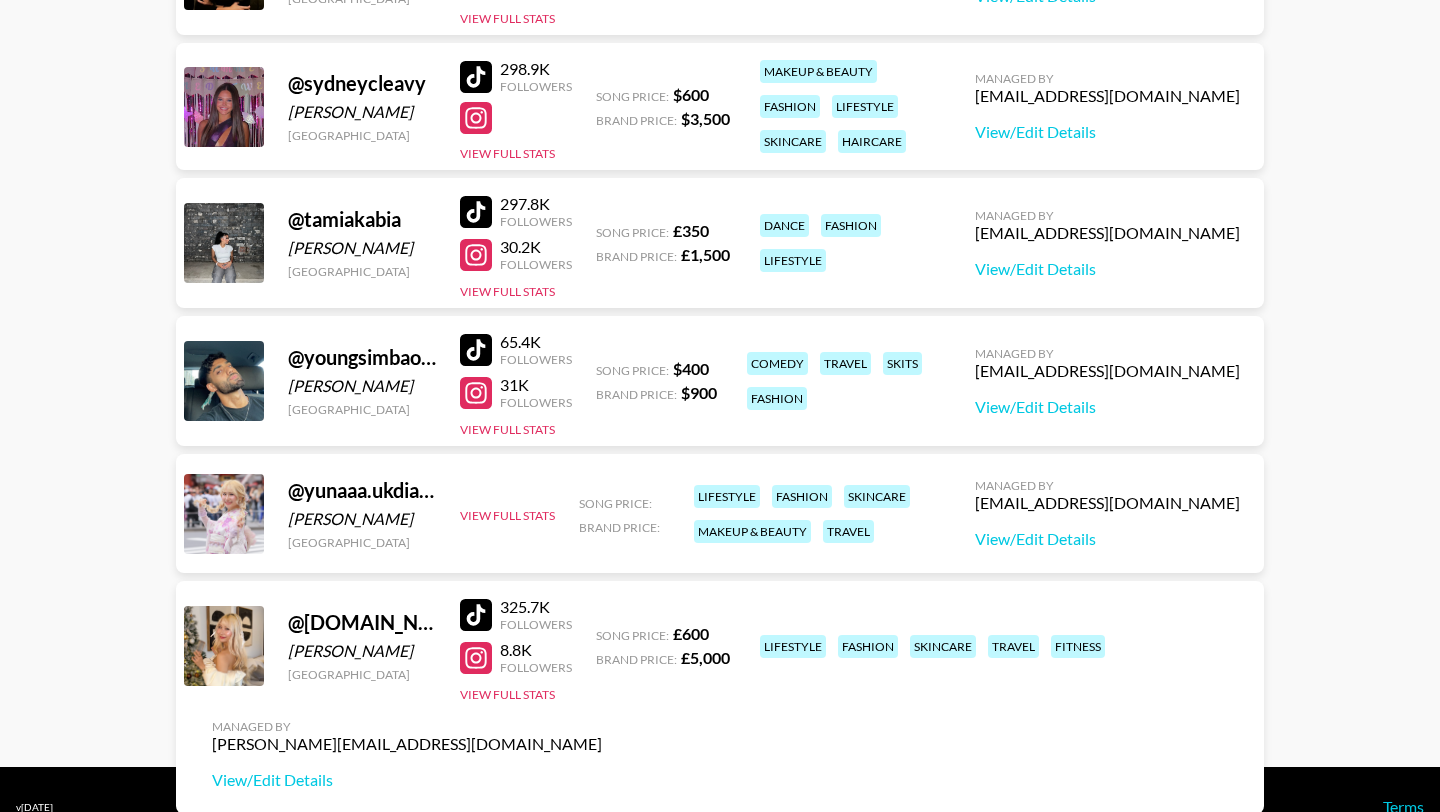 scroll, scrollTop: 3079, scrollLeft: 0, axis: vertical 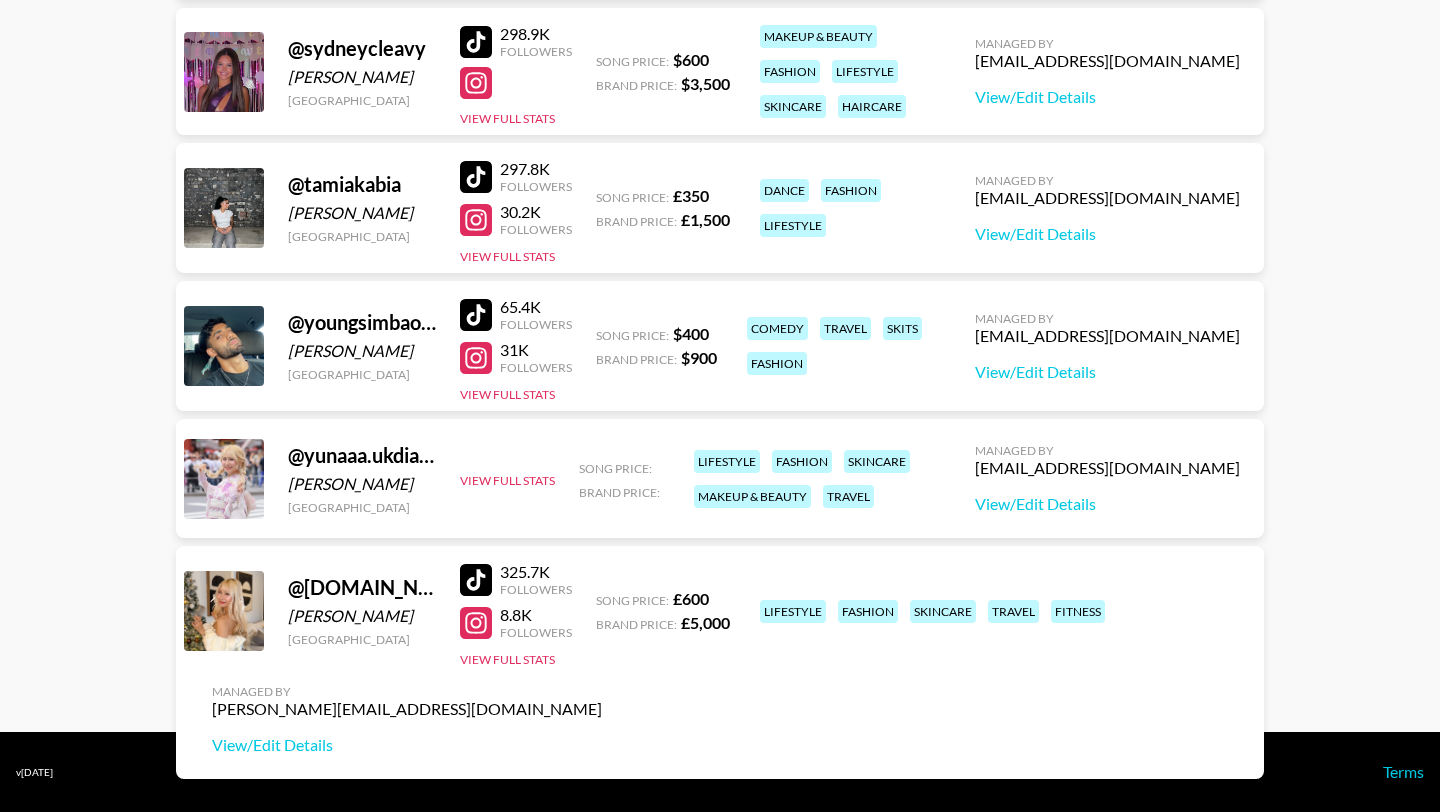 click at bounding box center (476, 580) 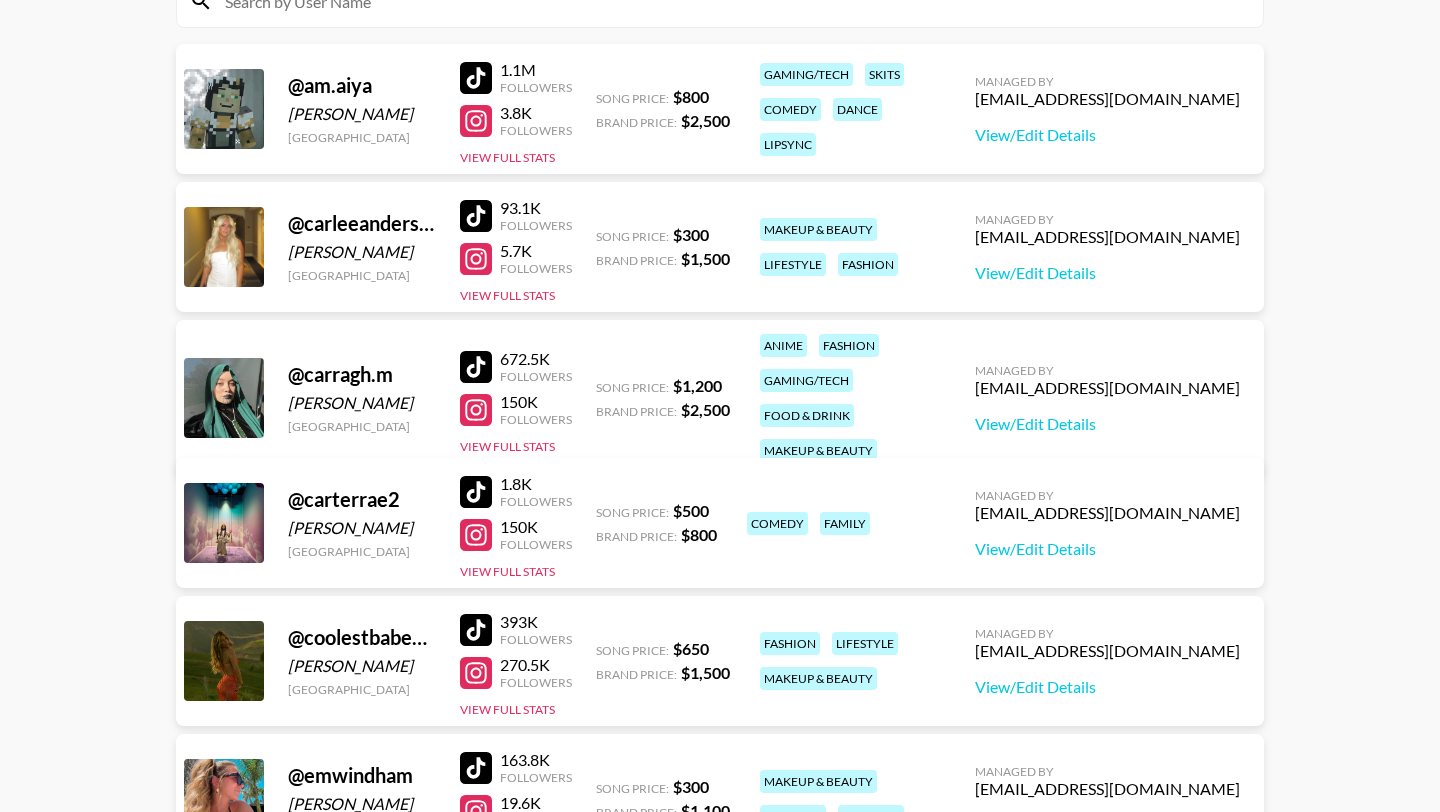 scroll, scrollTop: 0, scrollLeft: 0, axis: both 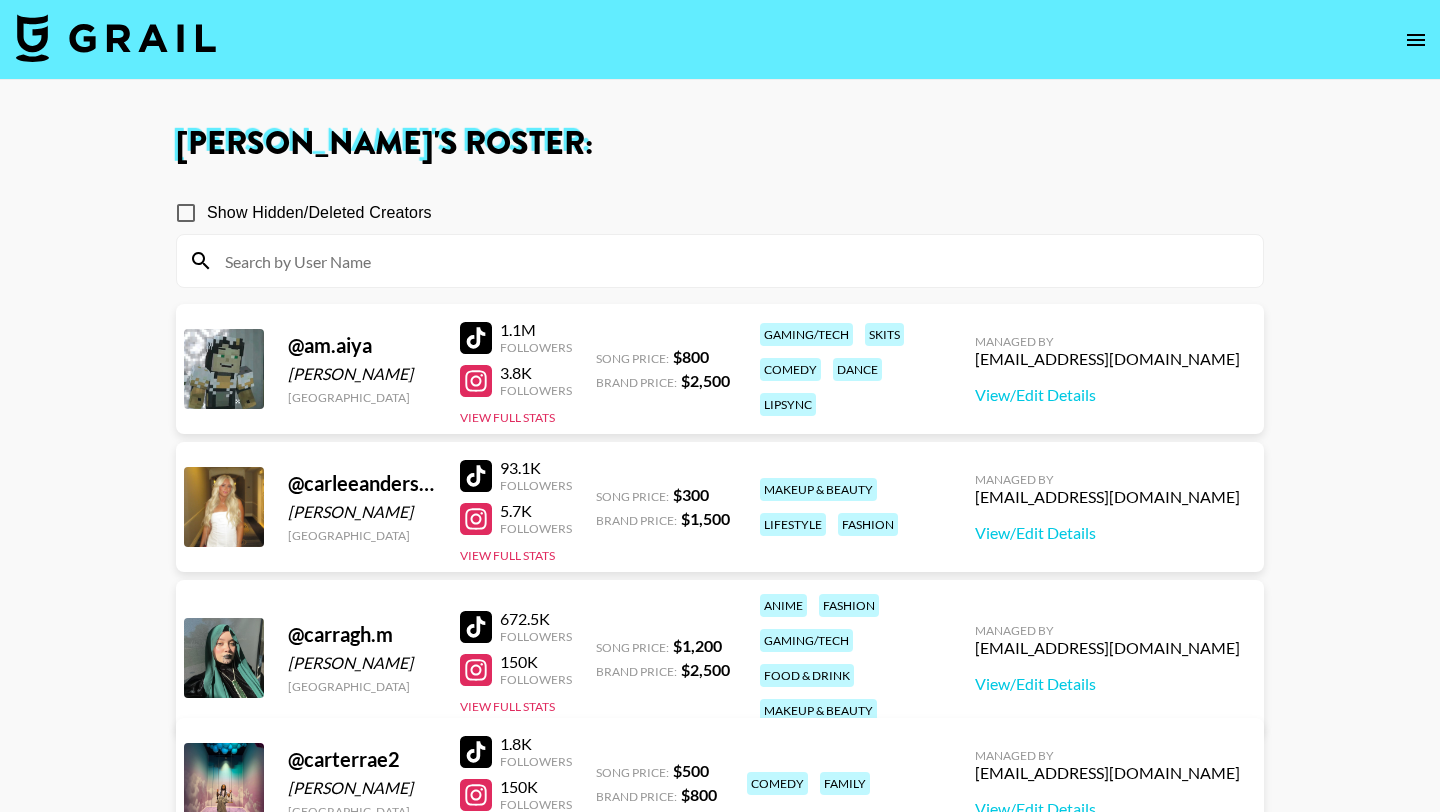 click at bounding box center [476, 476] 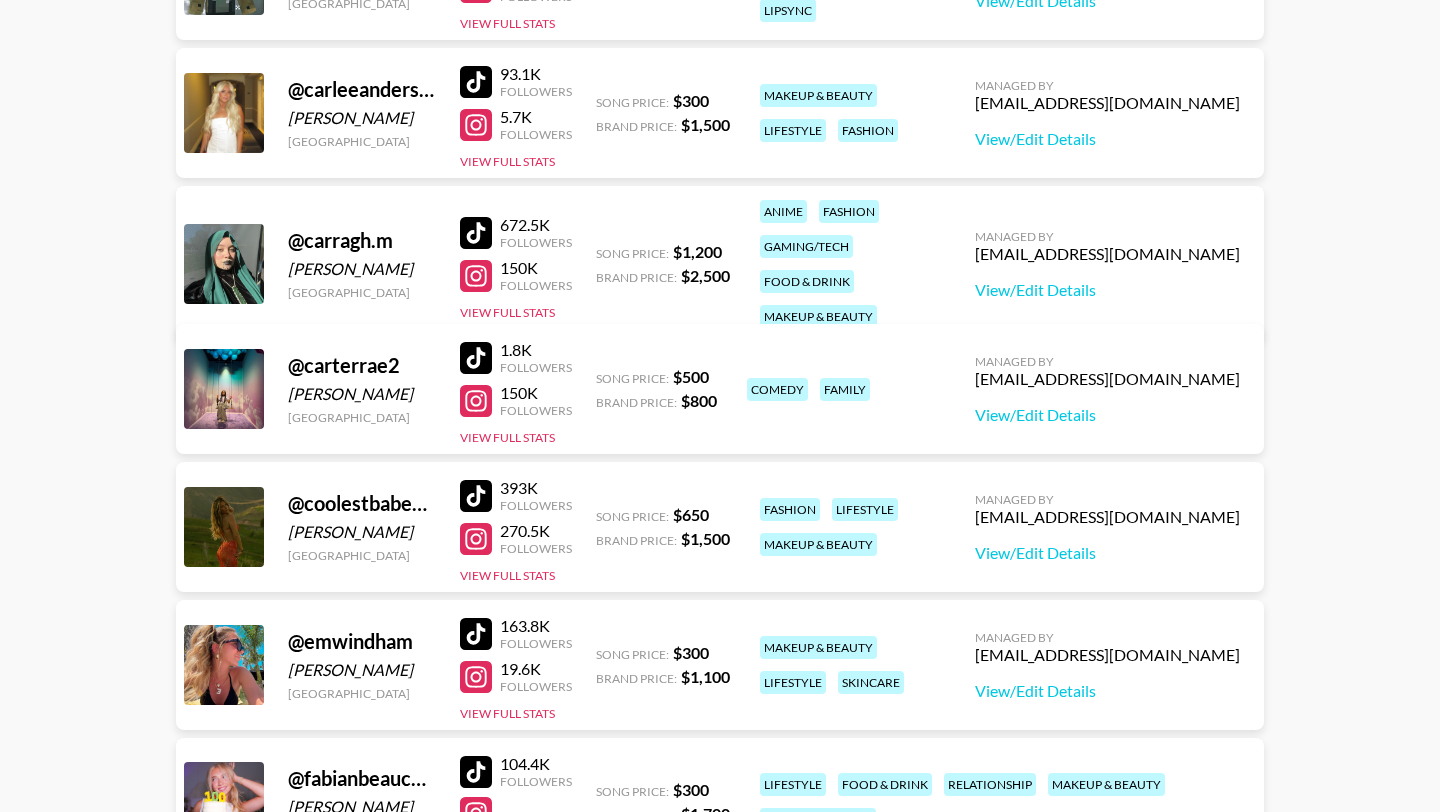 scroll, scrollTop: 395, scrollLeft: 0, axis: vertical 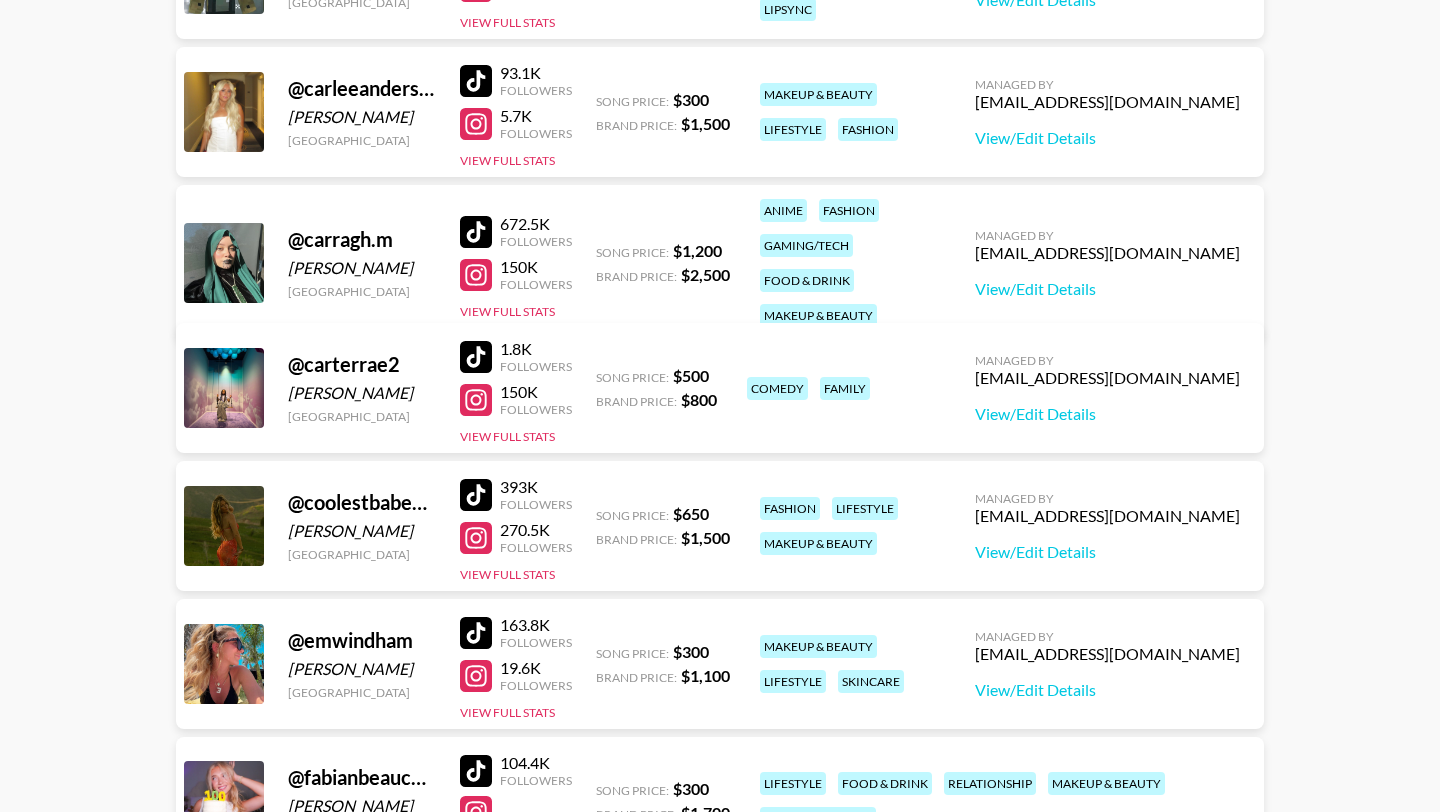 click at bounding box center (476, 495) 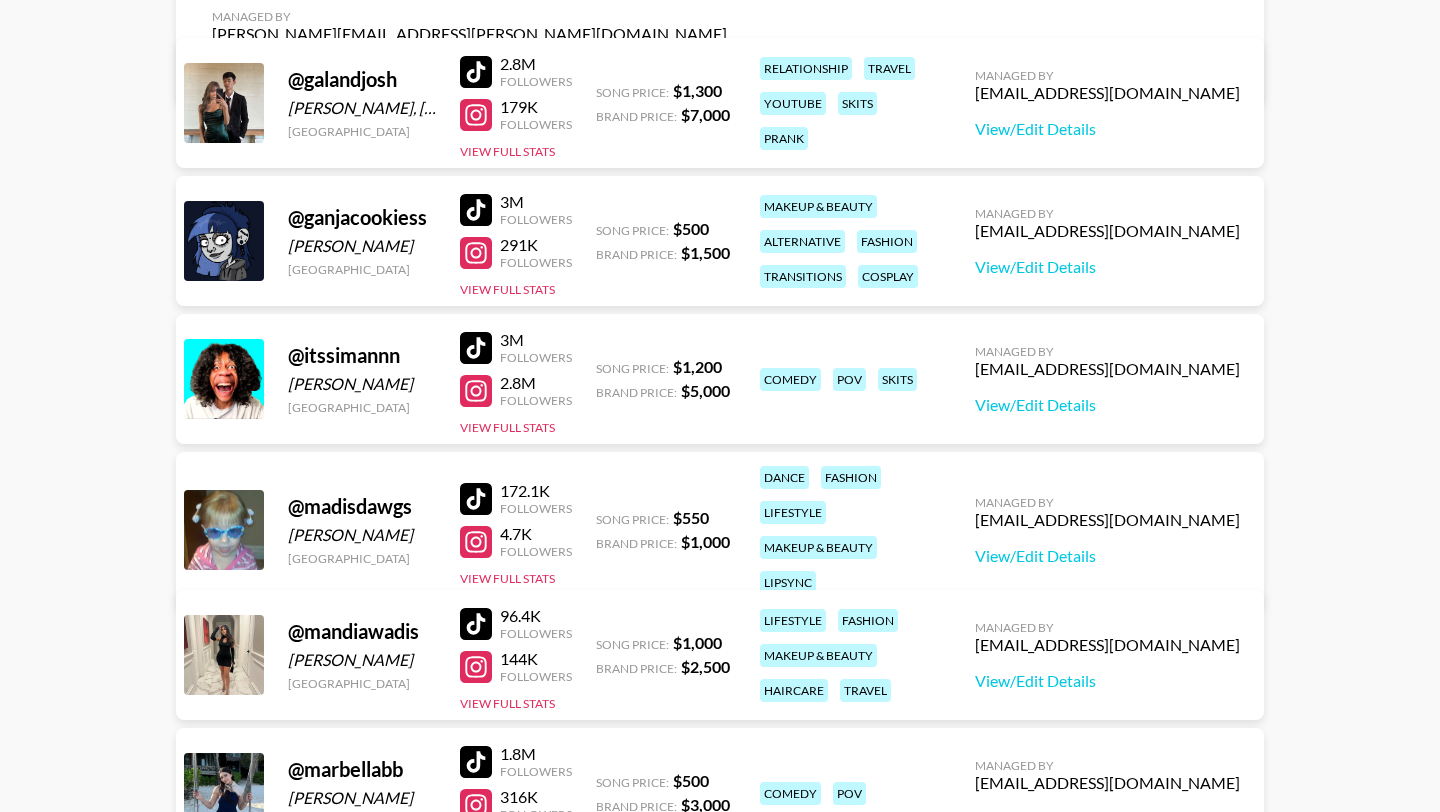 scroll, scrollTop: 1303, scrollLeft: 0, axis: vertical 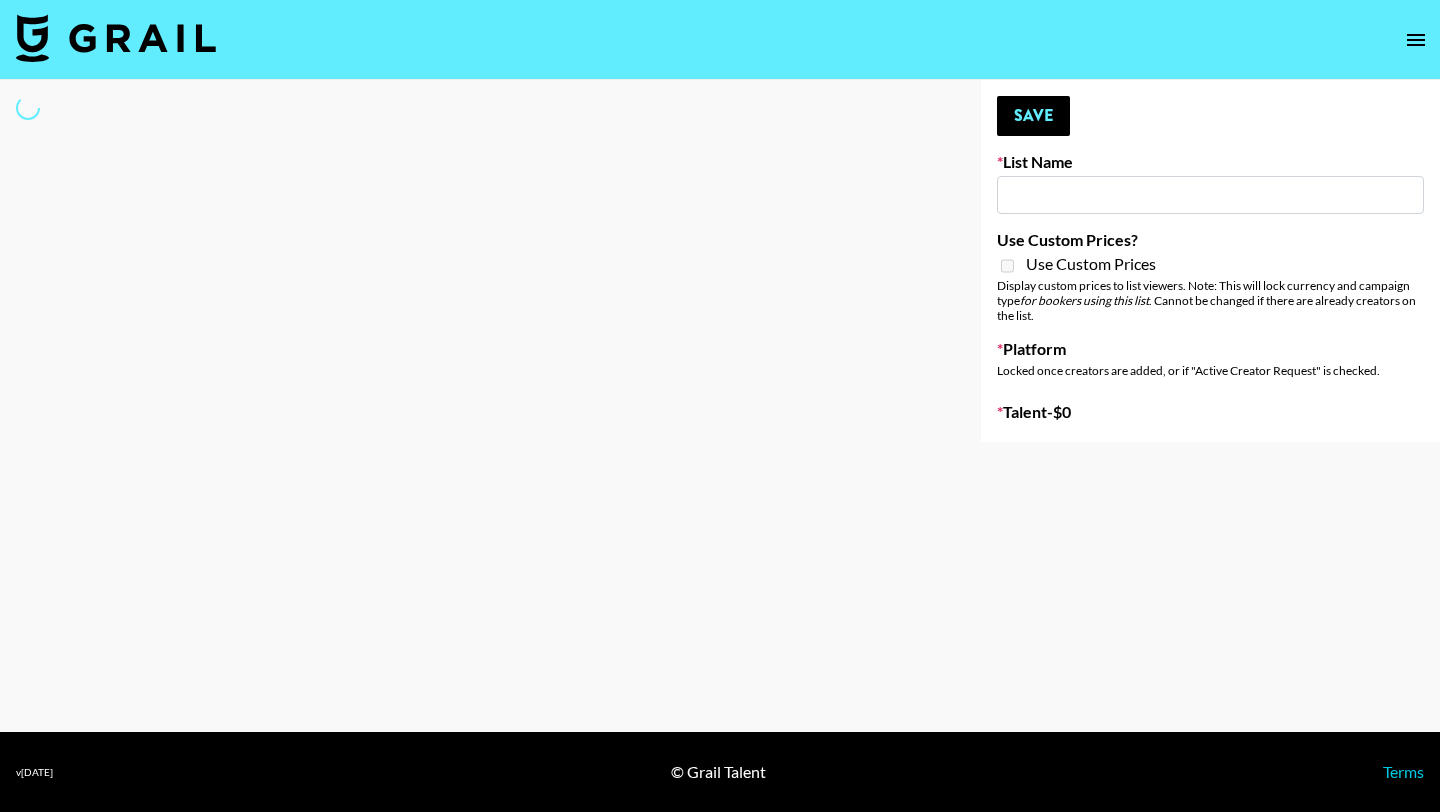 type on "BLOUSIN - Rob49up" 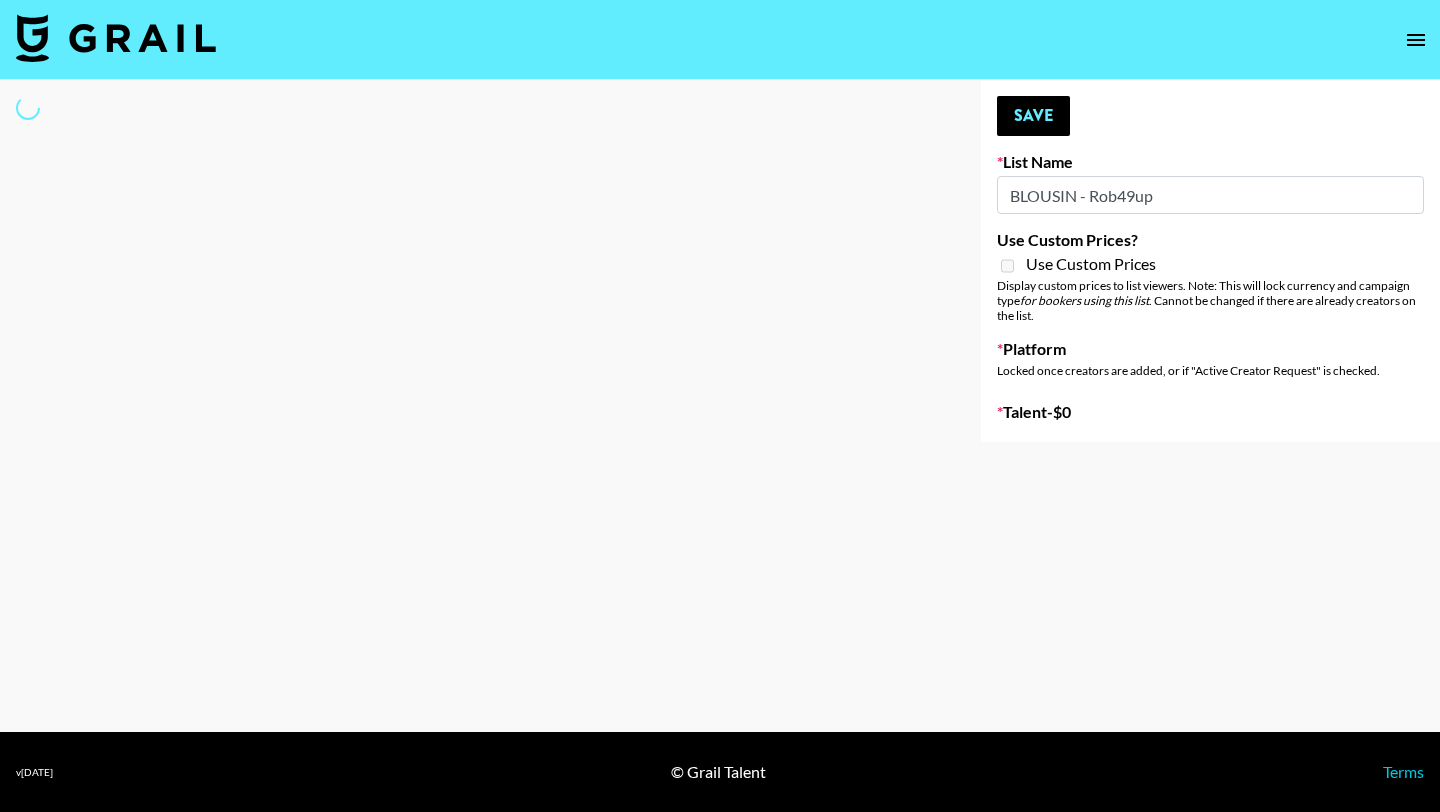 select on "Song" 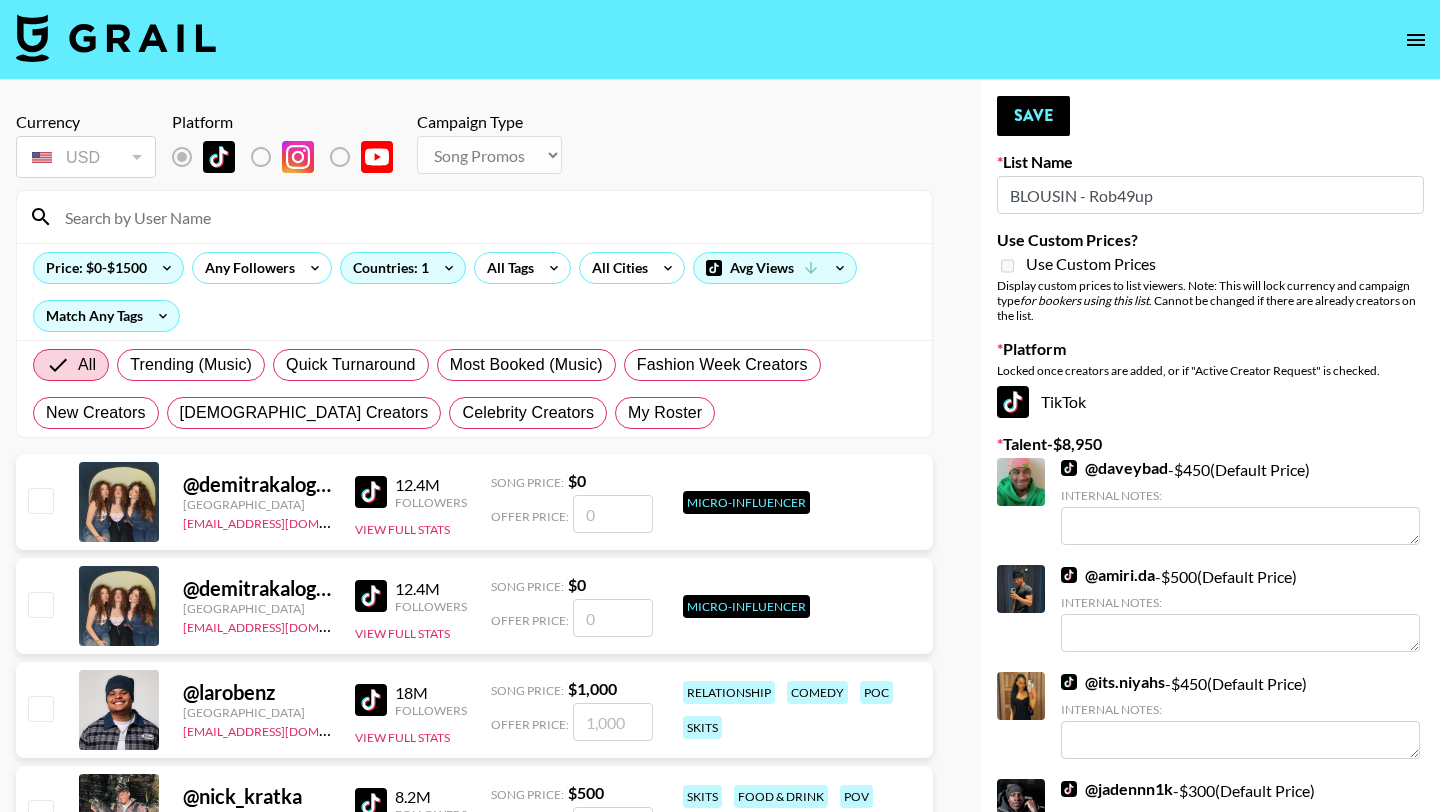 click at bounding box center [486, 217] 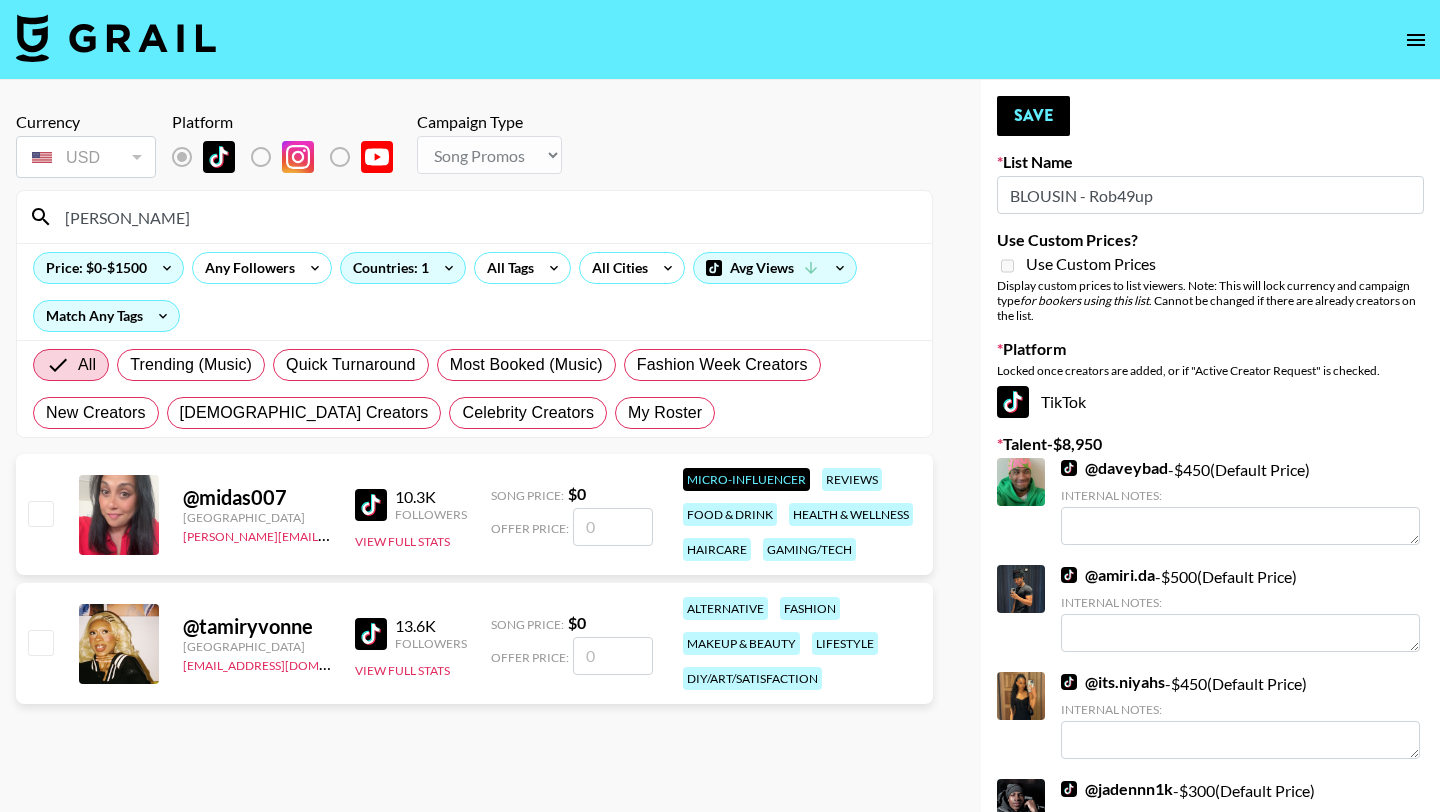 type on "tamia" 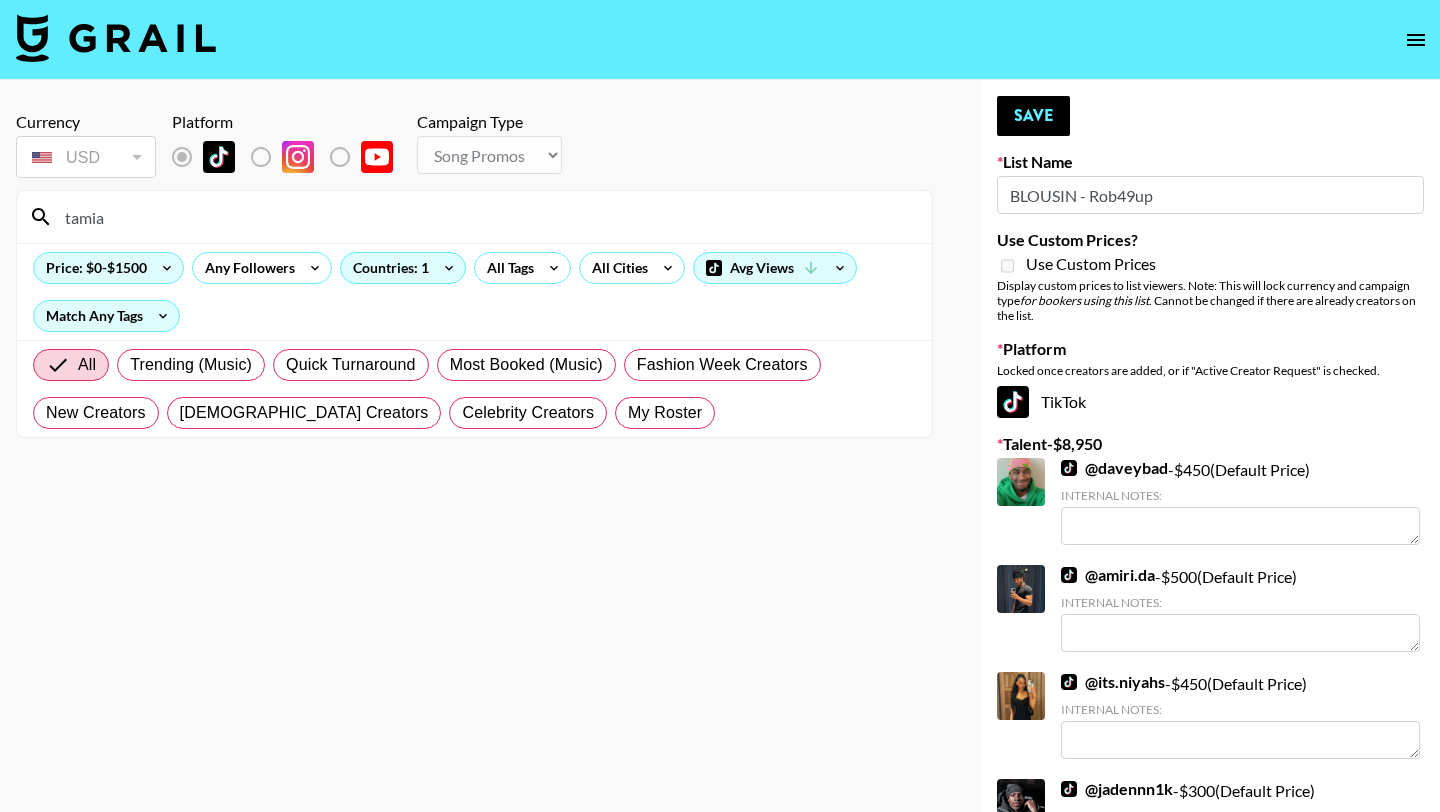 drag, startPoint x: 187, startPoint y: 231, endPoint x: 133, endPoint y: 230, distance: 54.00926 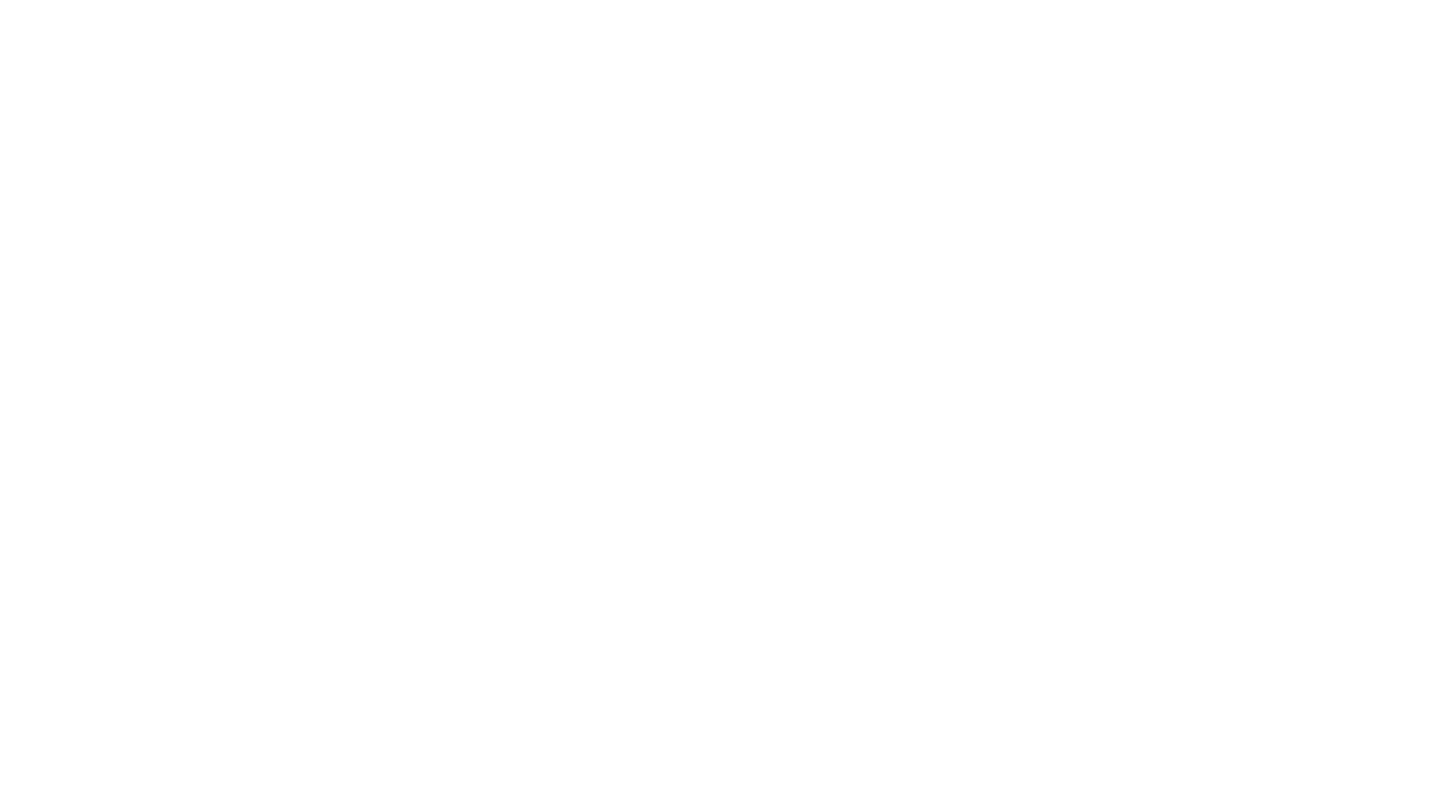 scroll, scrollTop: 0, scrollLeft: 0, axis: both 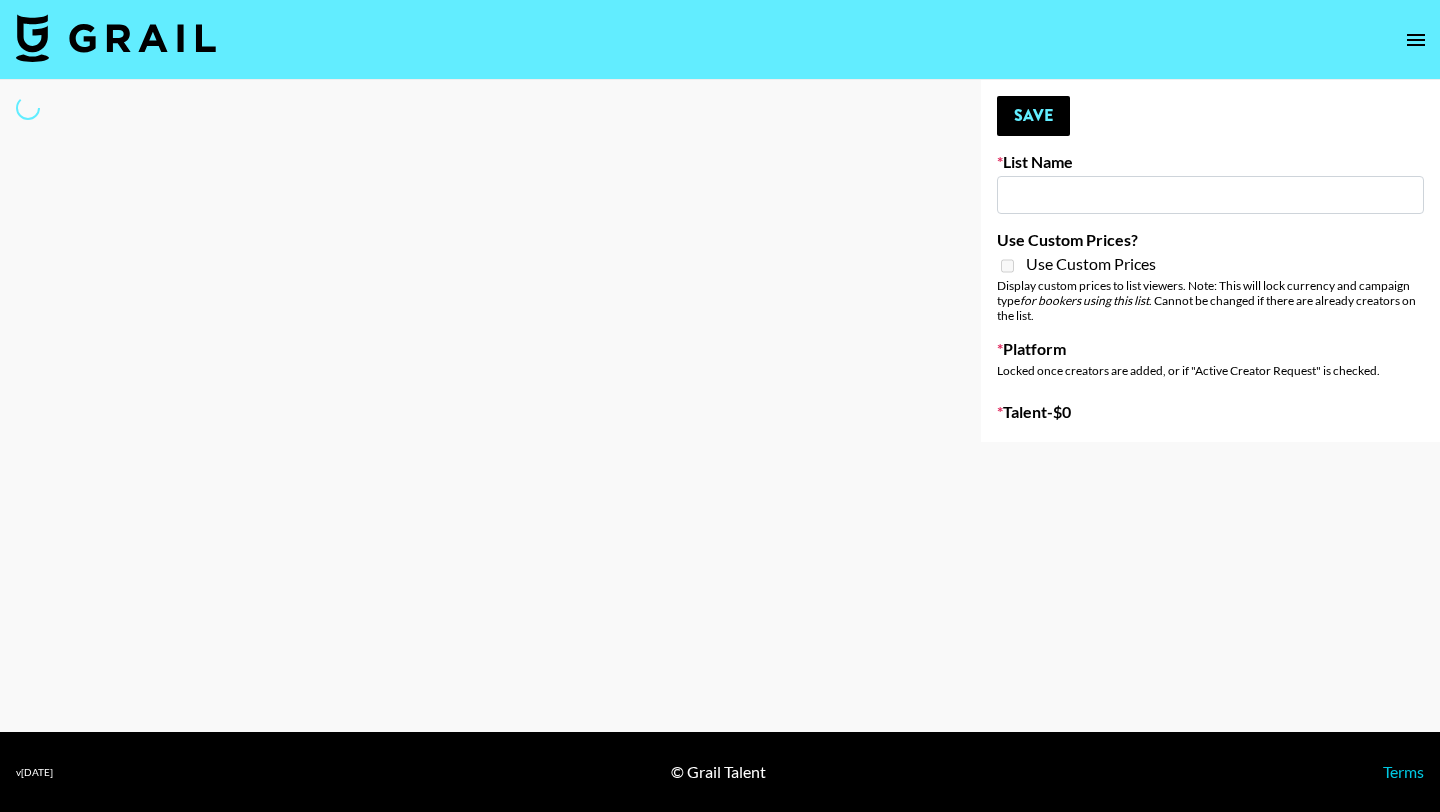 type on "US Black Femme Creators for 180 - PJ" 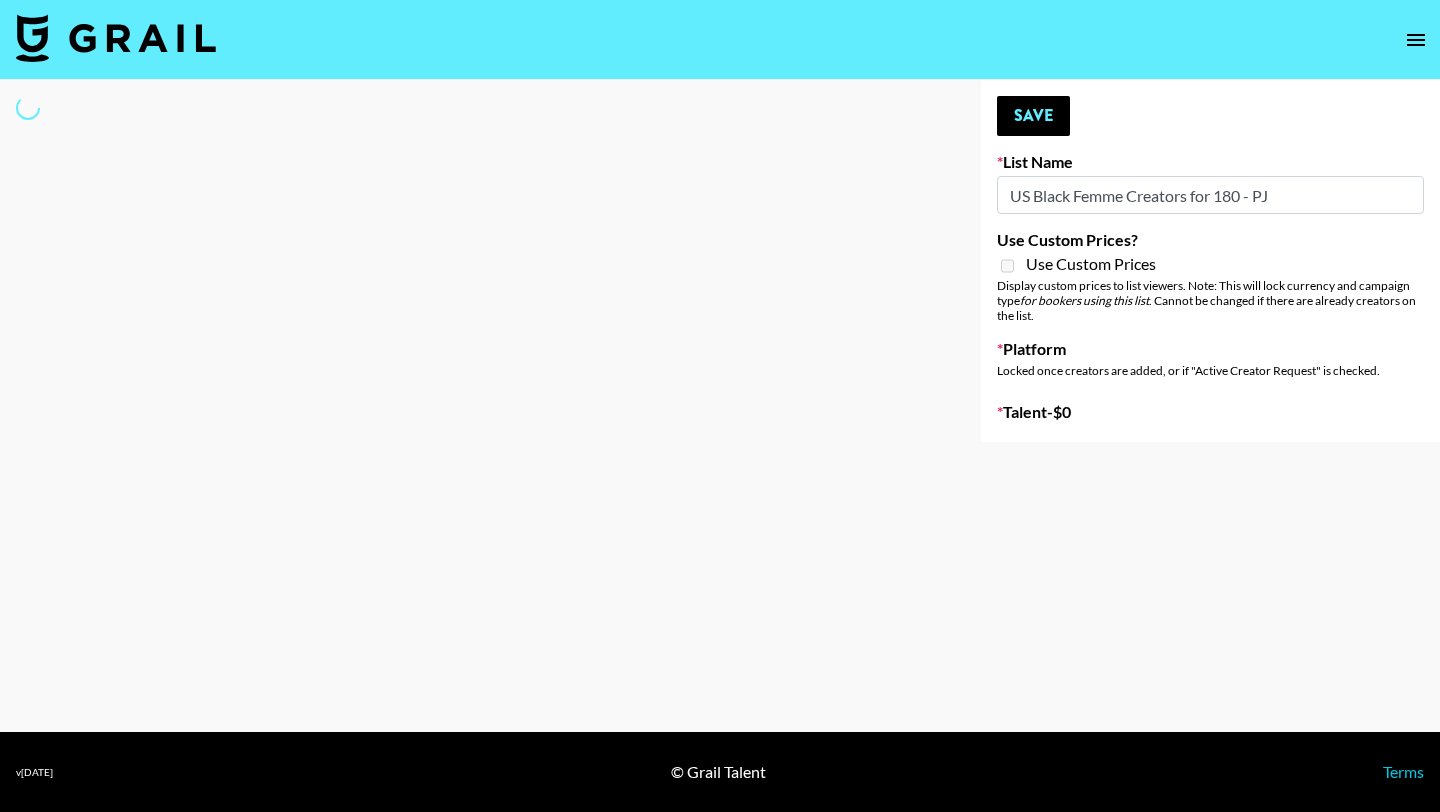 select on "Song" 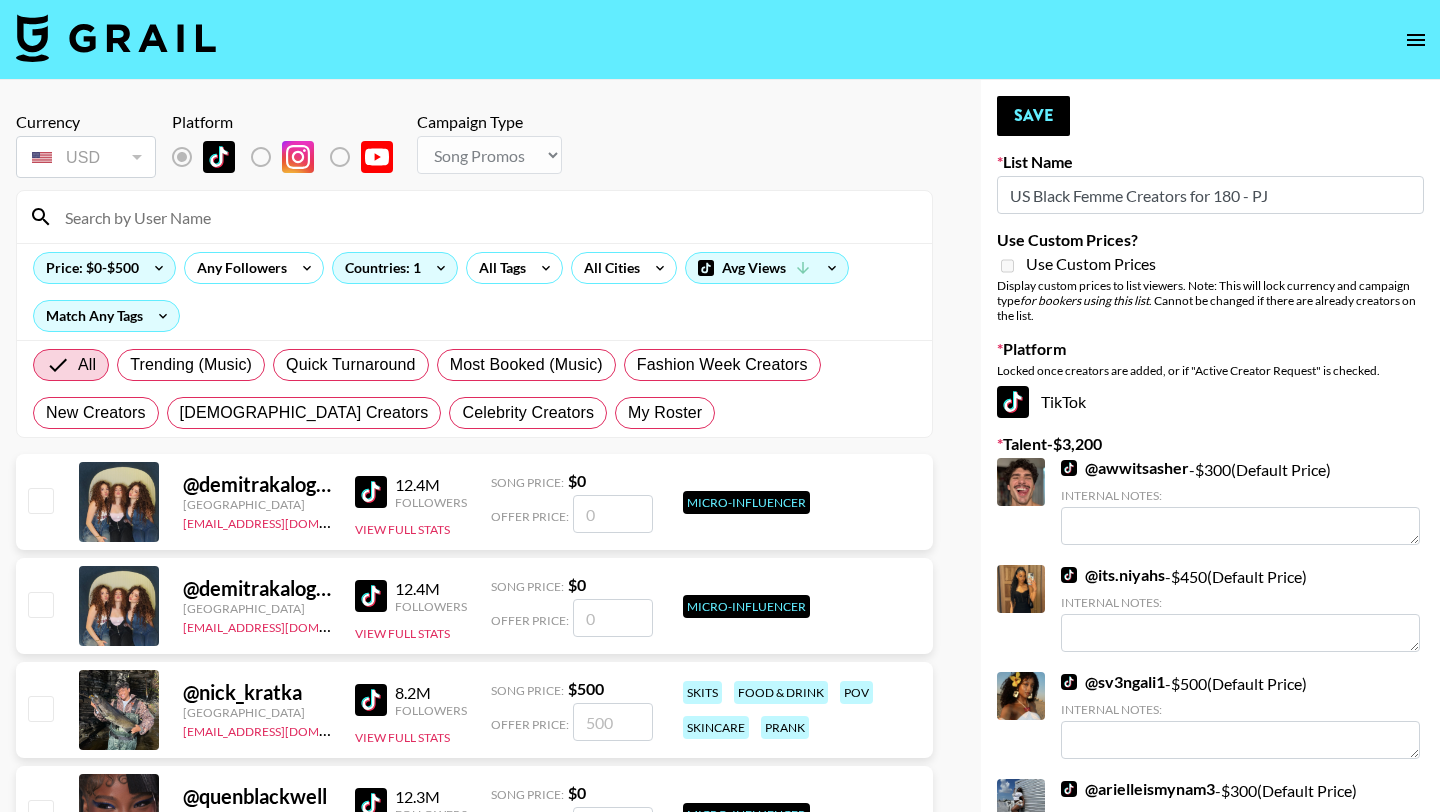 click at bounding box center (486, 217) 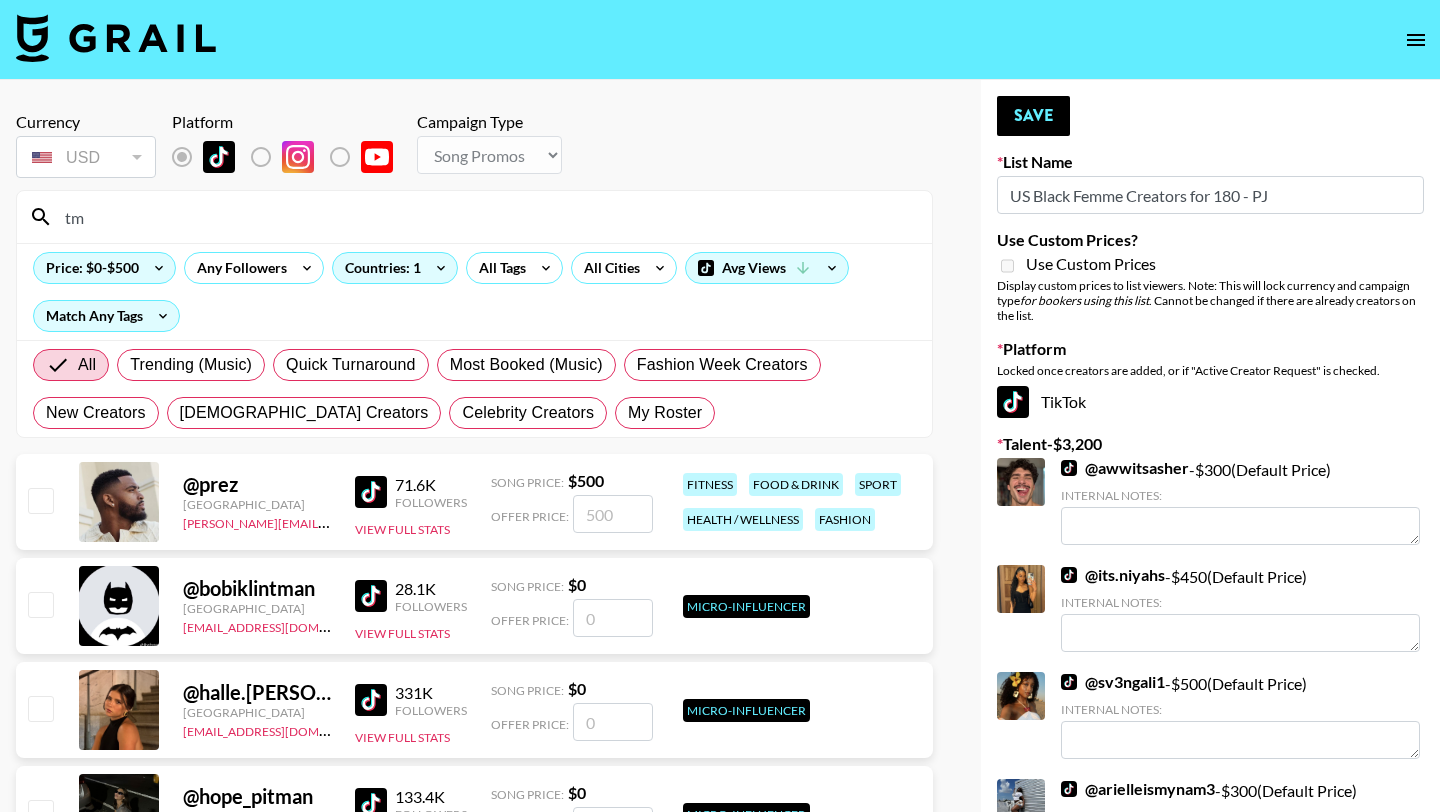 type on "t" 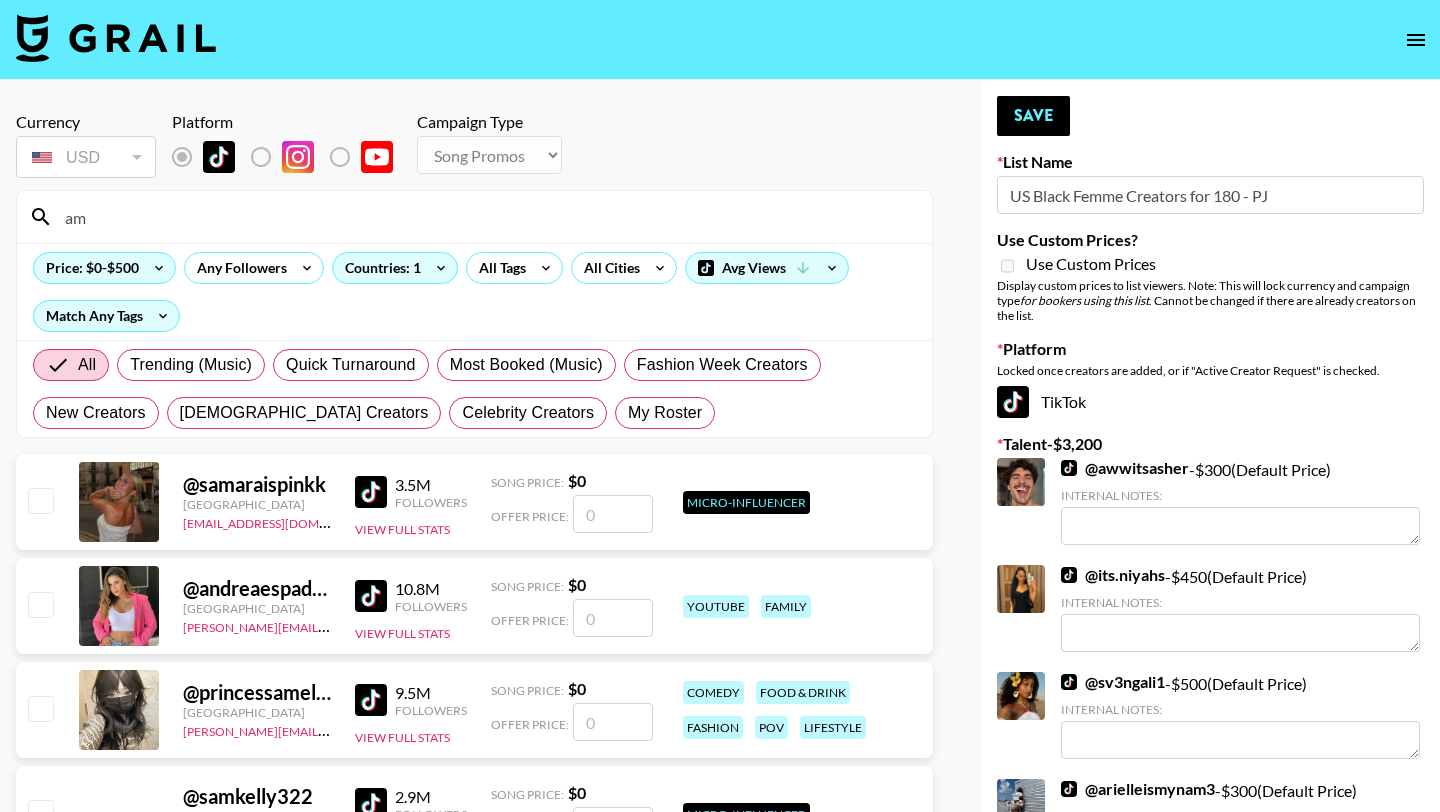 type on "a" 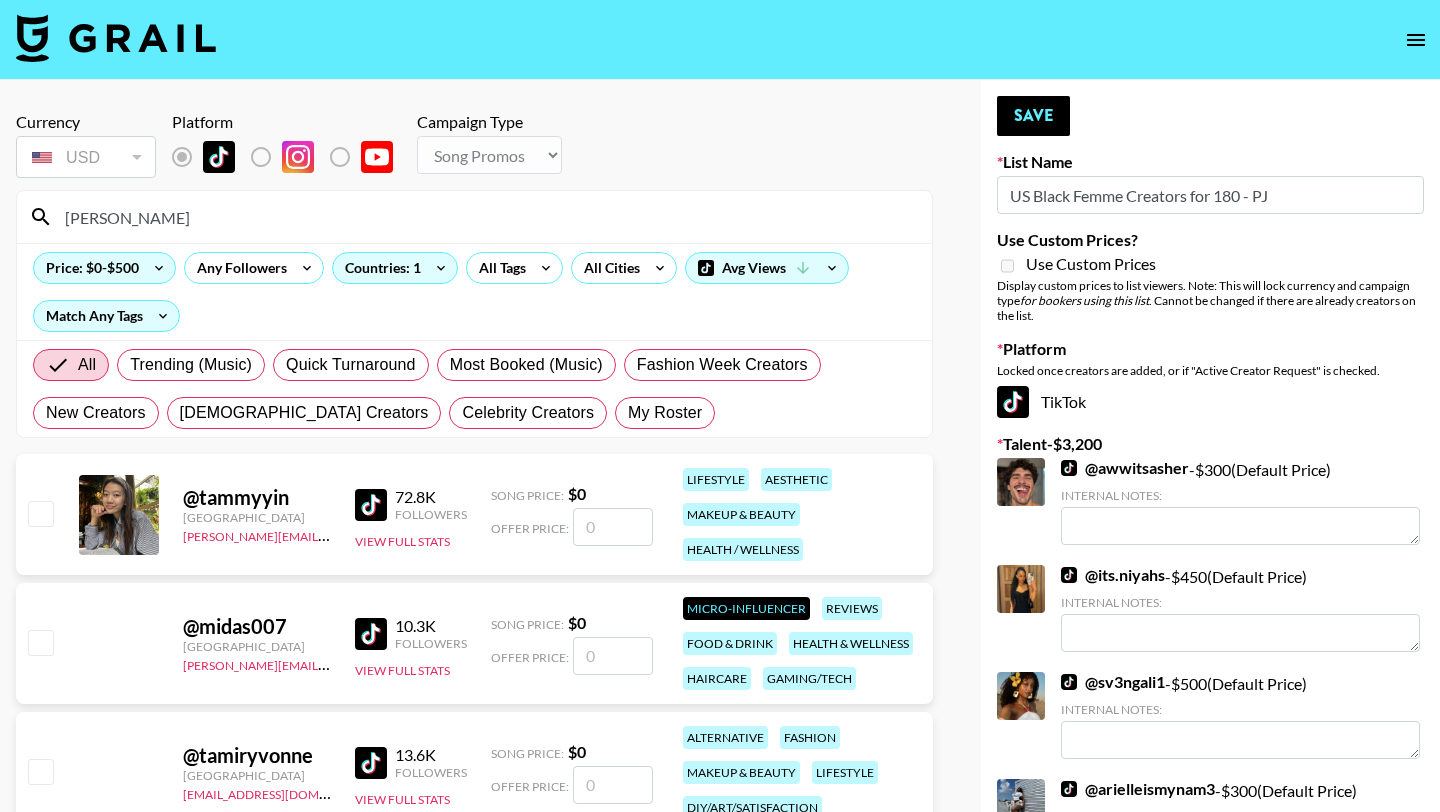 type on "tamia" 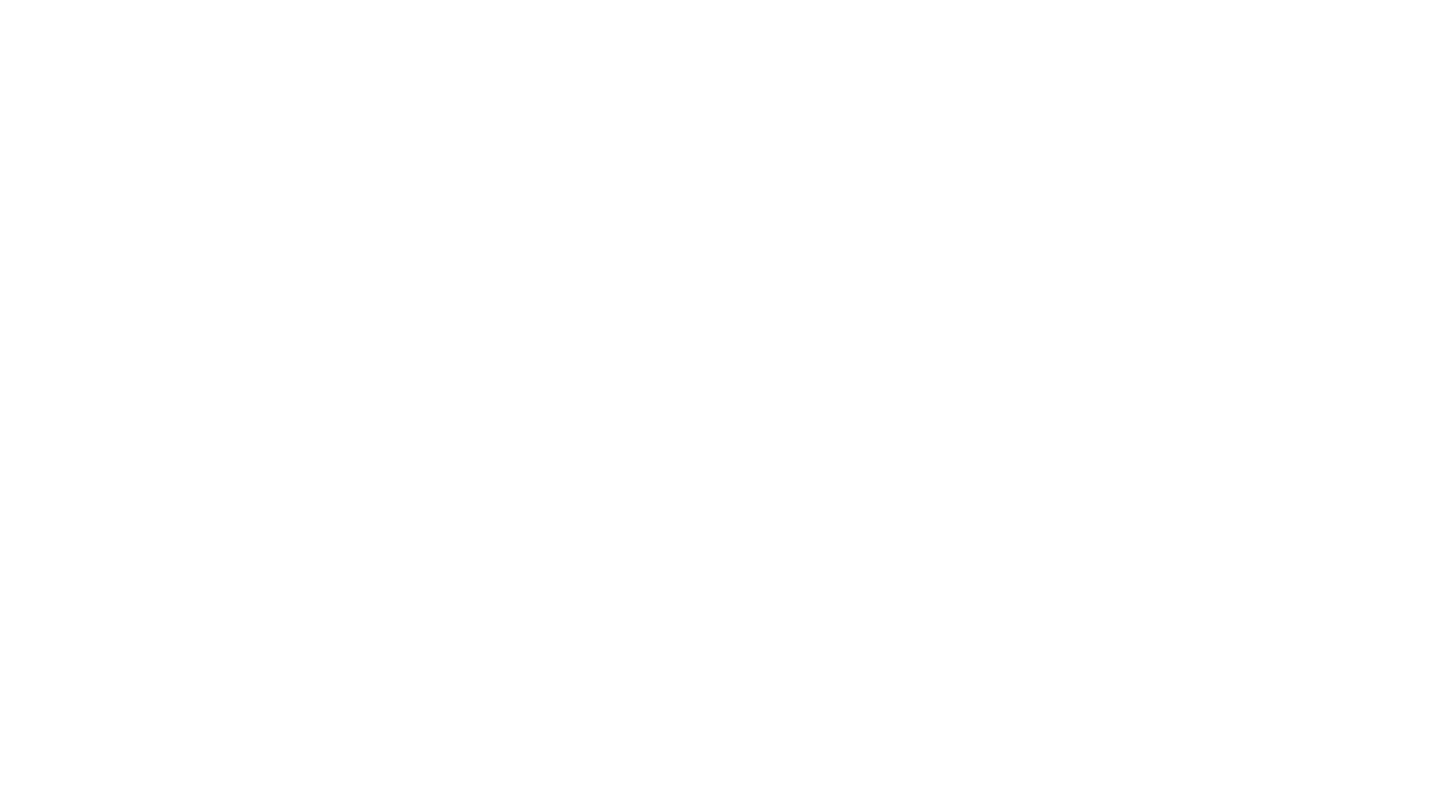 scroll, scrollTop: 0, scrollLeft: 0, axis: both 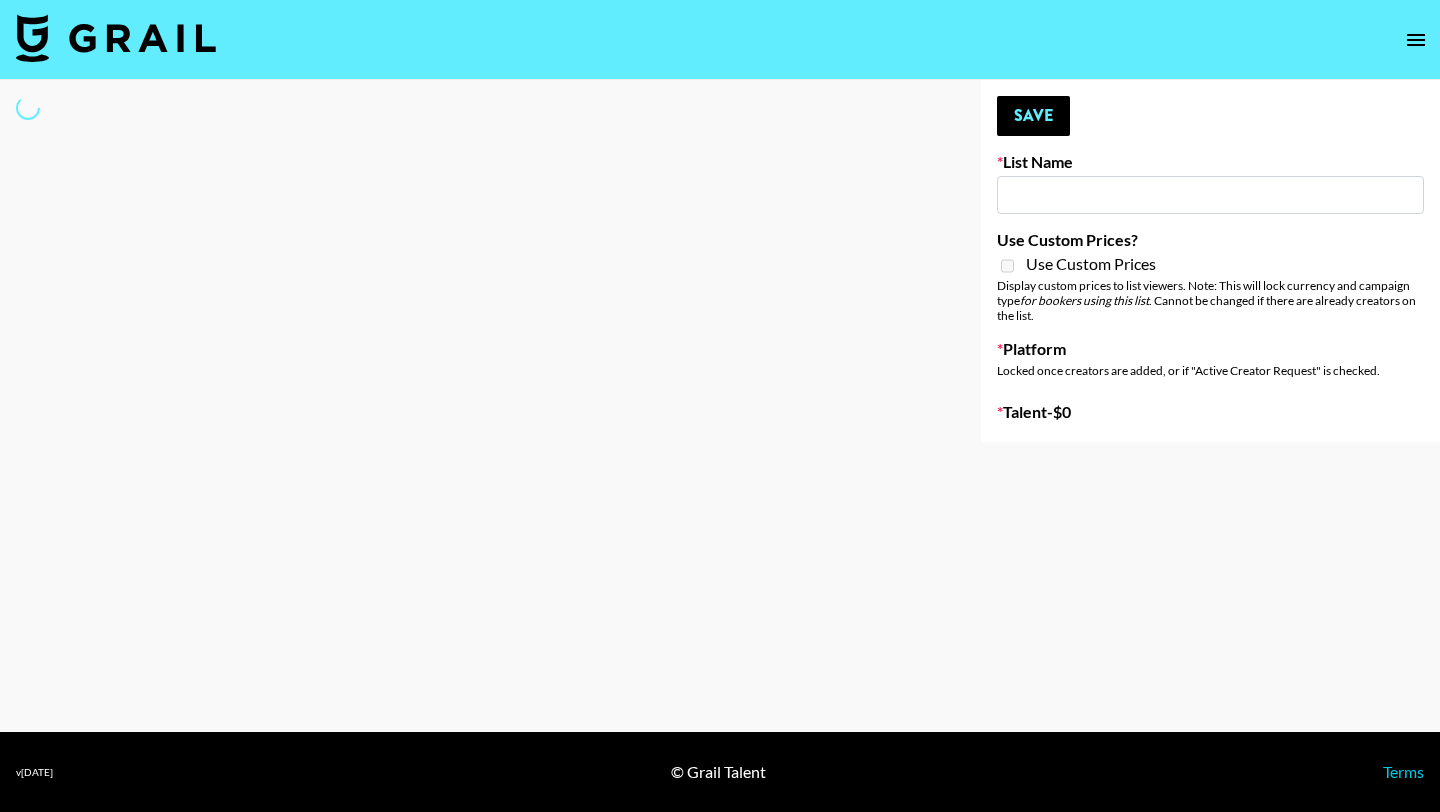 type on "Black Femme US Creators for boffum - SAWEETIE" 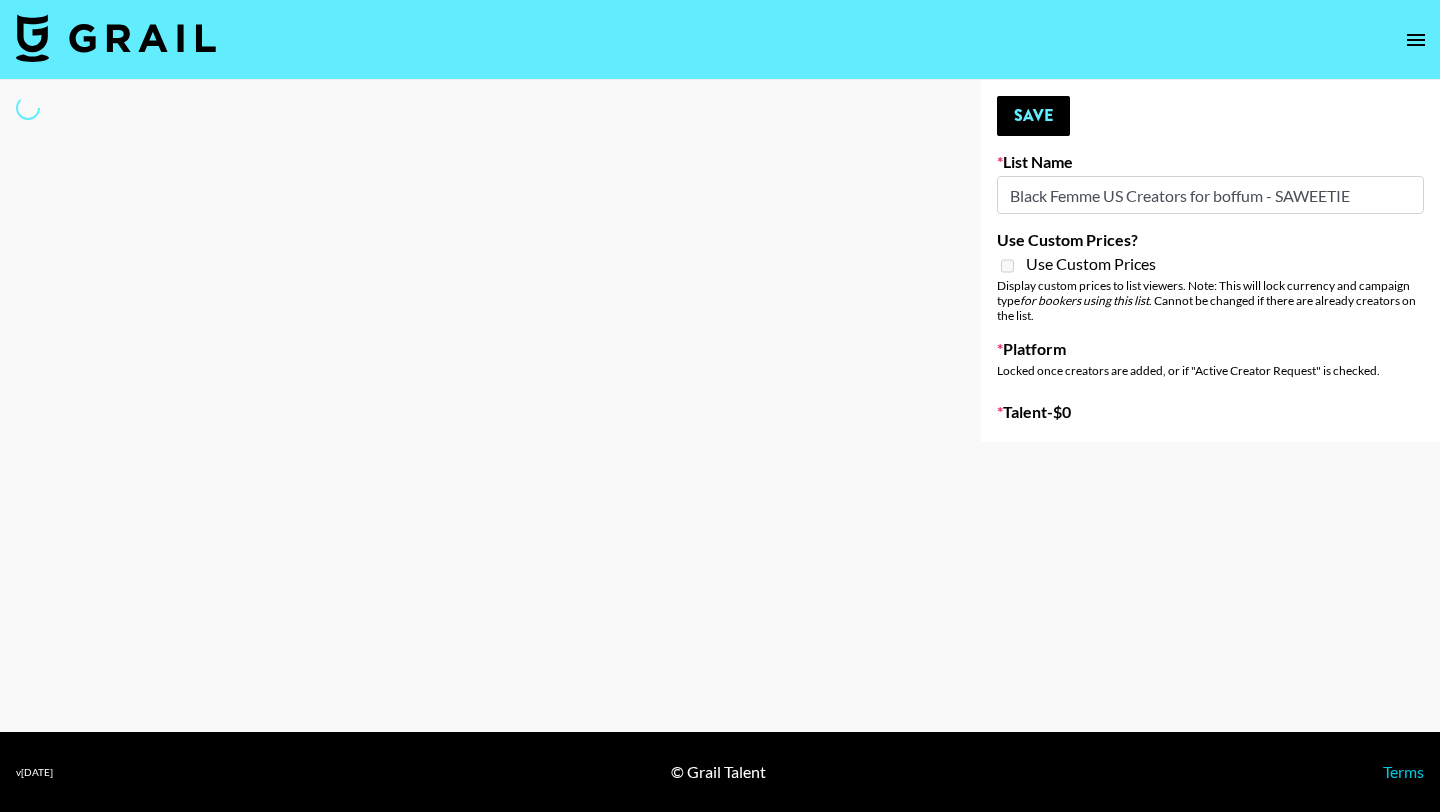 select on "Song" 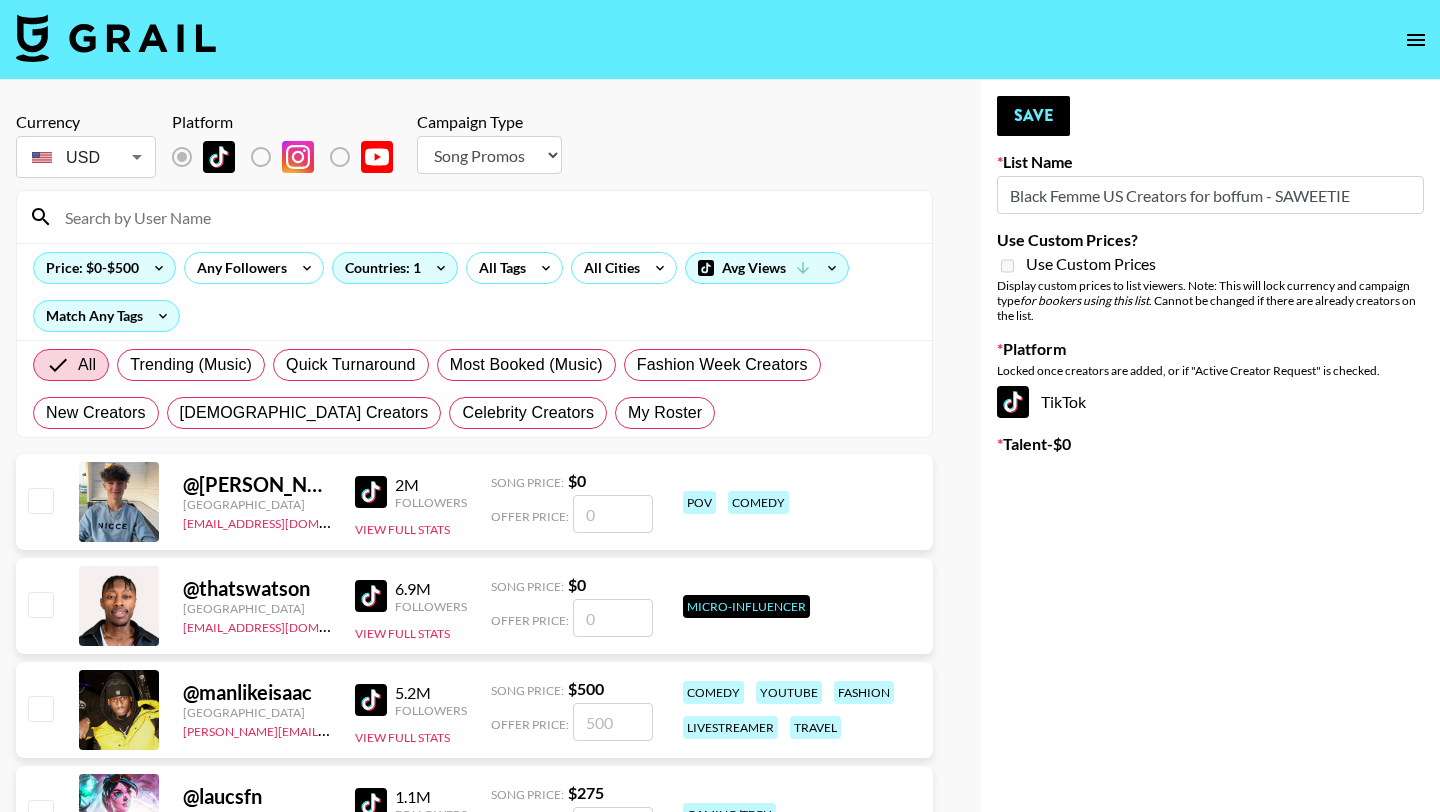 click at bounding box center [486, 217] 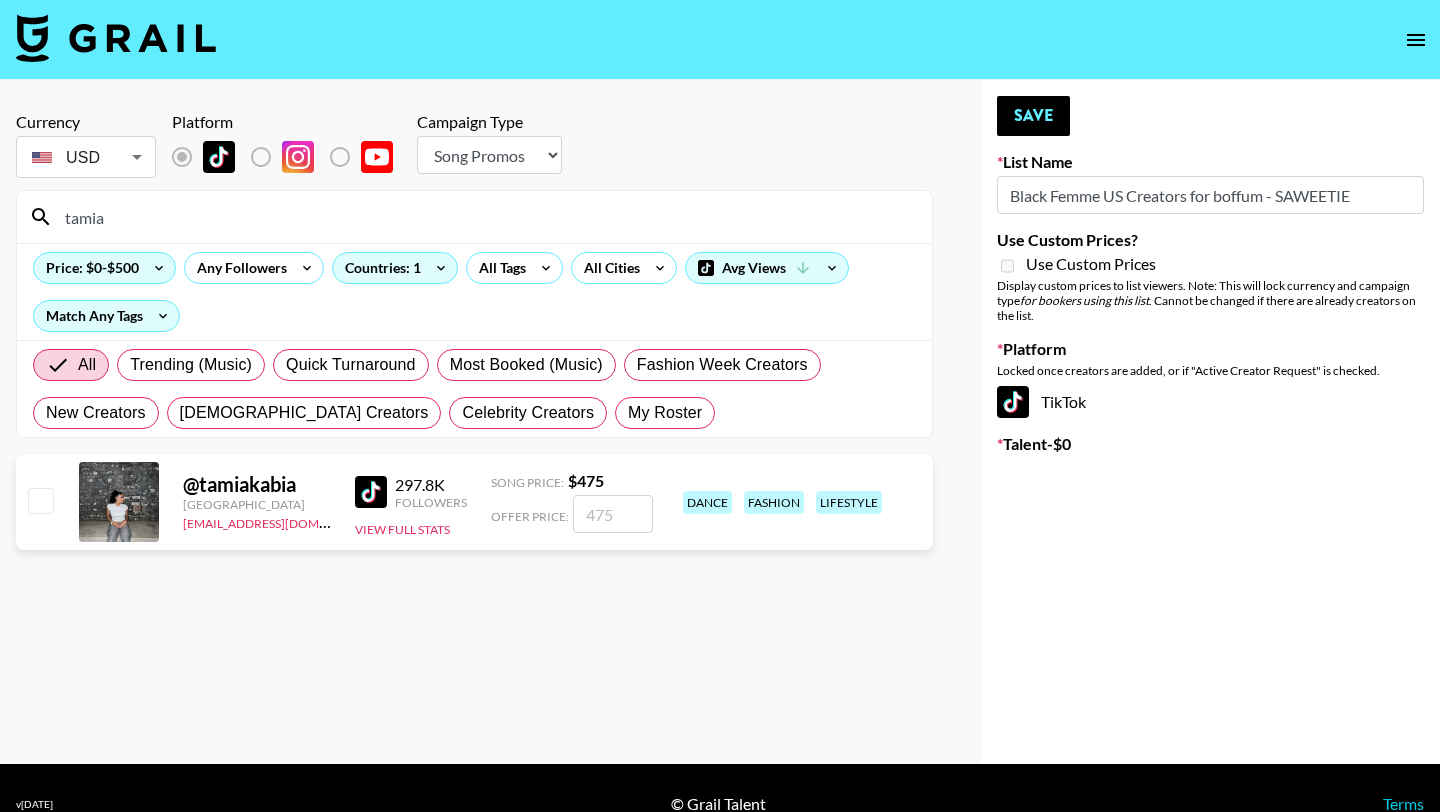 type on "tamia" 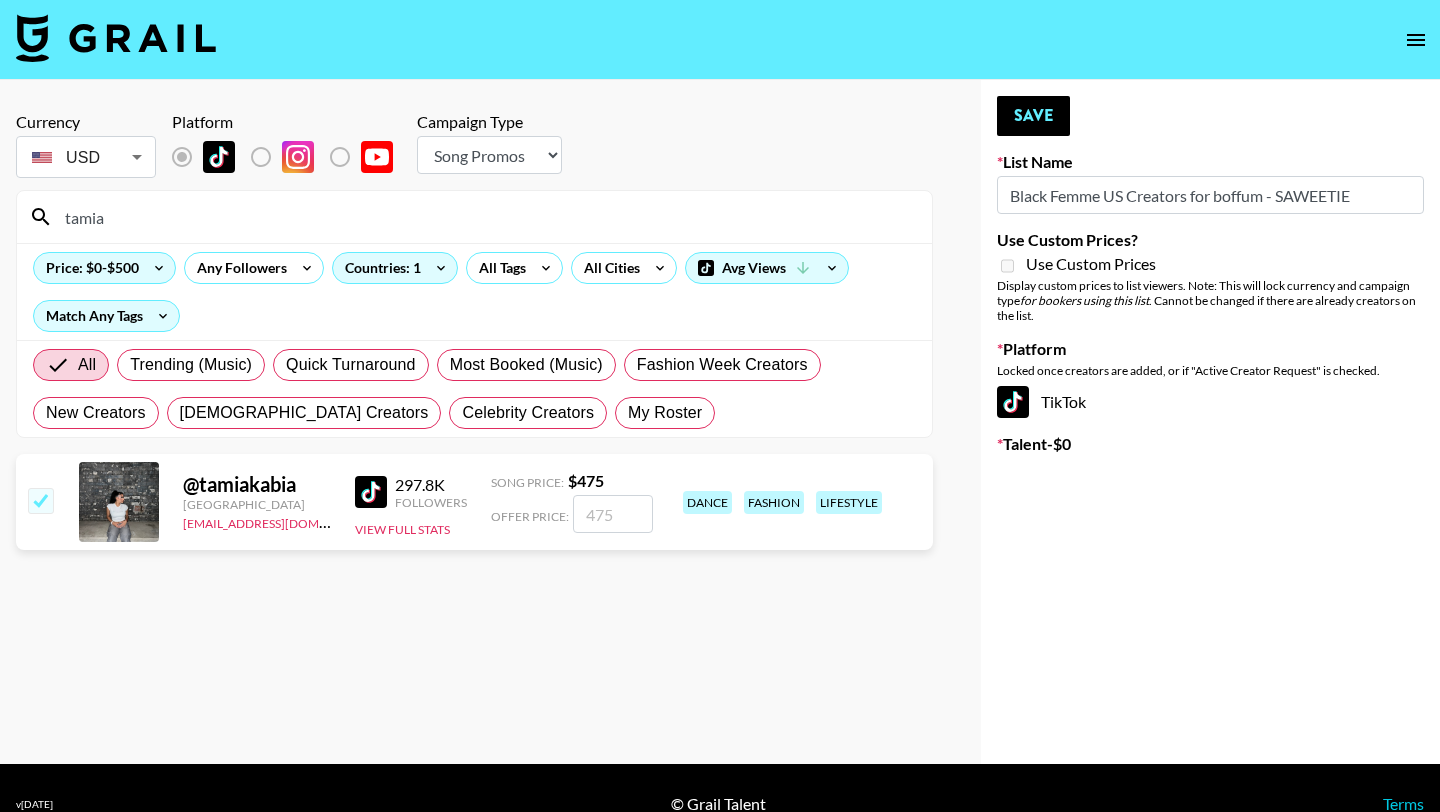checkbox on "true" 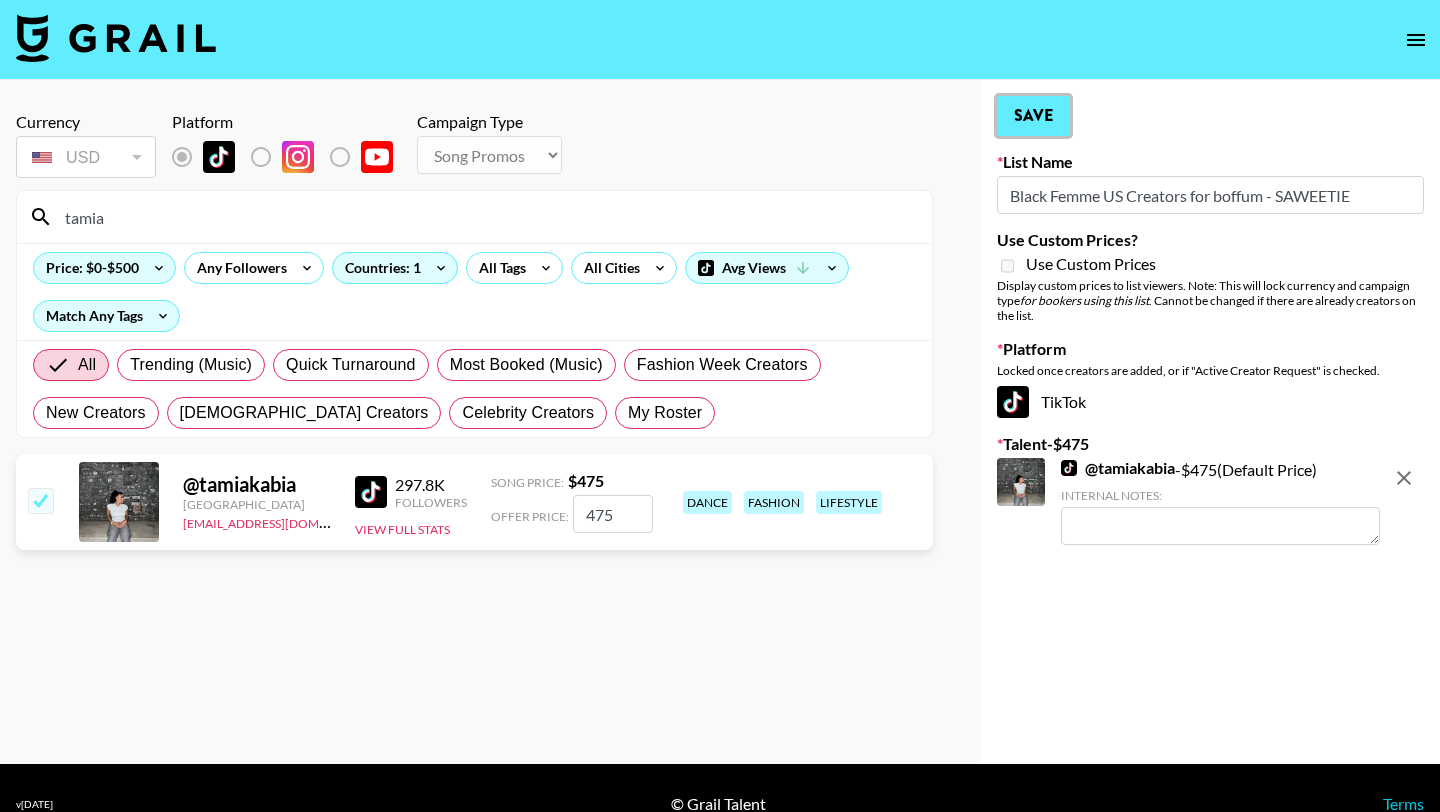 click on "Save" at bounding box center [1033, 116] 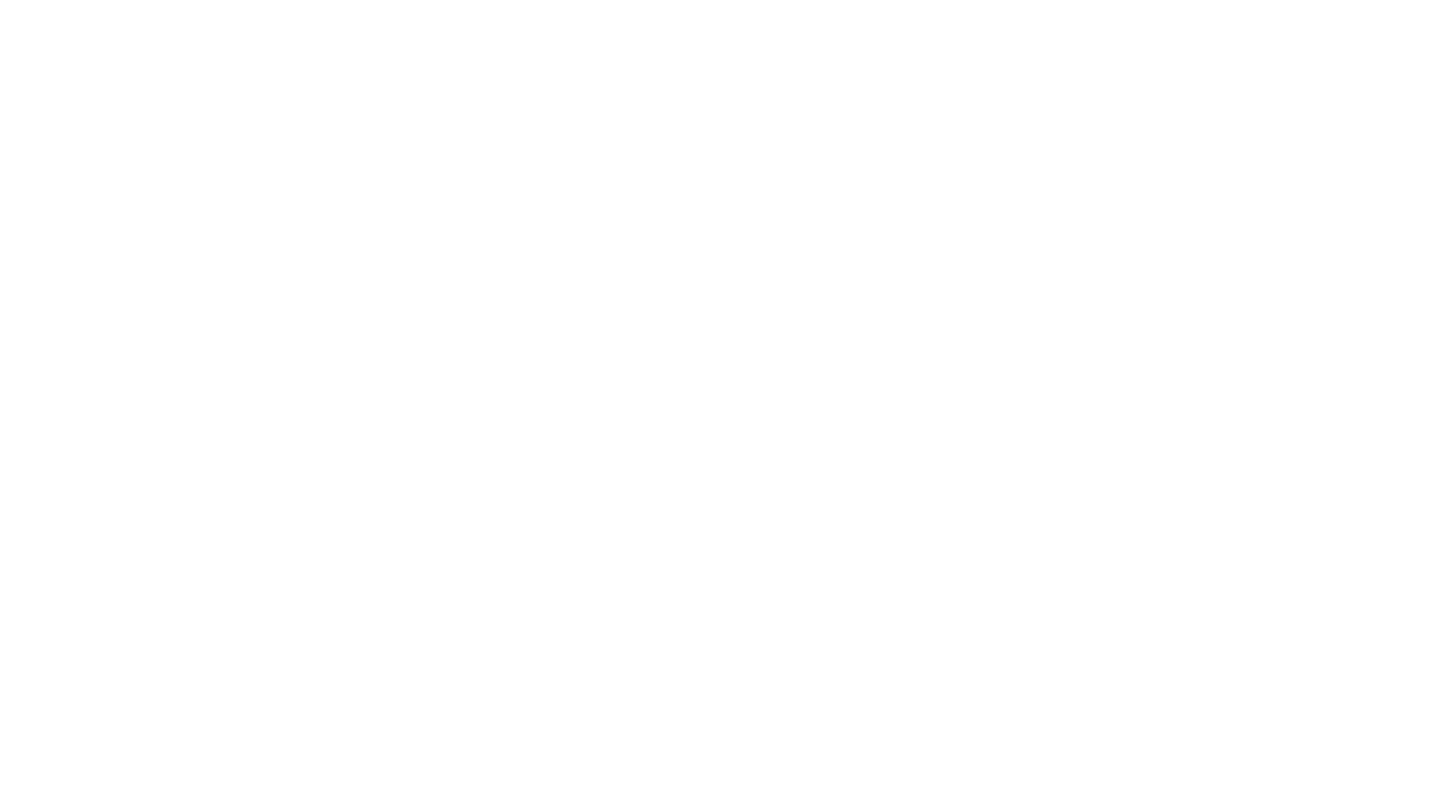 scroll, scrollTop: 0, scrollLeft: 0, axis: both 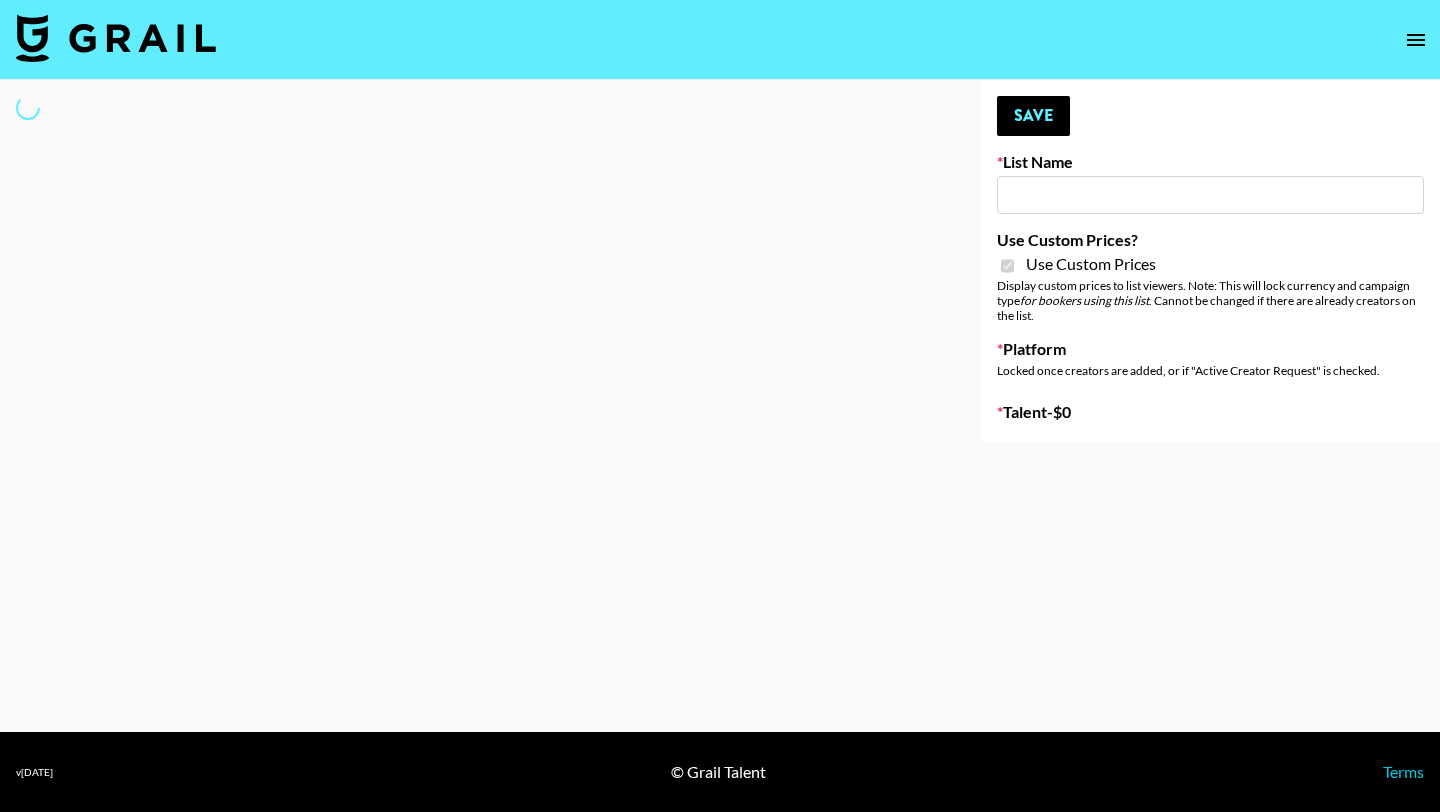 type on "Simple App 18/07" 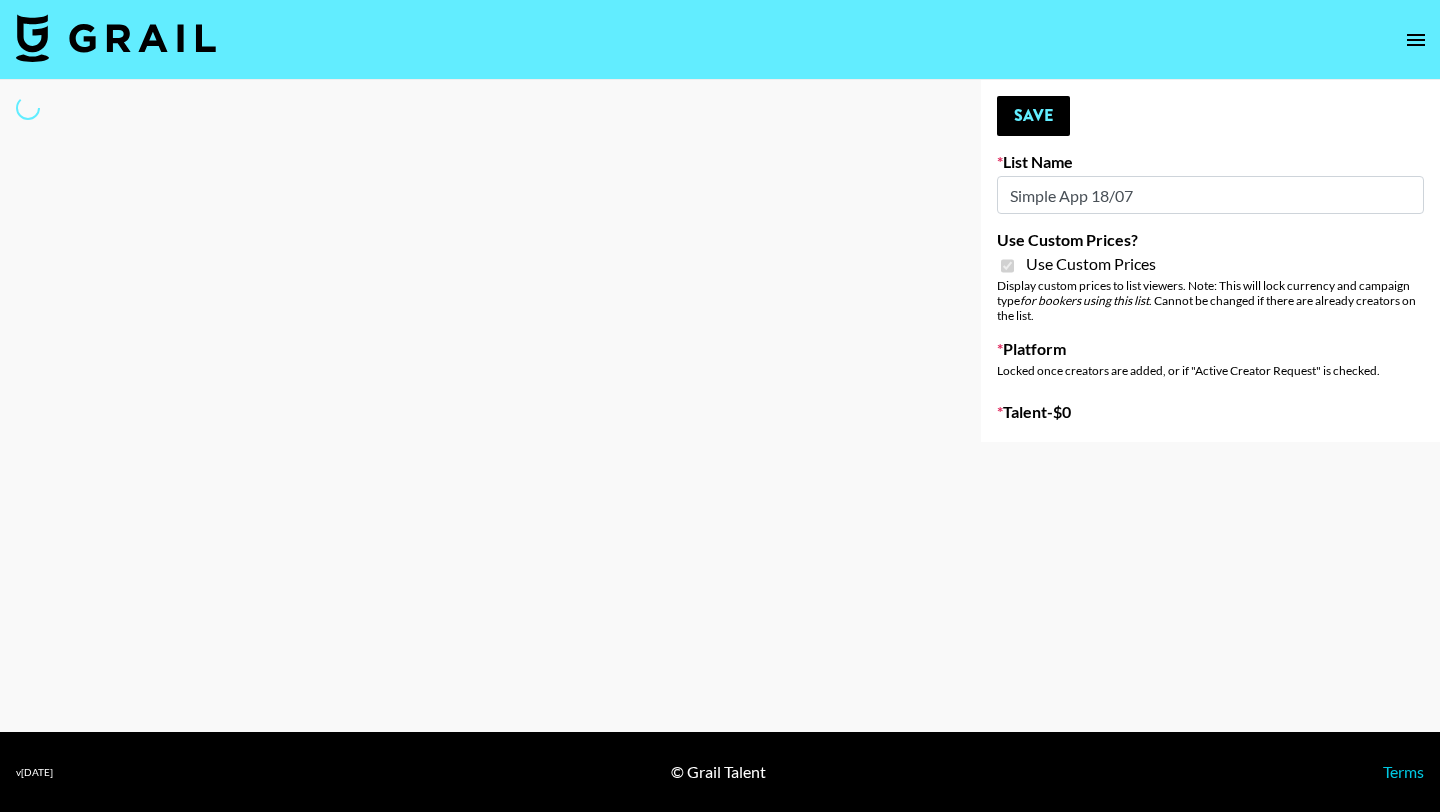 select on "Brand" 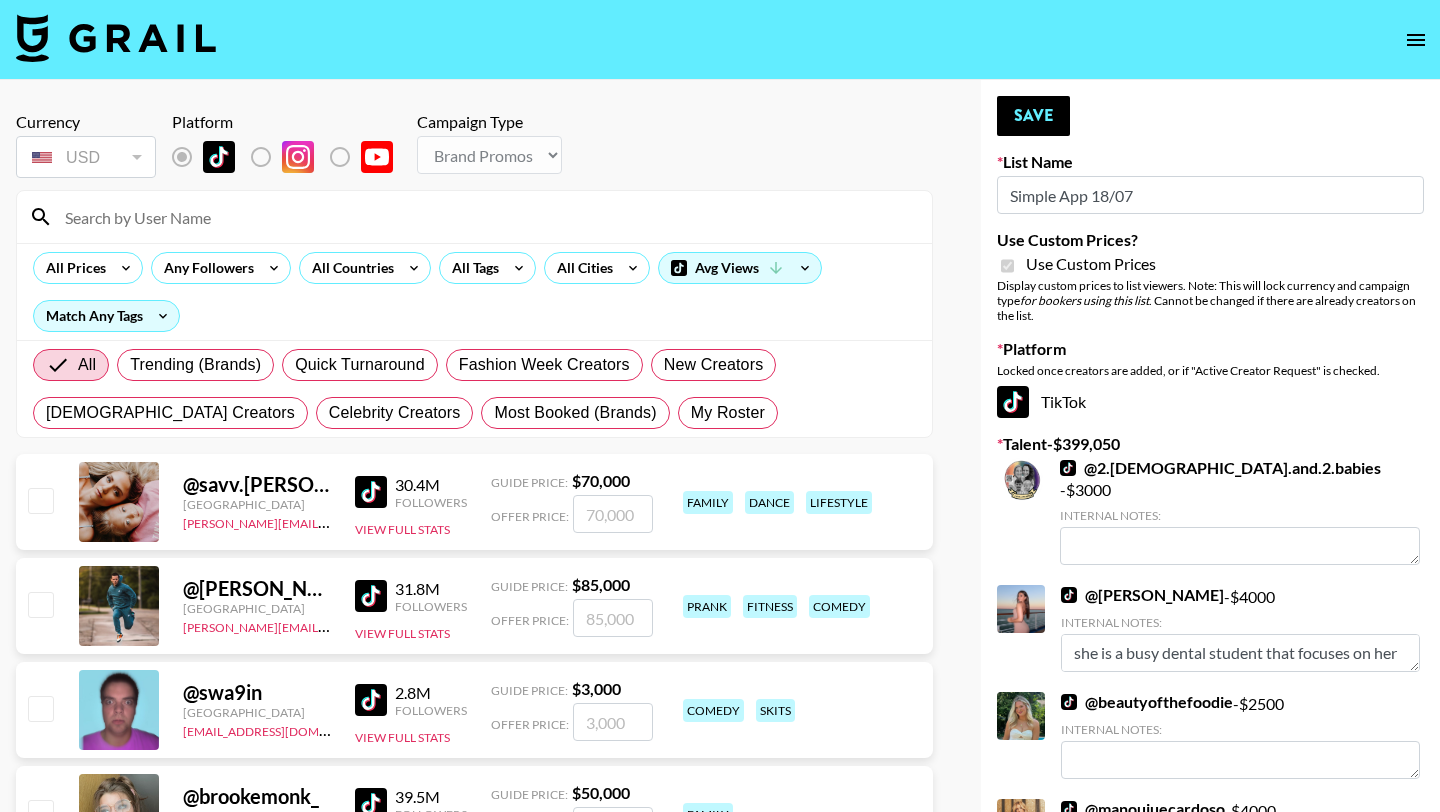 click at bounding box center [486, 217] 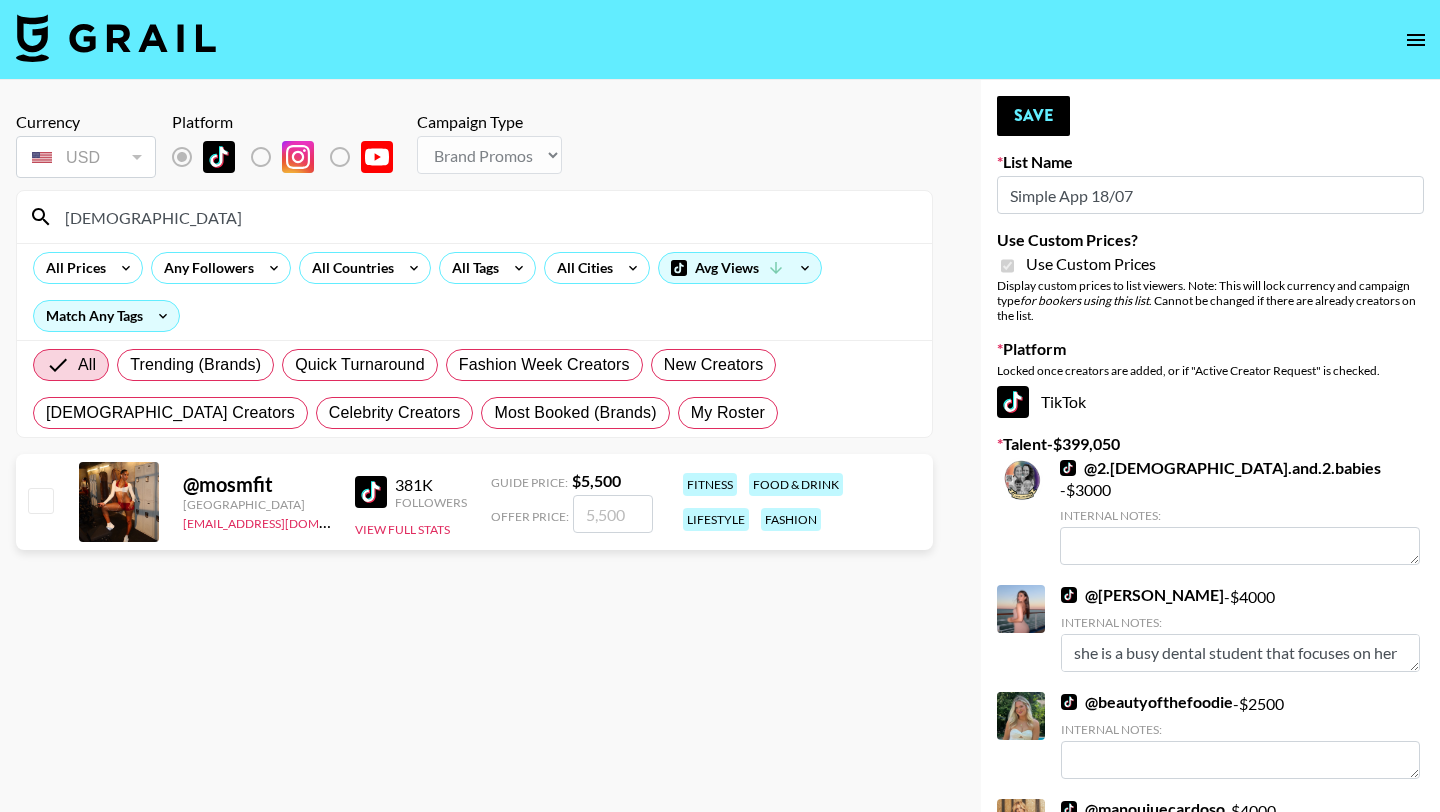 type on "[DEMOGRAPHIC_DATA]" 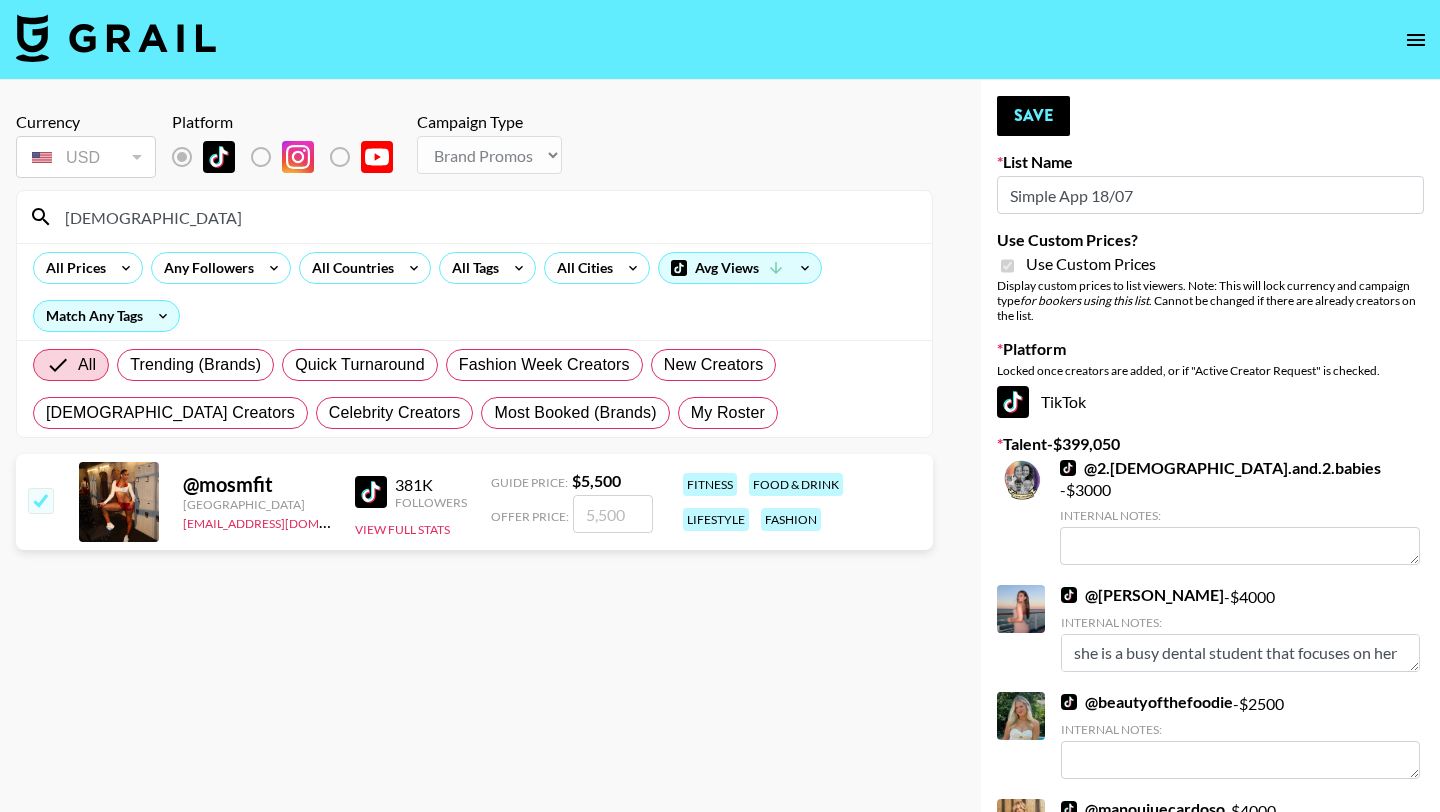 checkbox on "true" 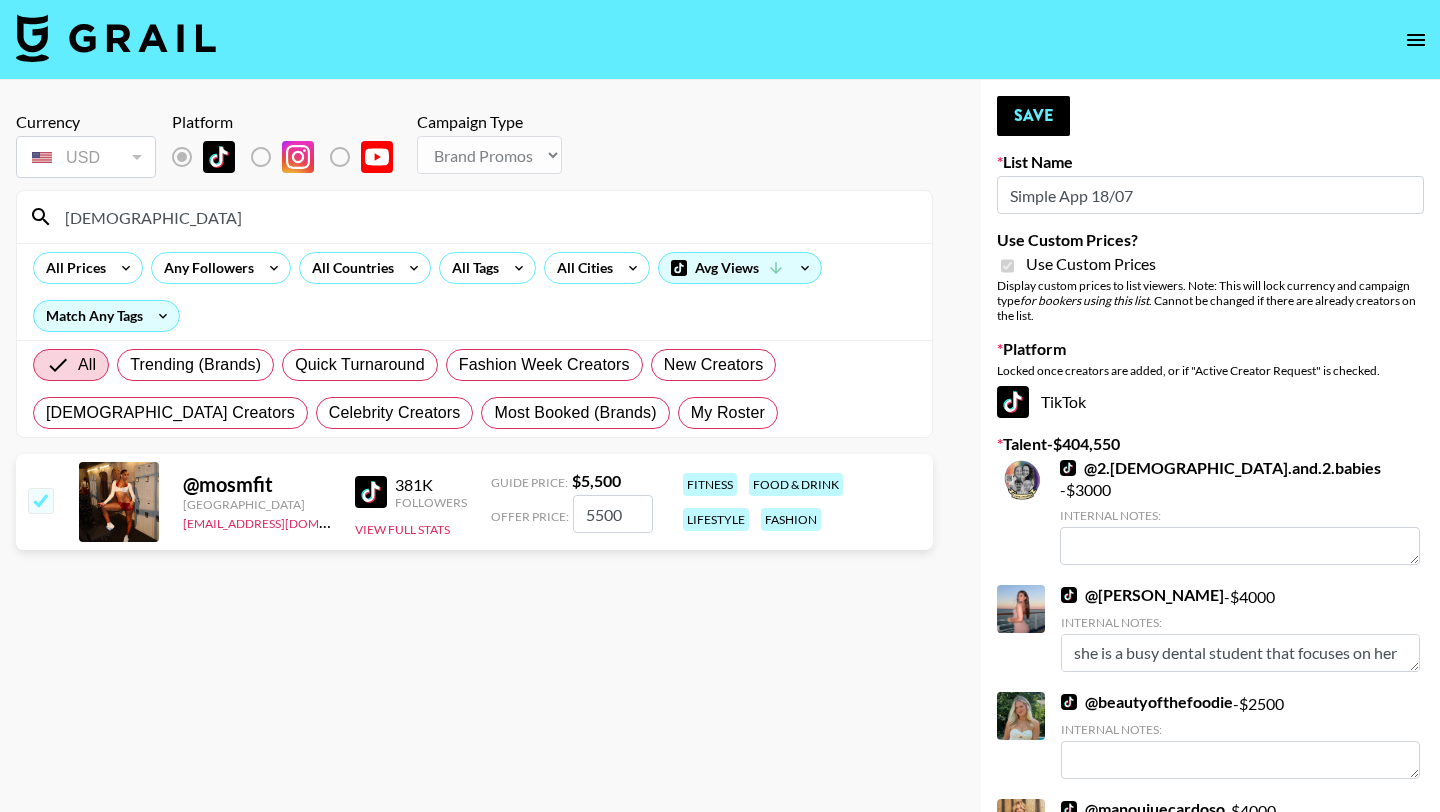 drag, startPoint x: 630, startPoint y: 518, endPoint x: 349, endPoint y: 515, distance: 281.01602 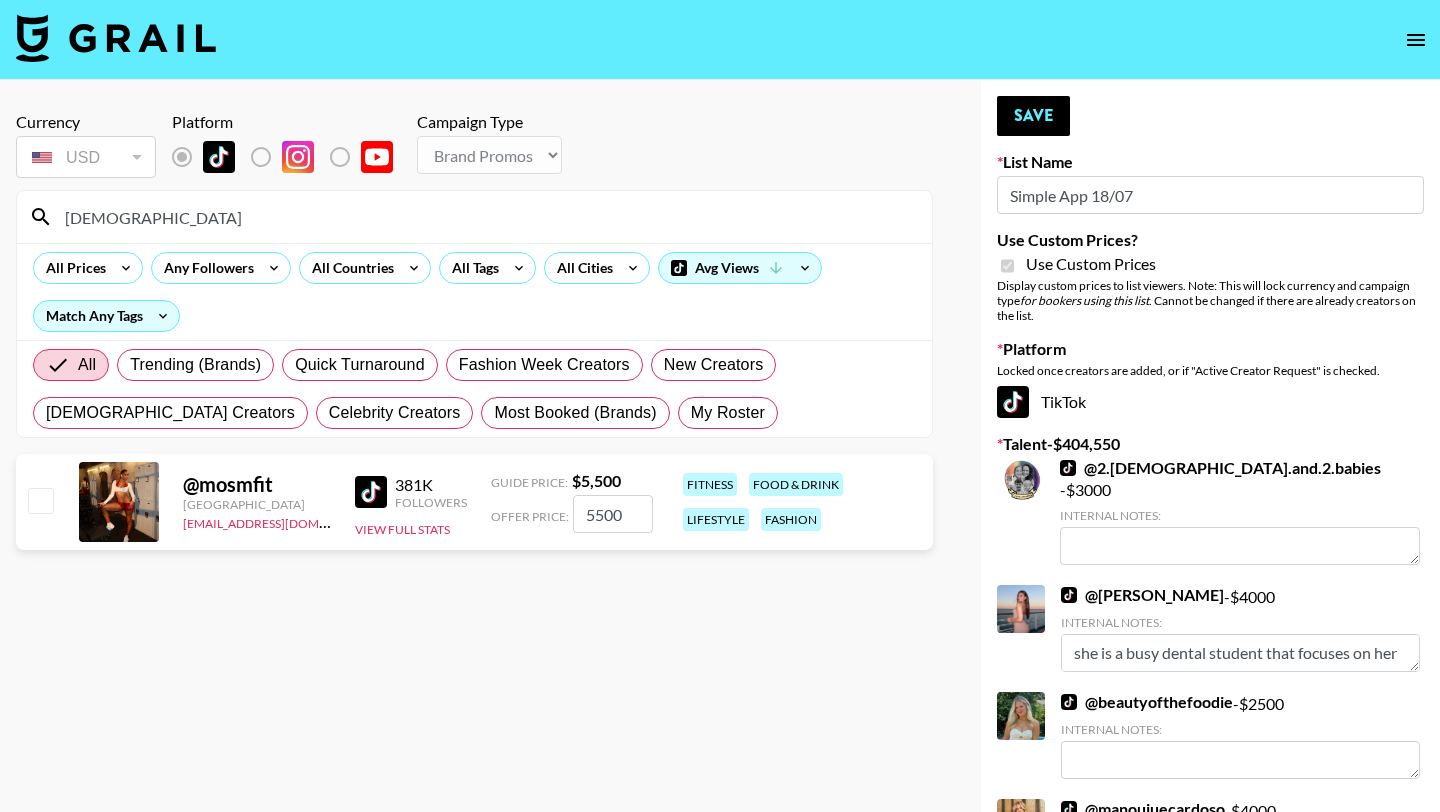 checkbox on "false" 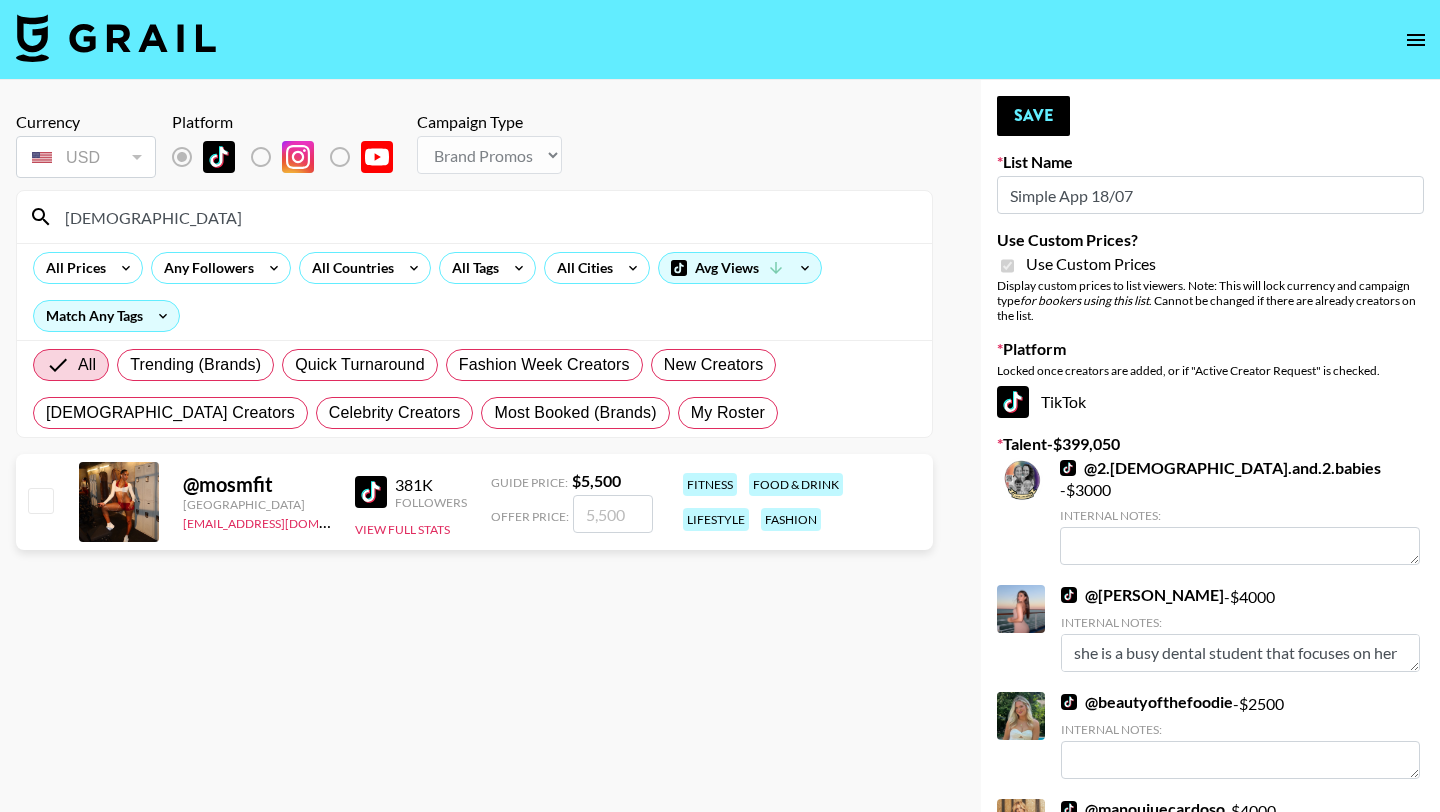 type 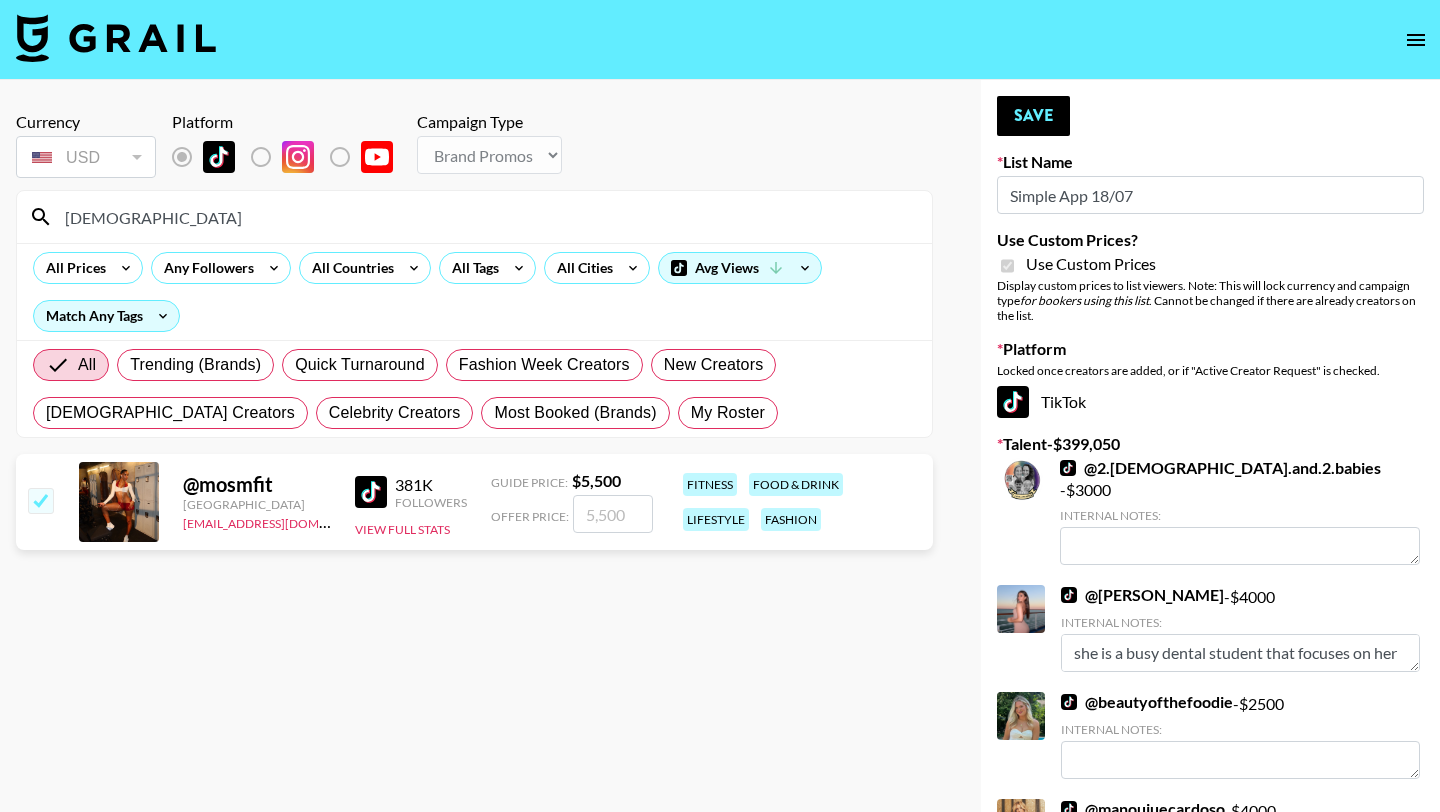 checkbox on "true" 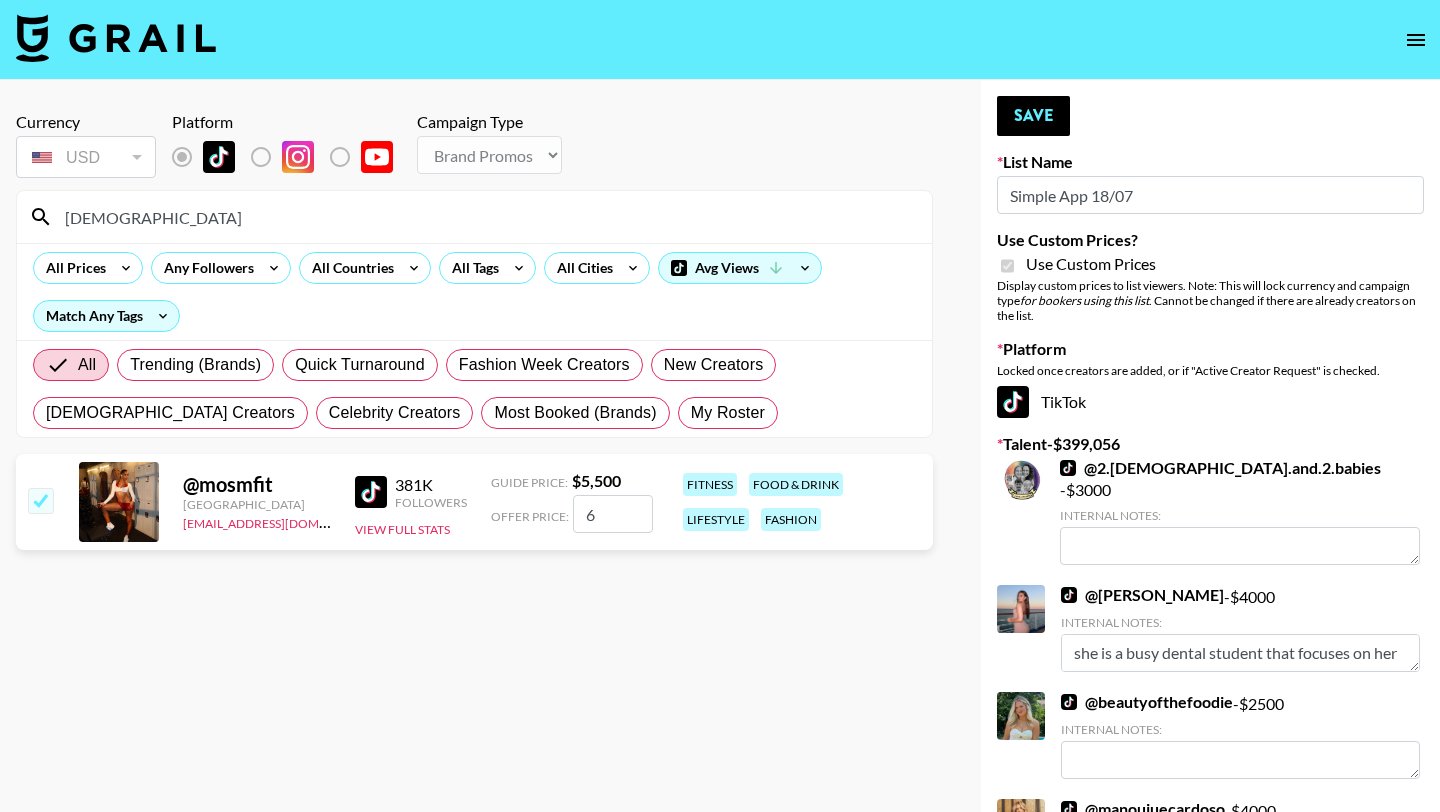 checkbox on "false" 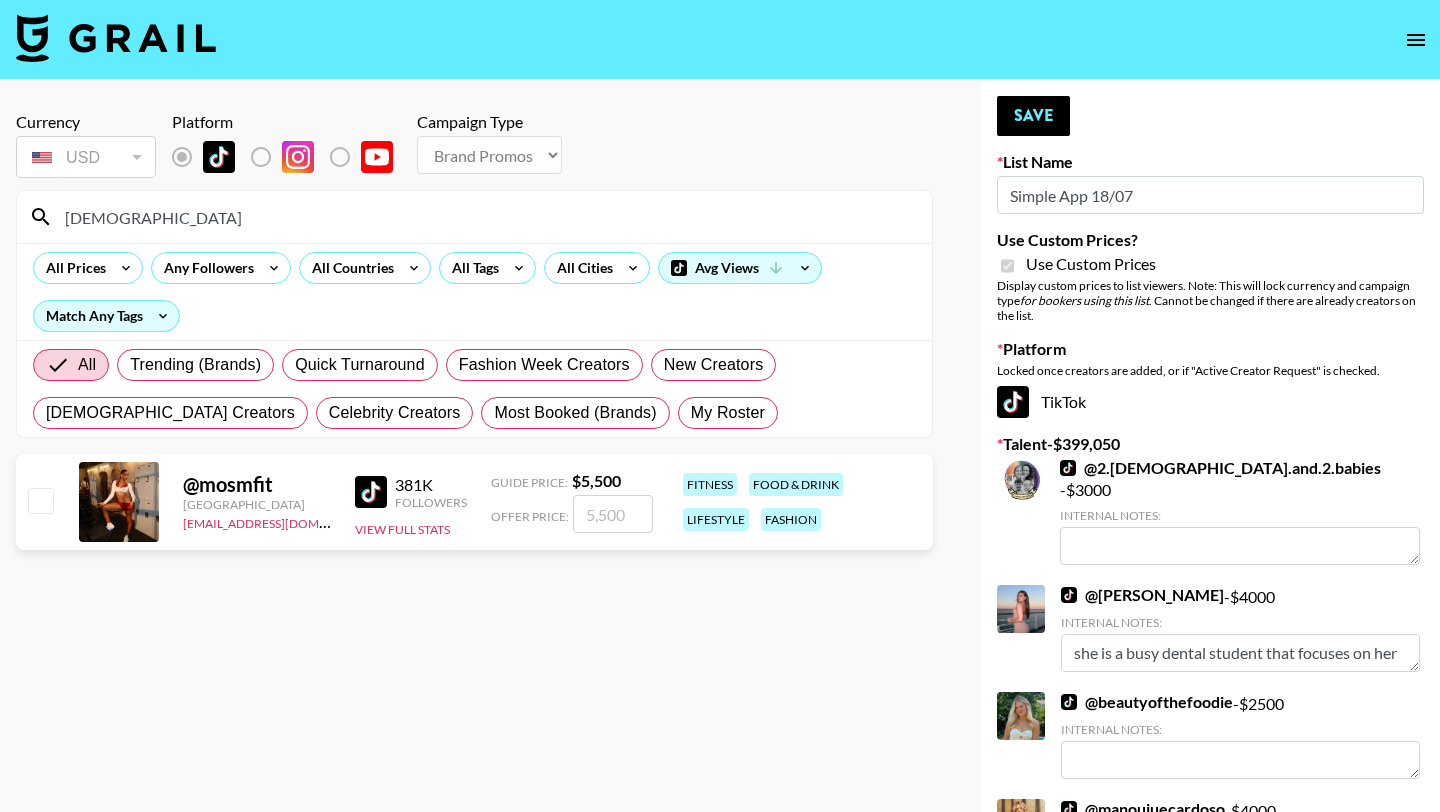 click on "Currency USD USD ​ Platform Campaign Type Choose Type... Song Promos Brand Promos mosm All Prices Any Followers All Countries All Tags All Cities Avg Views Match Any Tags All Trending (Brands) Quick Turnaround Fashion Week Creators New Creators LGBTQIA+ Creators Celebrity Creators Most Booked (Brands) My Roster @ mosmfit United States taz@grail-talent.com 381K Followers View Full Stats Guide Price: $ 5,500 Offer Price: fitness food & drink lifestyle fashion" at bounding box center [474, 6118] 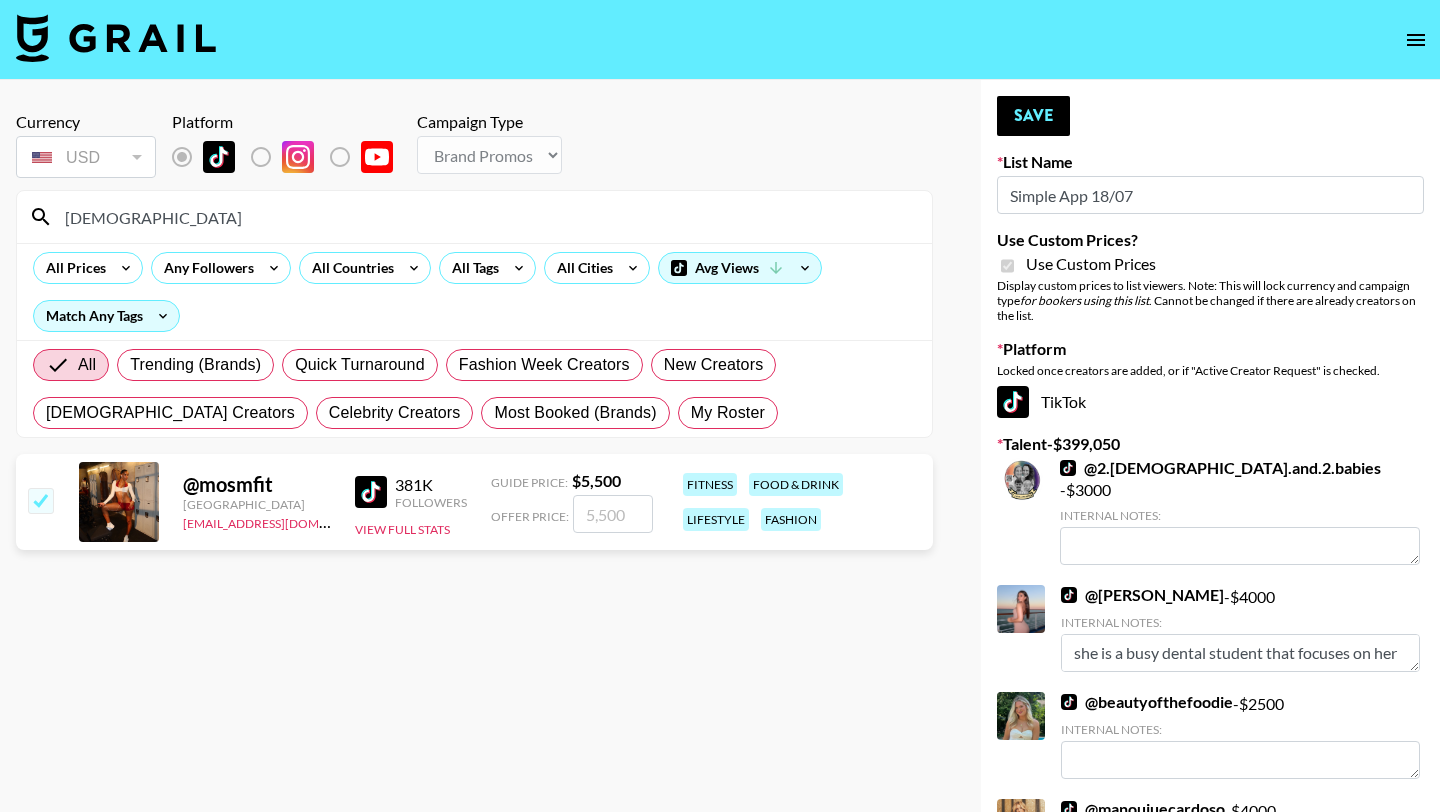 checkbox on "true" 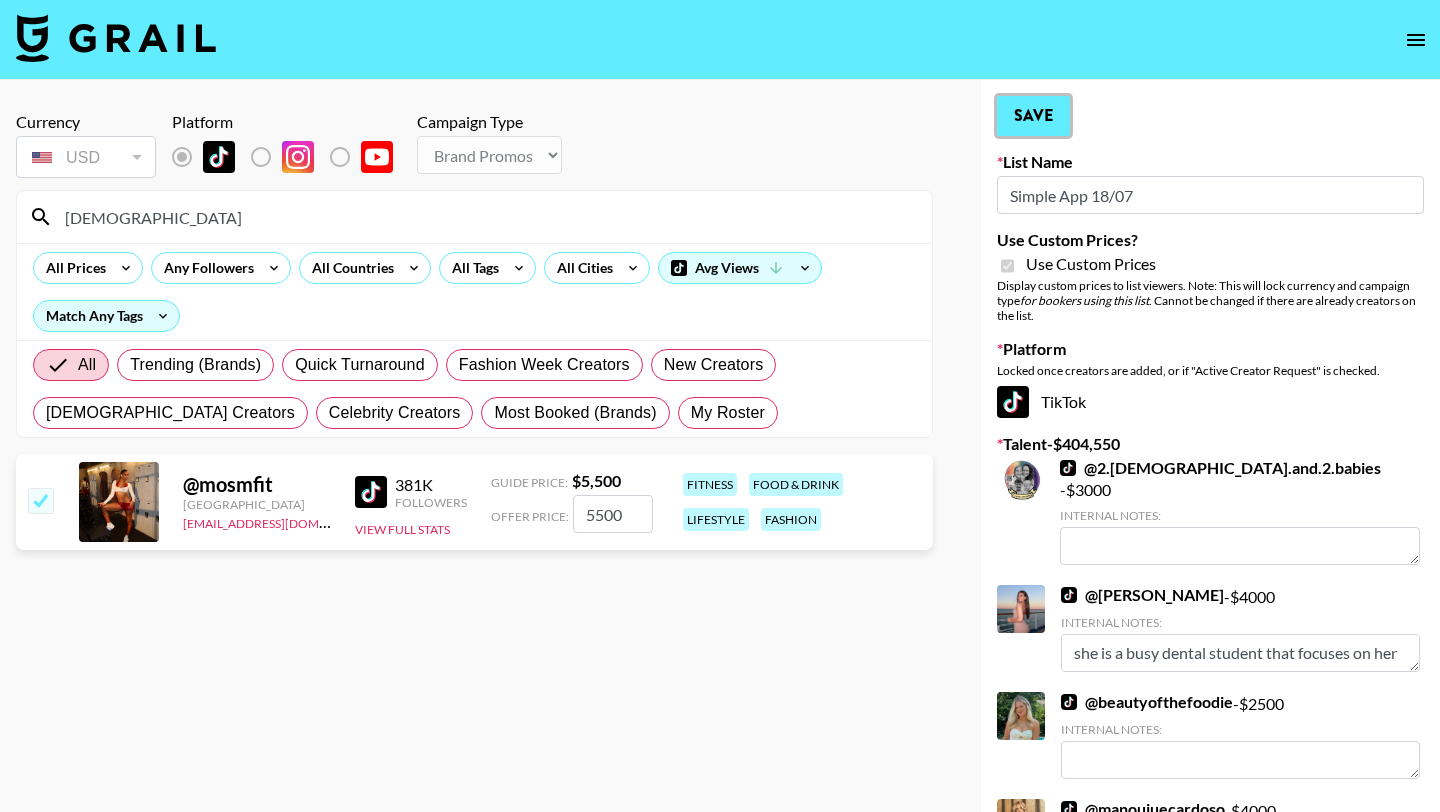 click on "Save" at bounding box center [1033, 116] 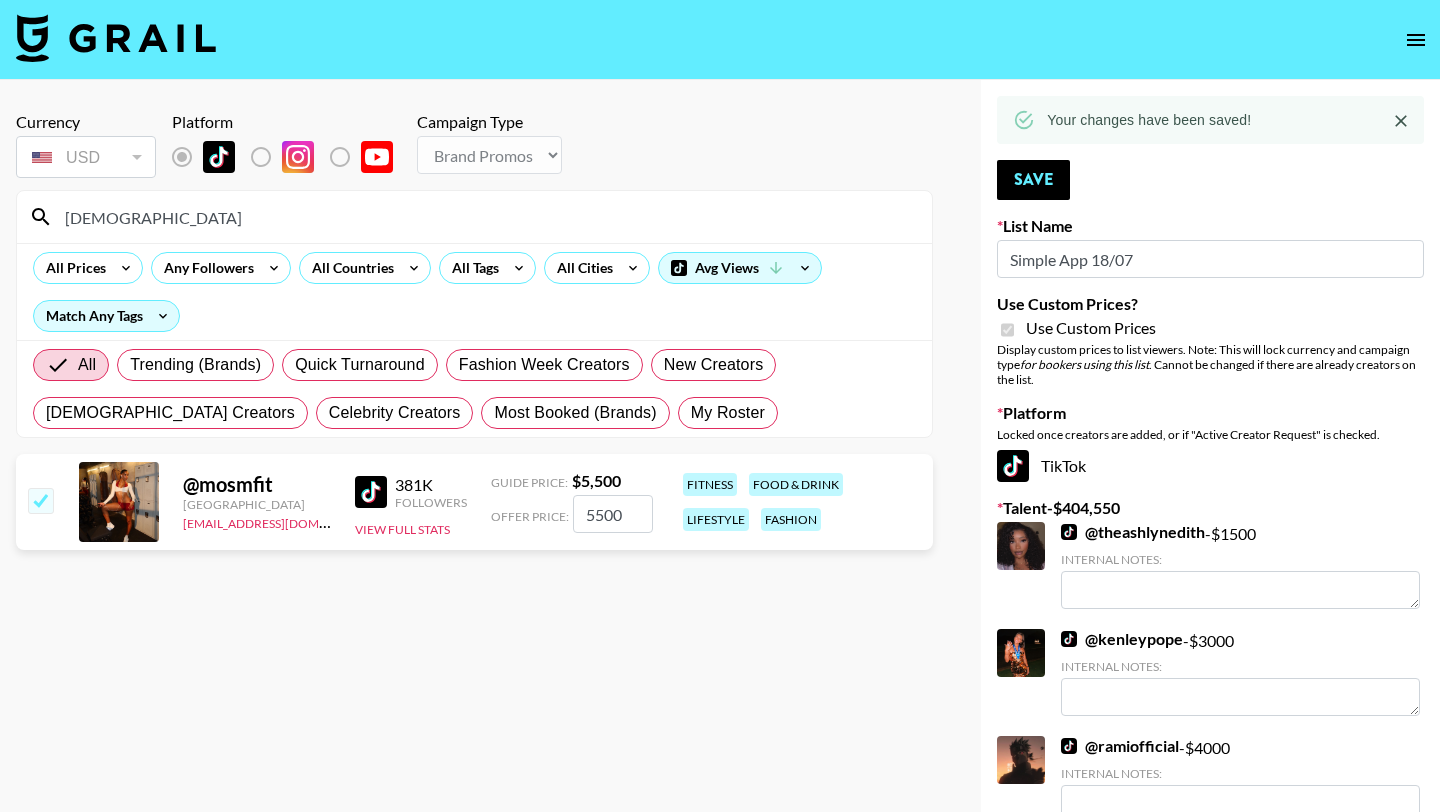 click on "mosm" at bounding box center [486, 217] 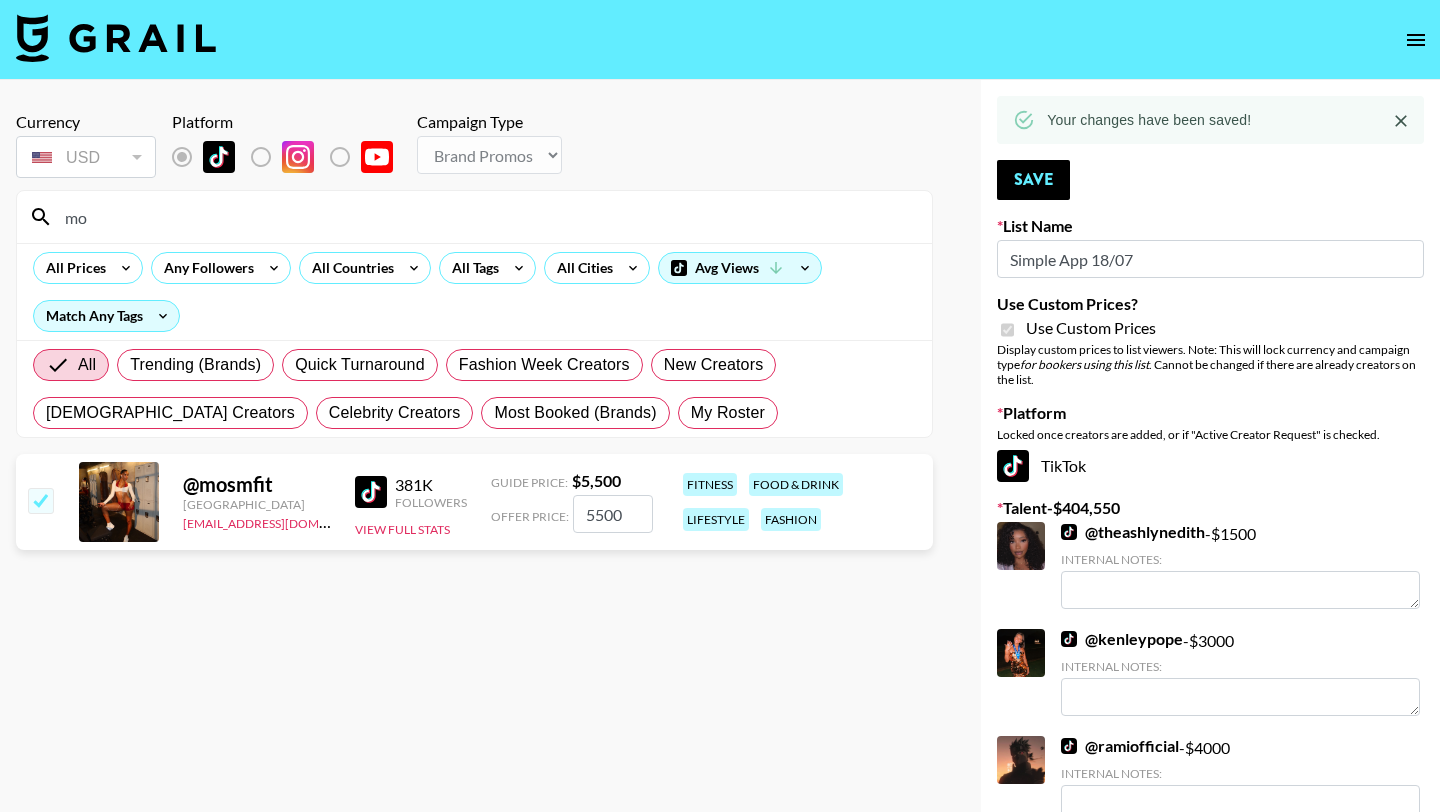 type on "m" 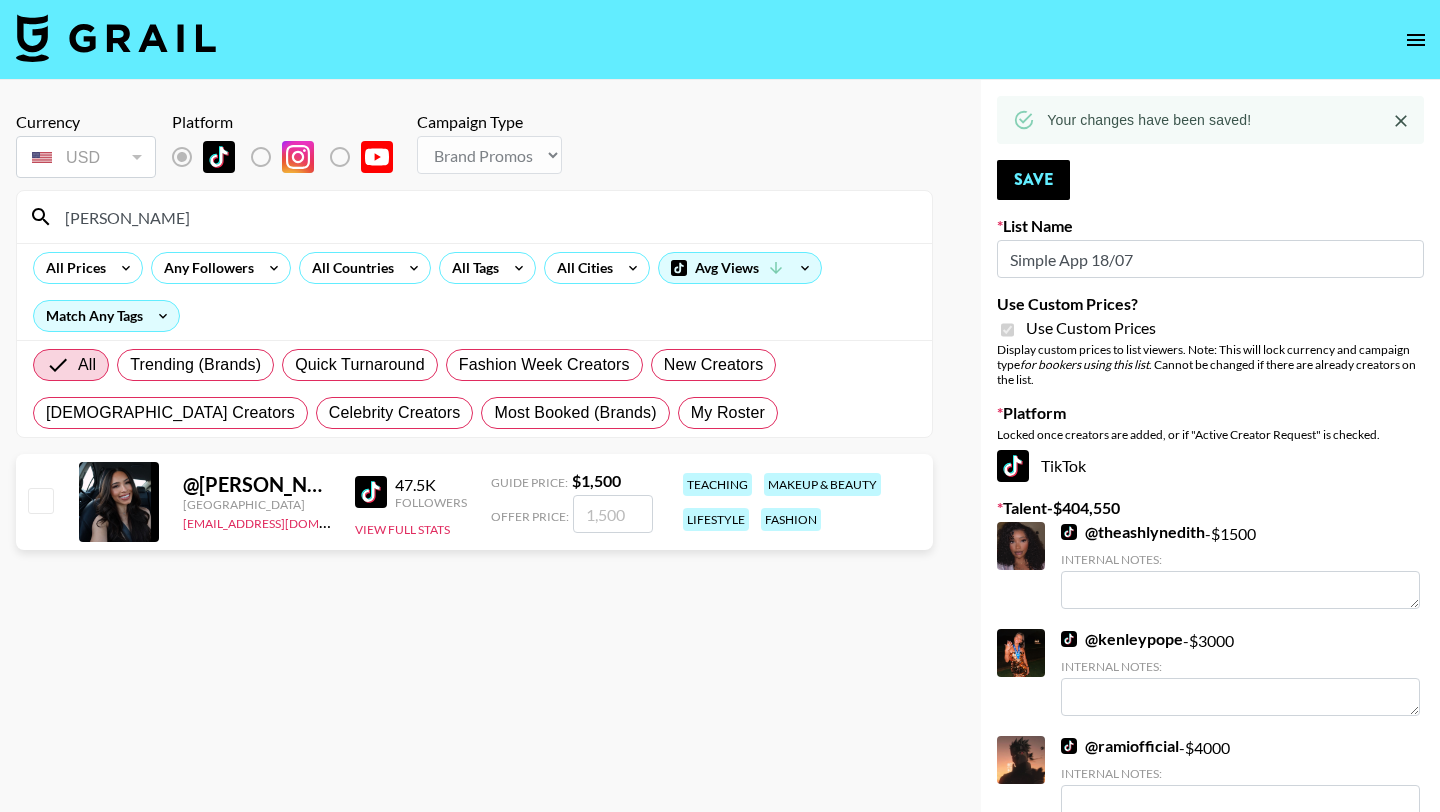 type on "sharyn" 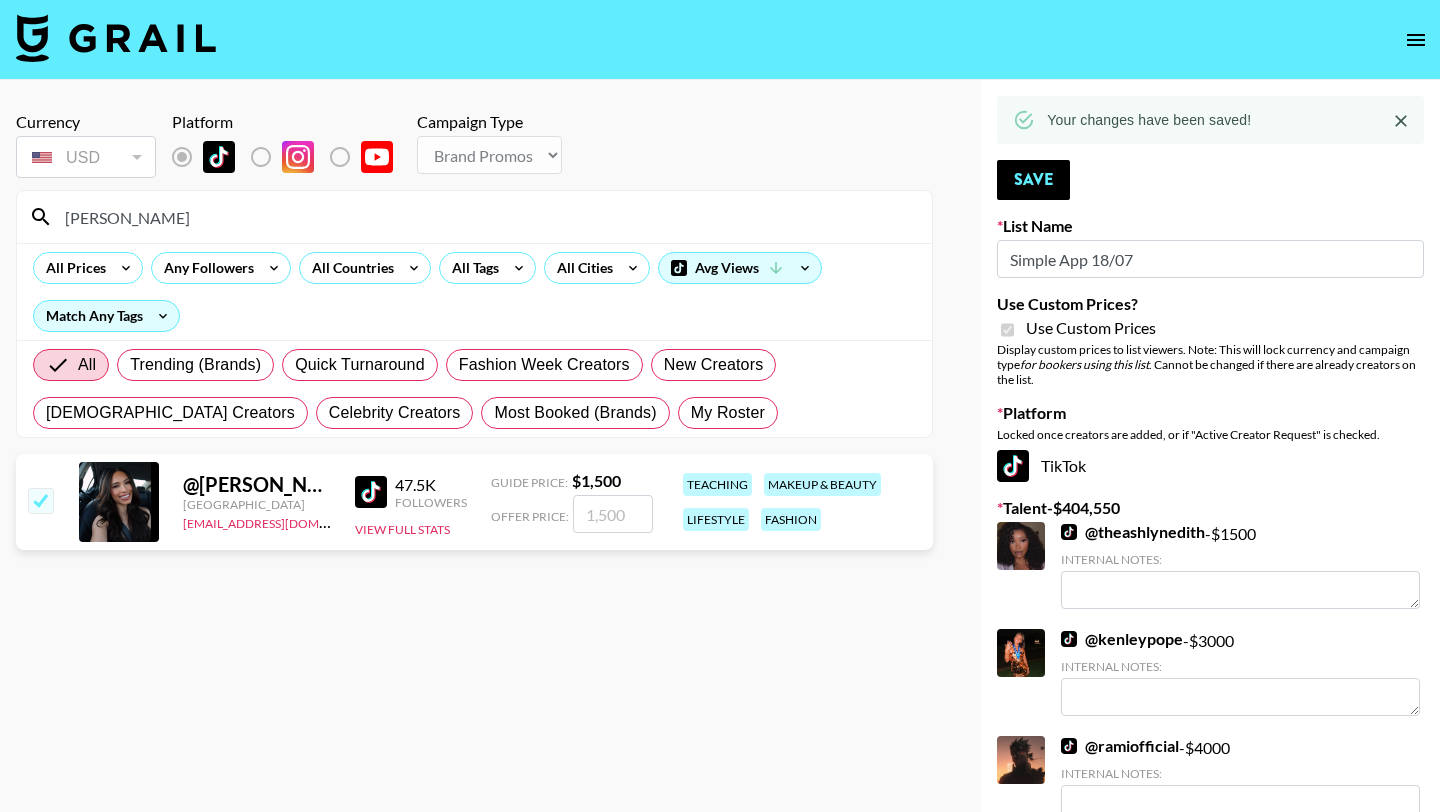 checkbox on "true" 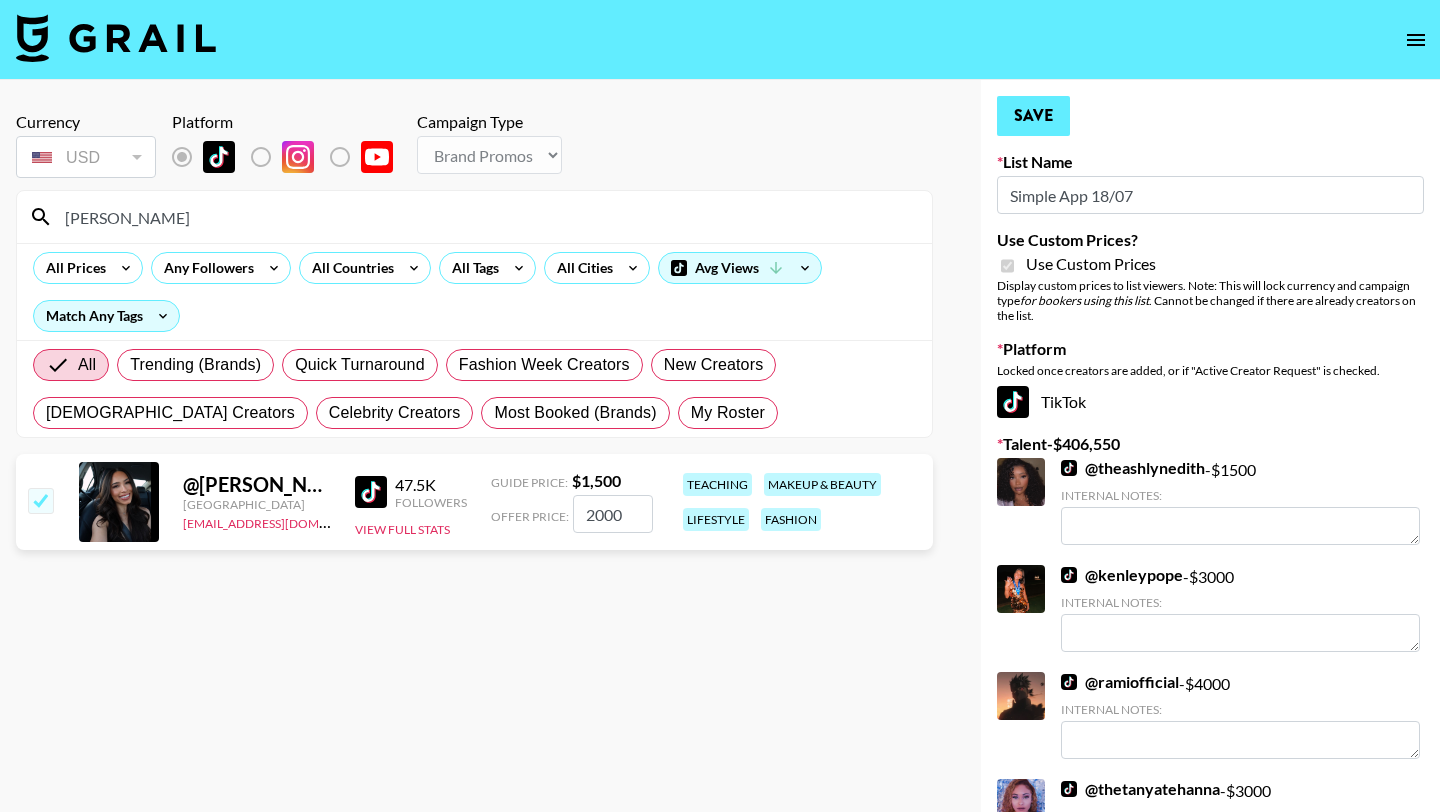 type on "2000" 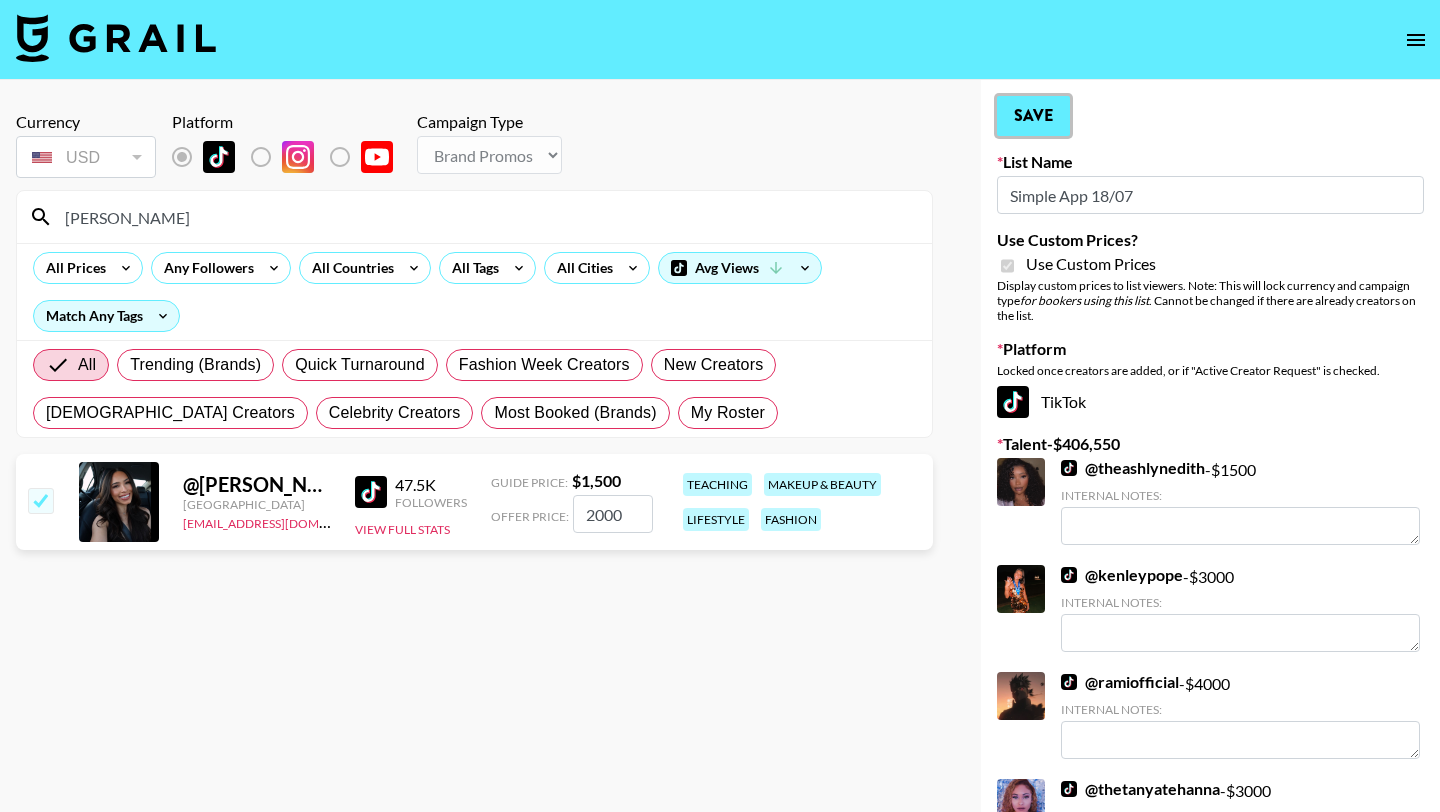 click on "Save" at bounding box center (1033, 116) 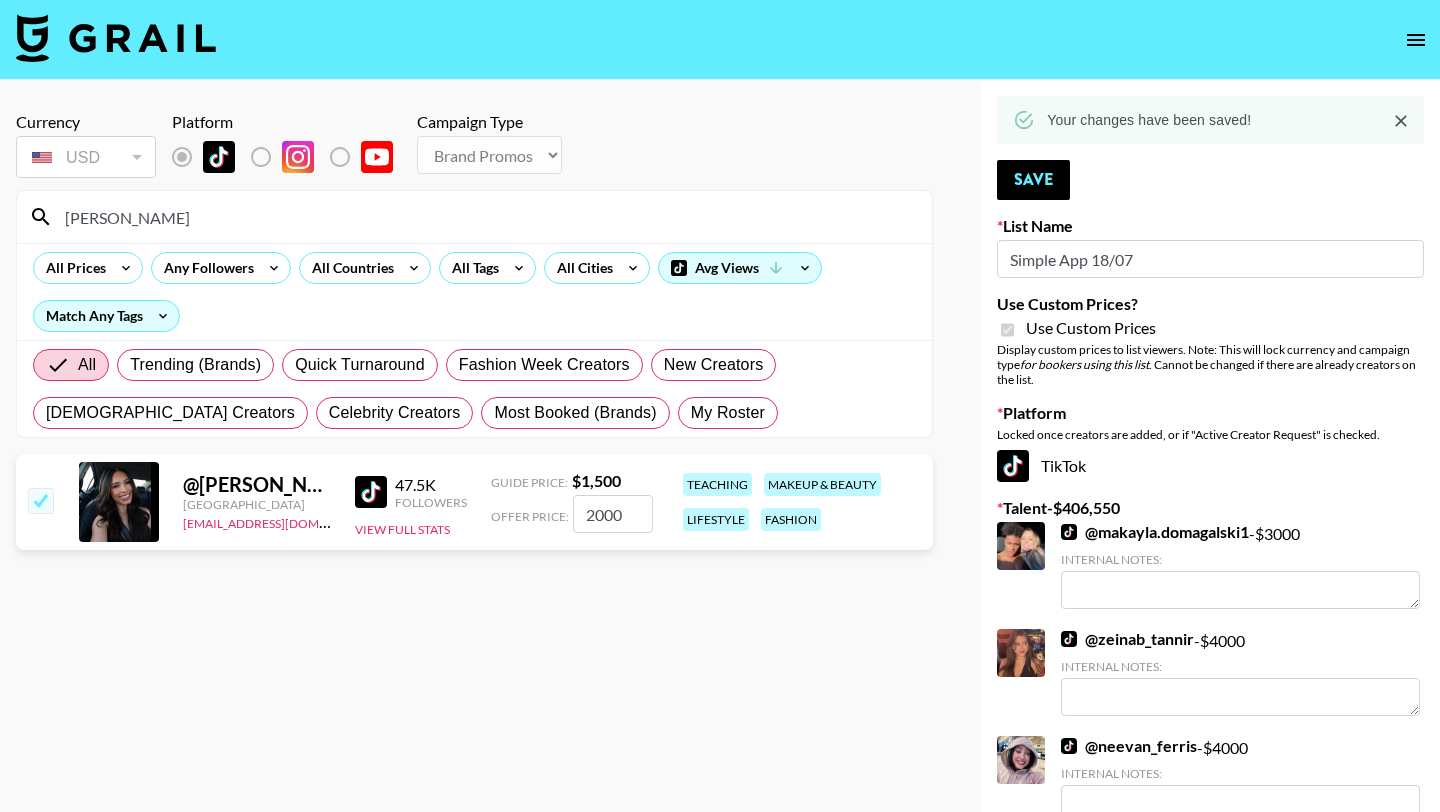 click on "sharyn" at bounding box center (486, 217) 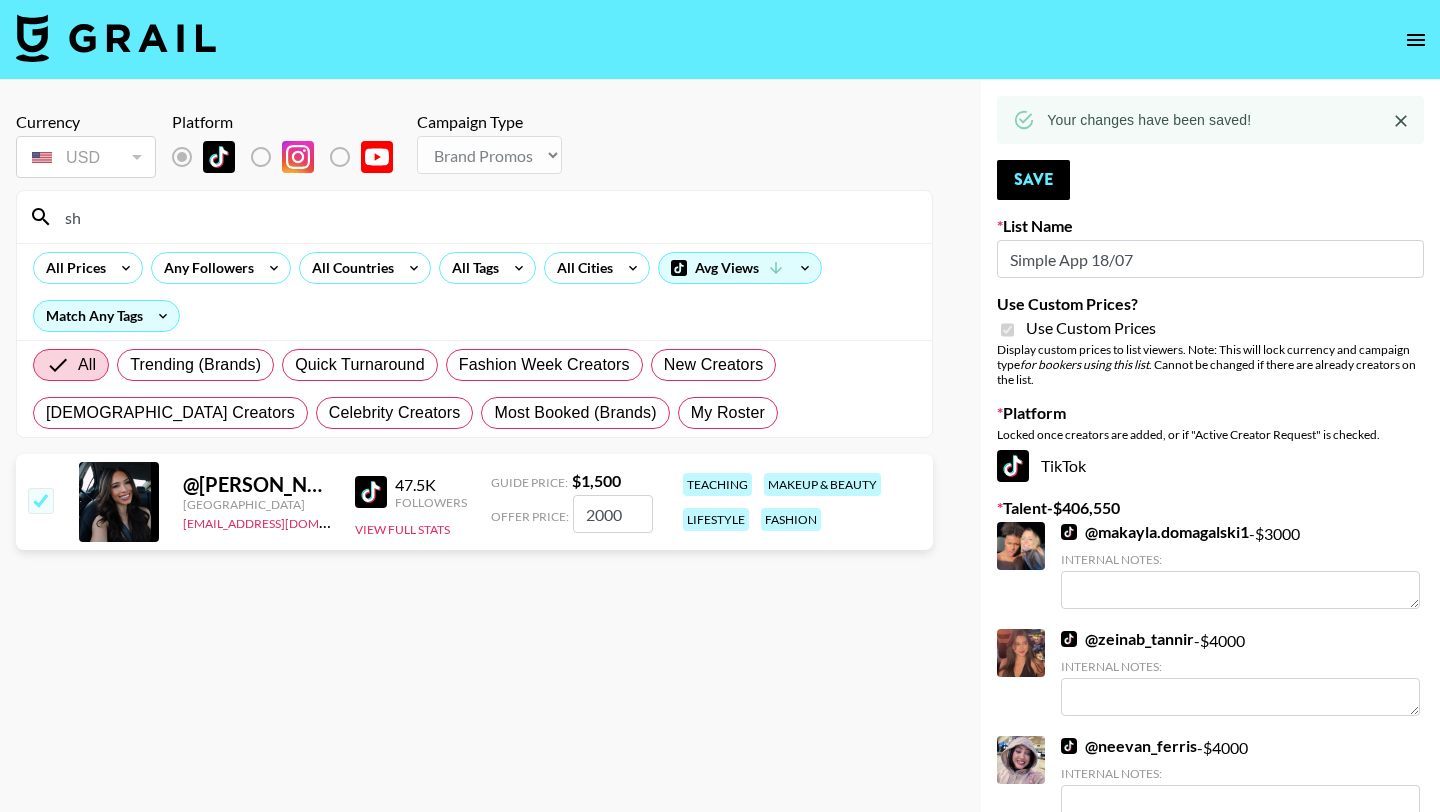 type on "s" 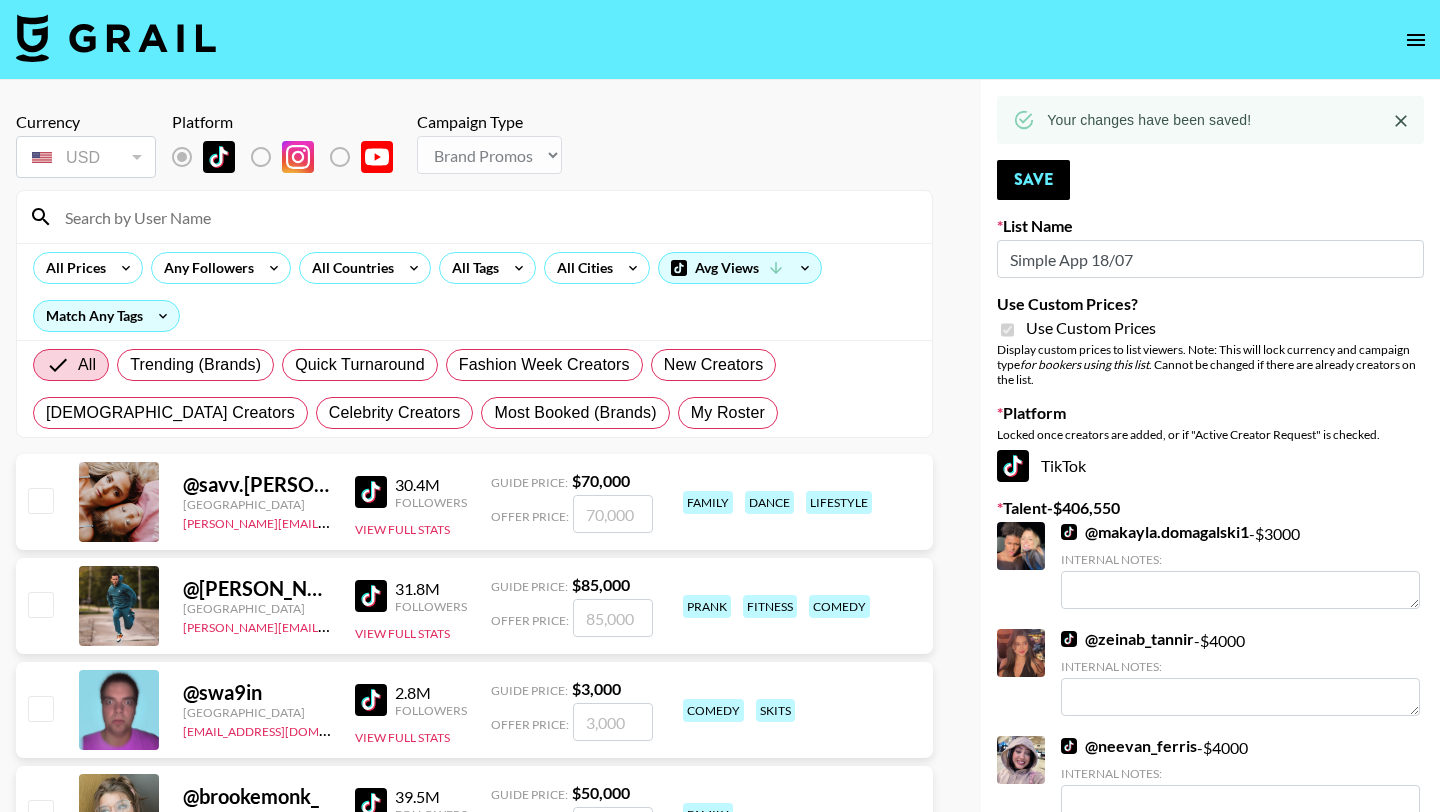 type on "c" 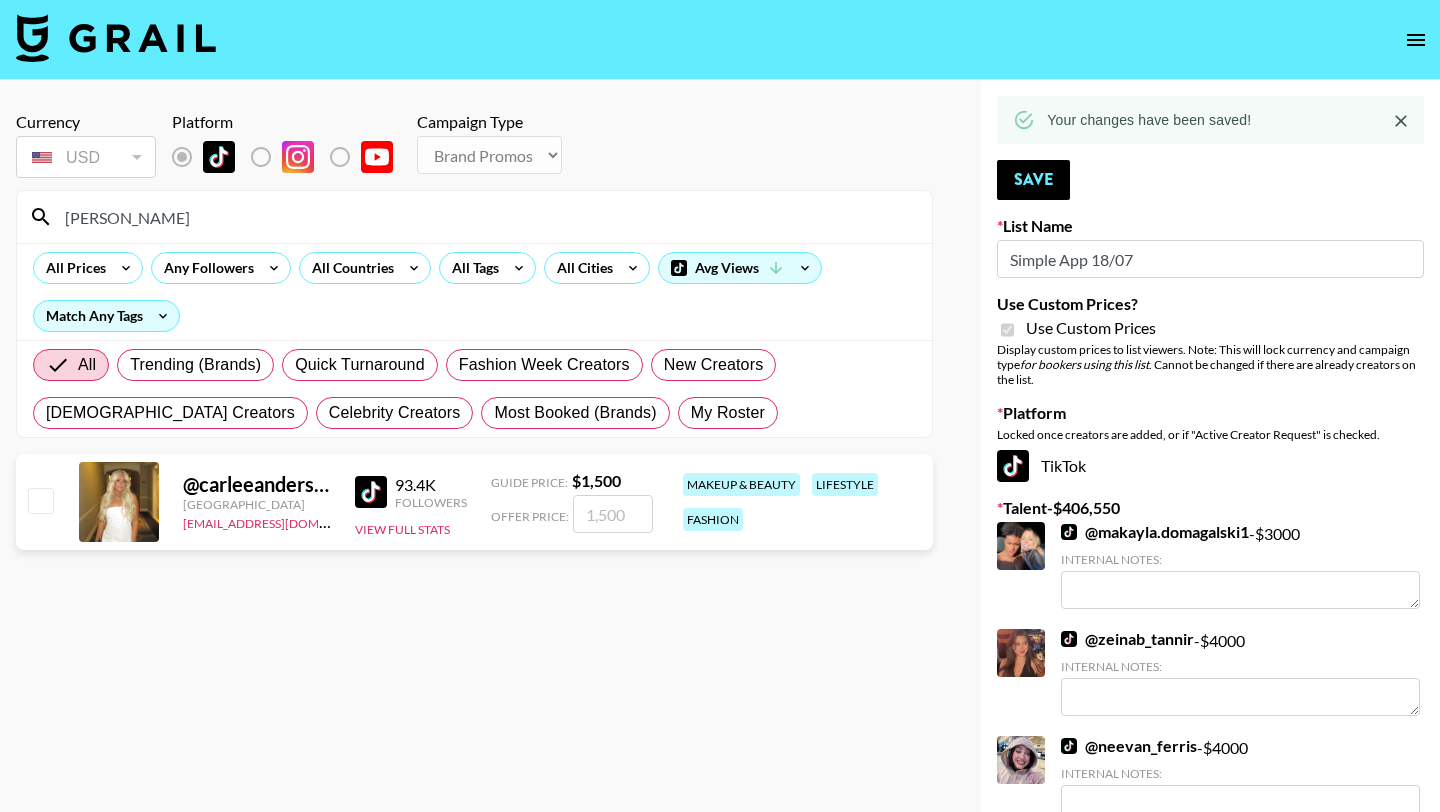 click on "[PERSON_NAME]" at bounding box center (486, 217) 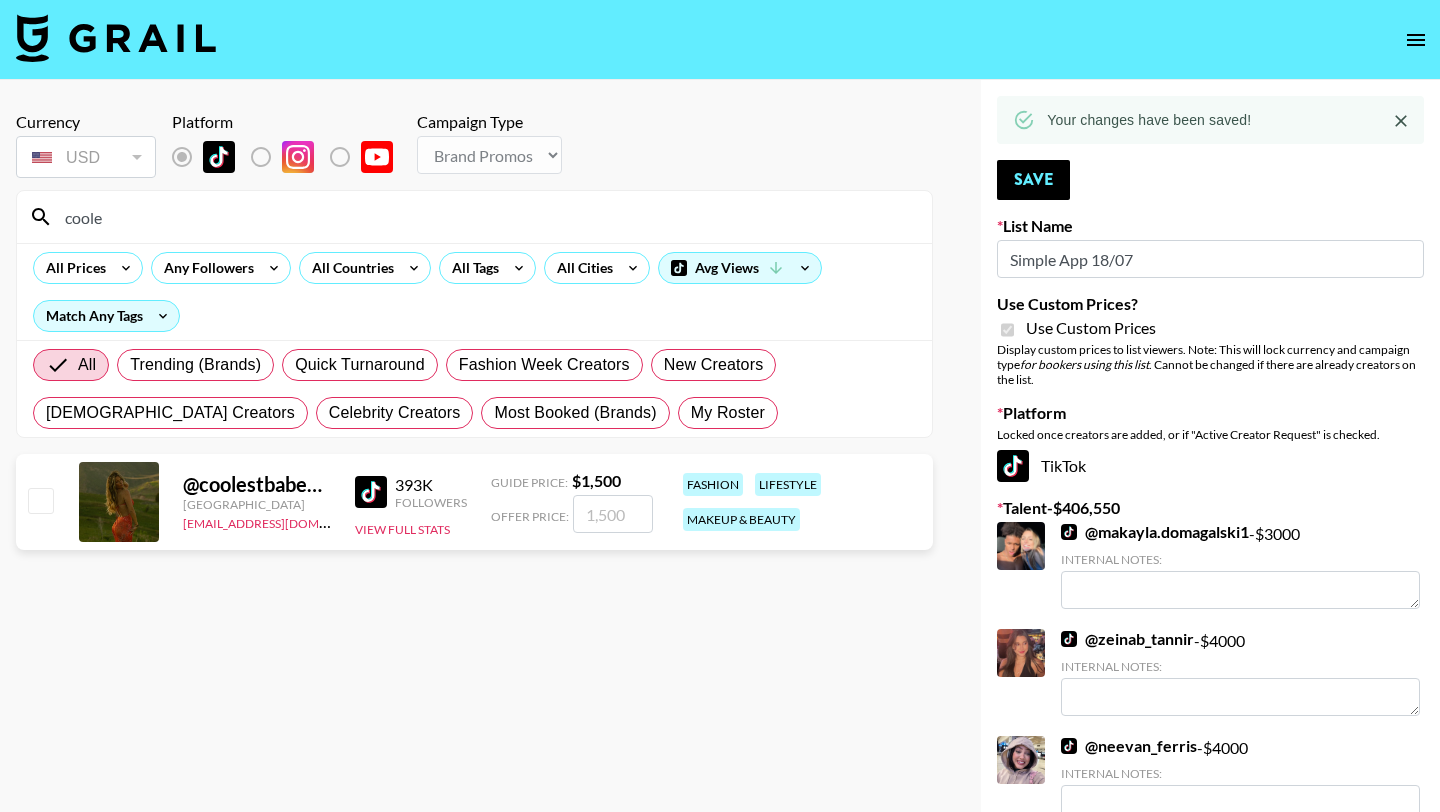type on "coole" 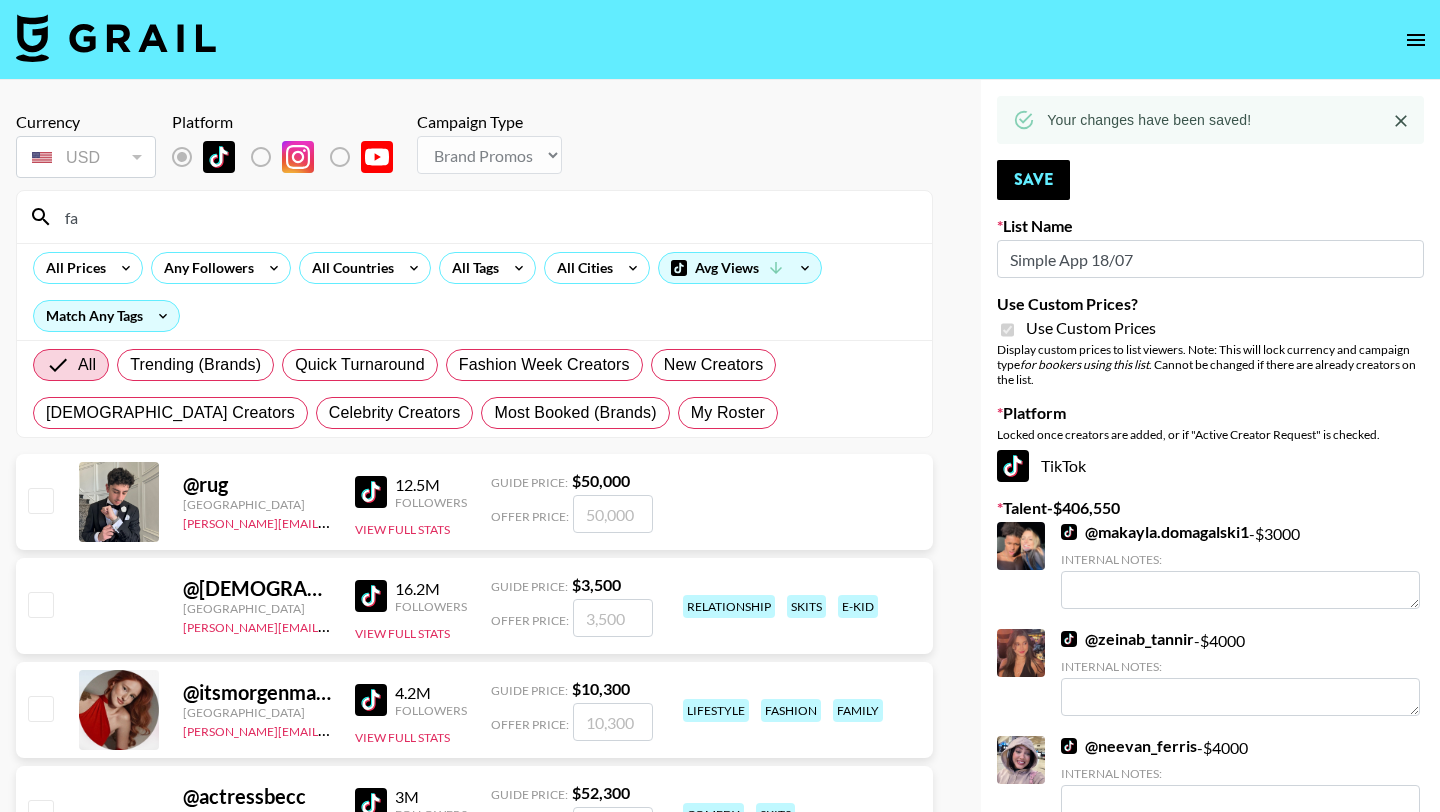type on "fabia" 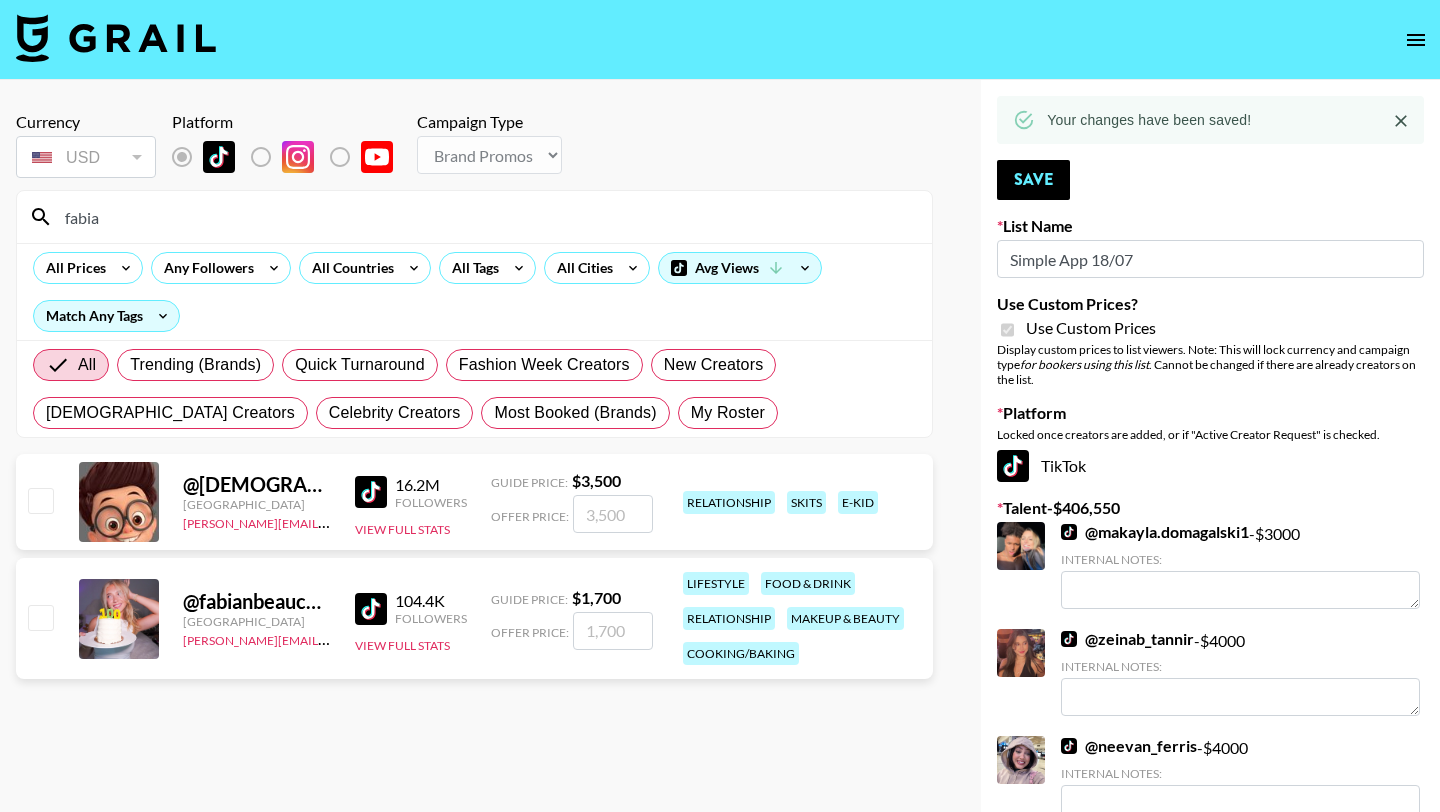 click at bounding box center [40, 617] 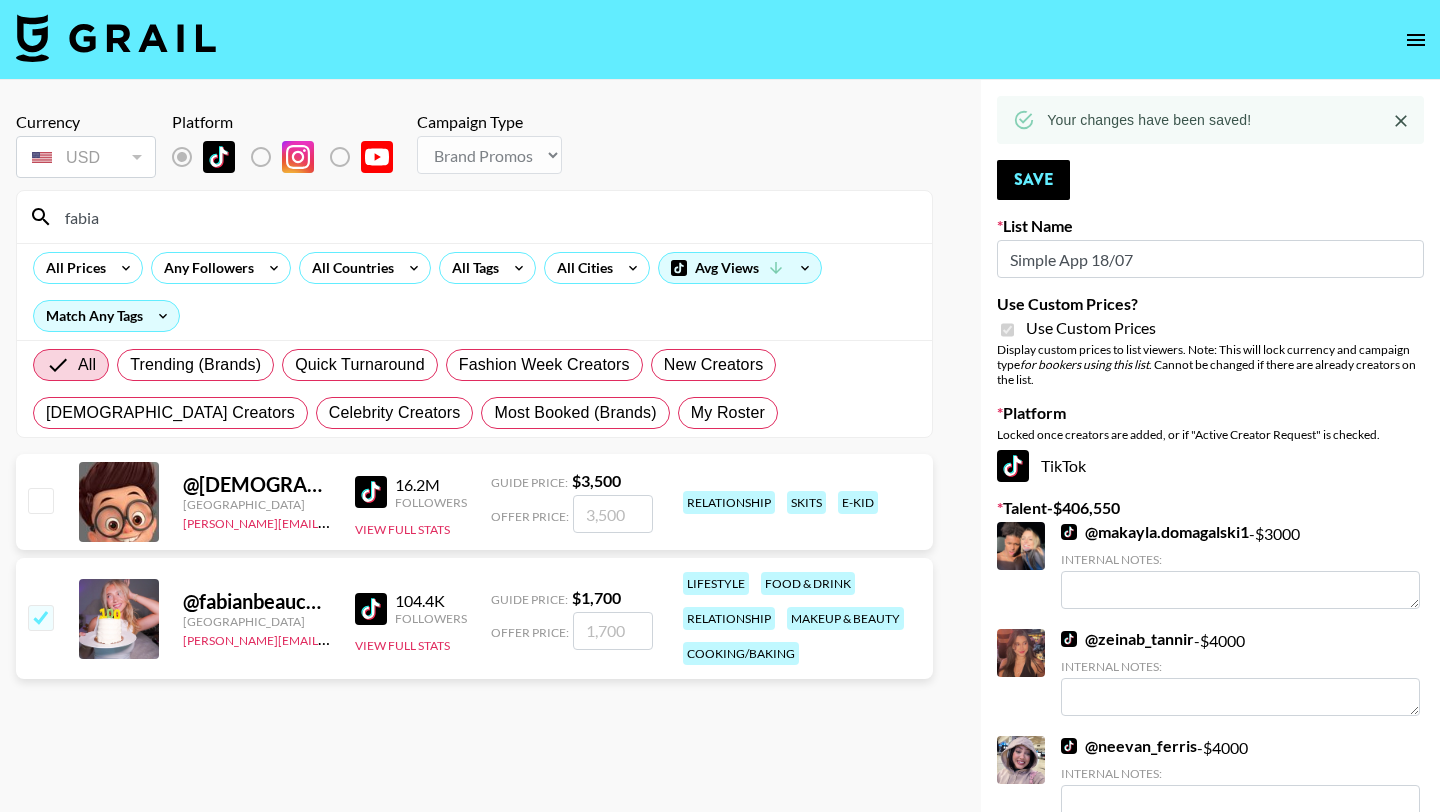 checkbox on "true" 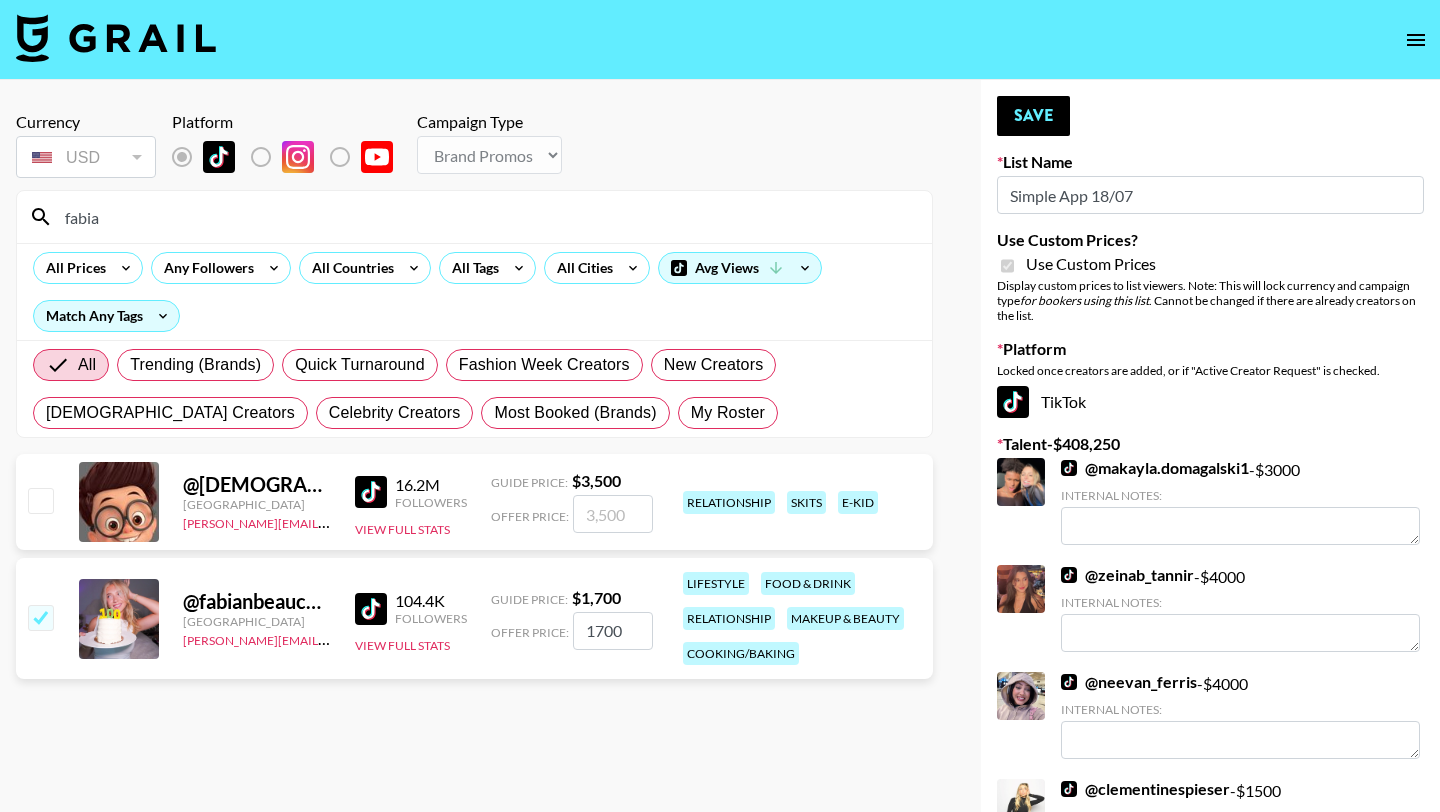 drag, startPoint x: 645, startPoint y: 629, endPoint x: 411, endPoint y: 627, distance: 234.00854 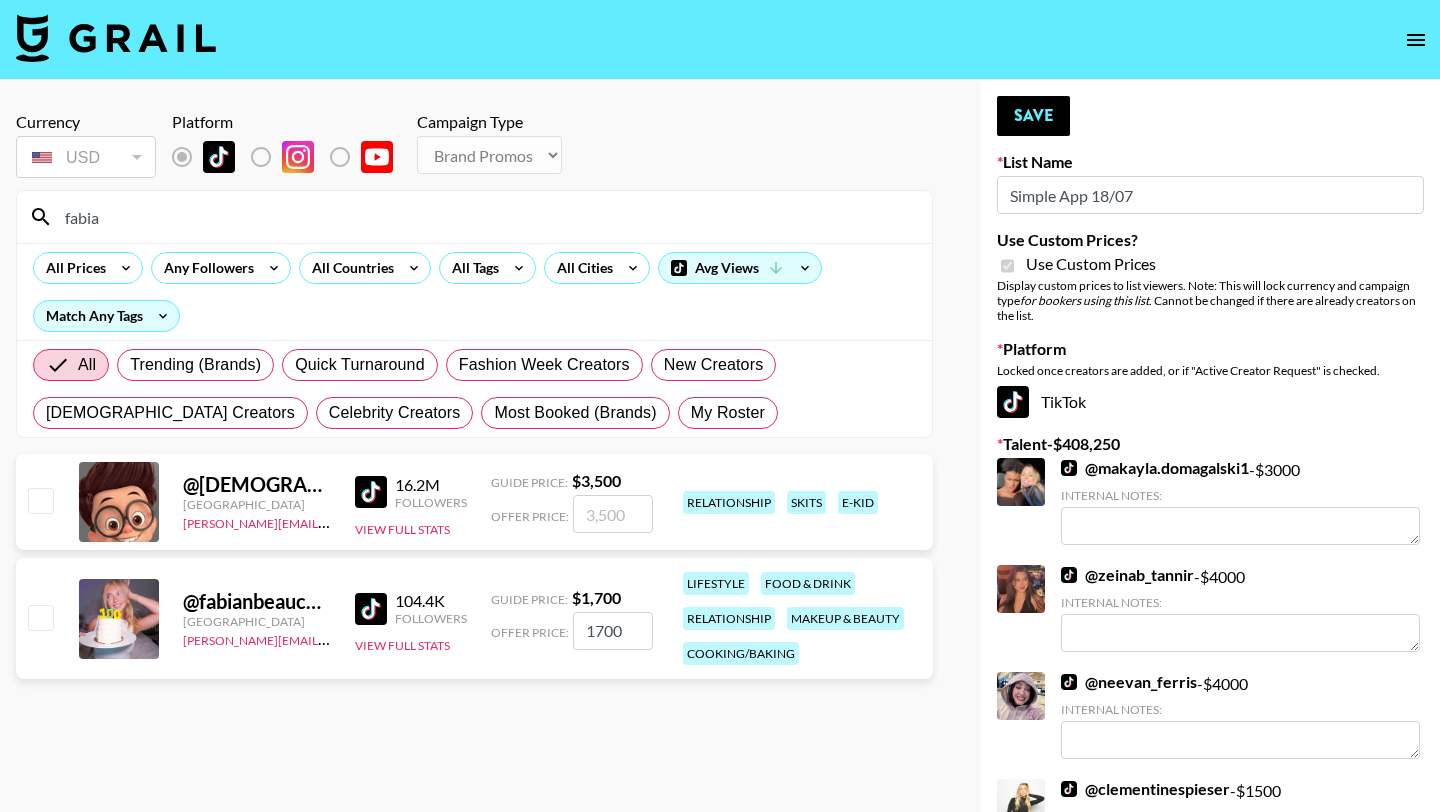 checkbox on "false" 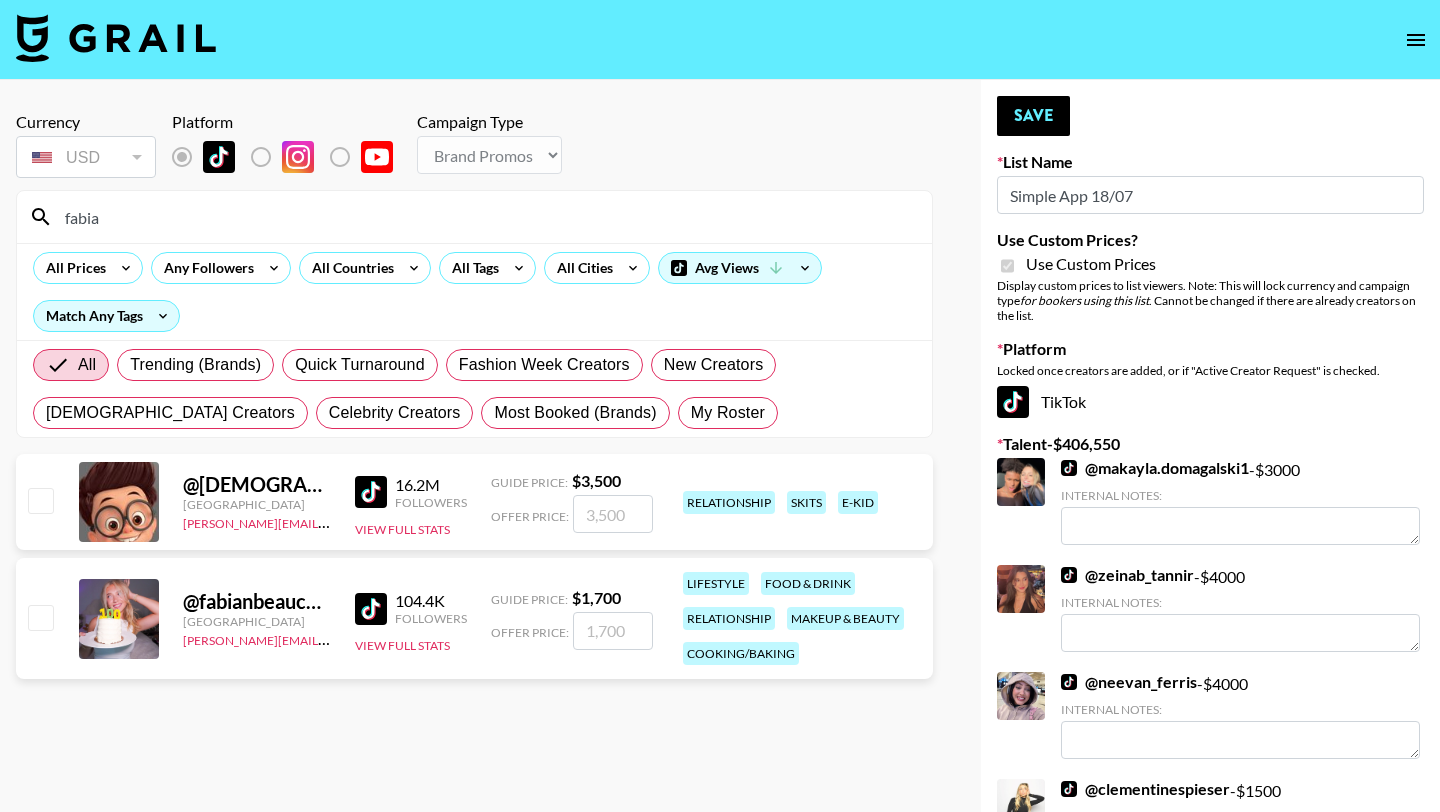 checkbox on "true" 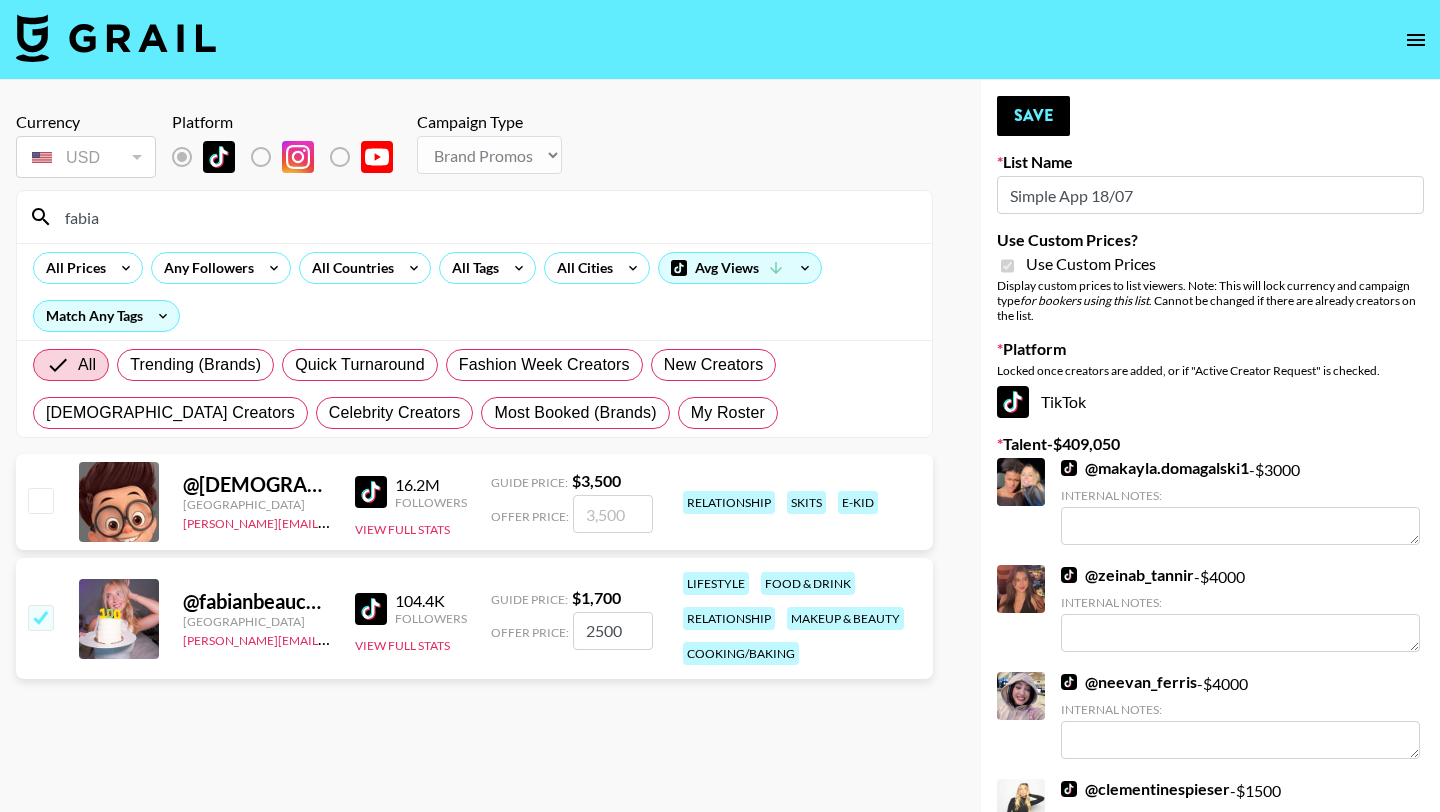 type on "2500" 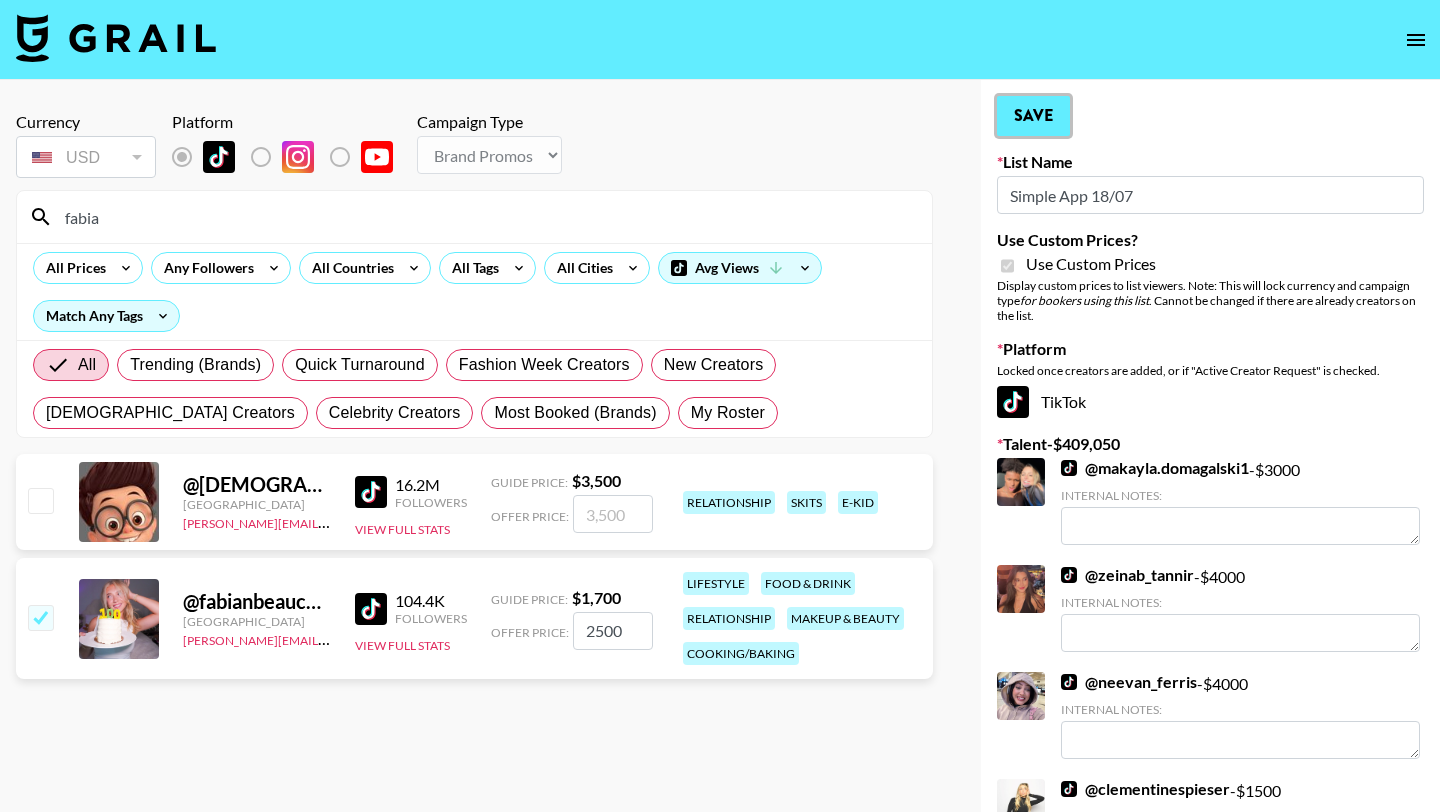 click on "Save" at bounding box center [1033, 116] 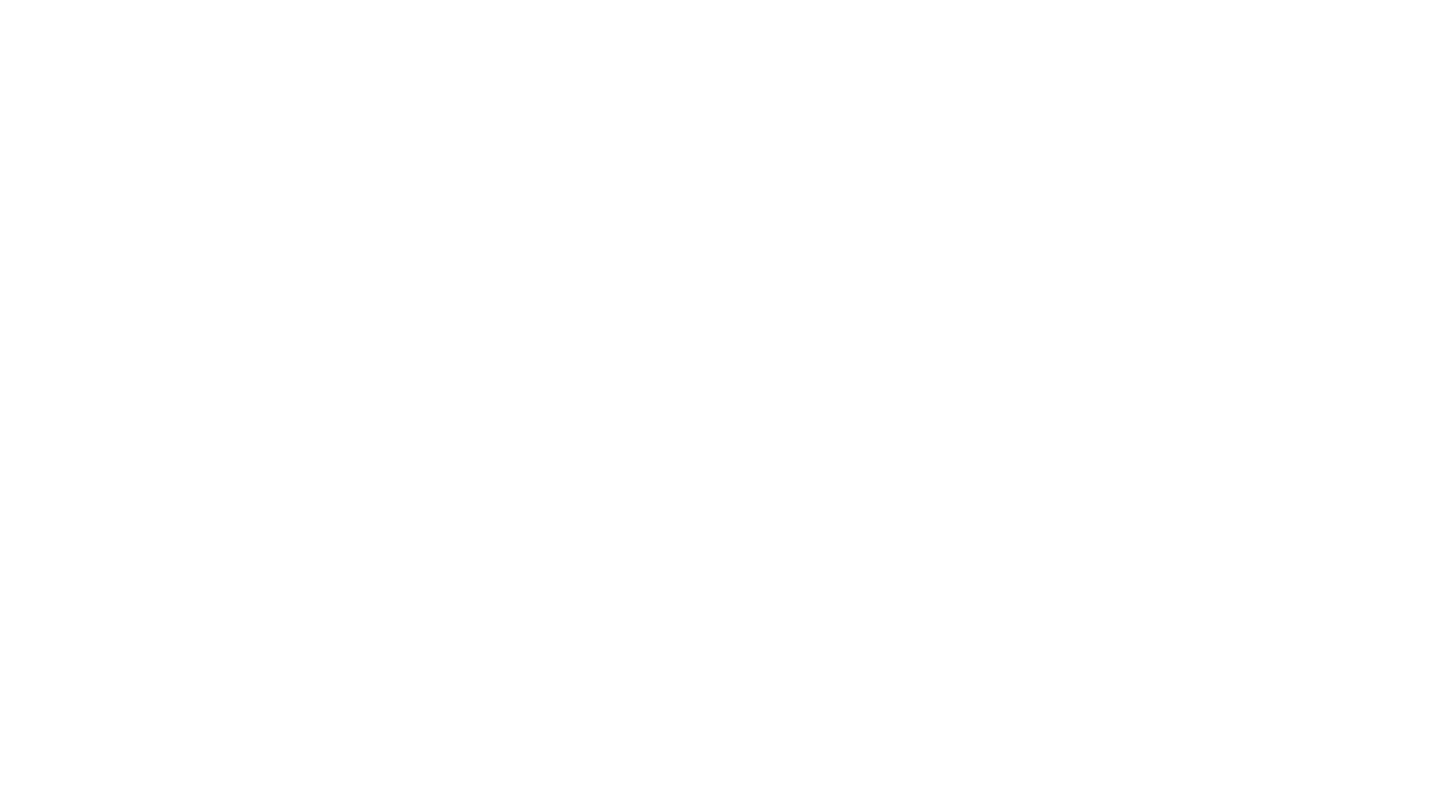 scroll, scrollTop: 0, scrollLeft: 0, axis: both 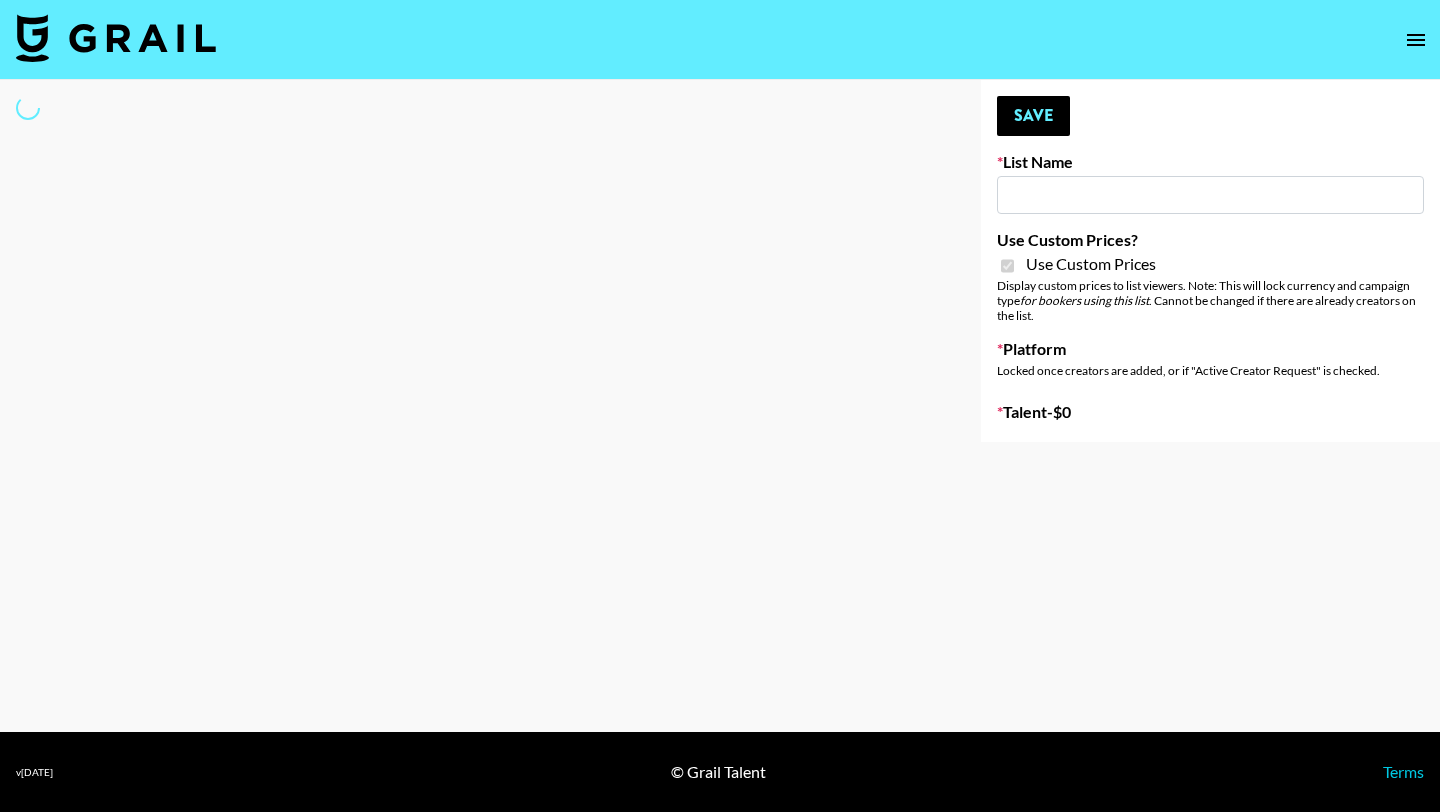 type on "[PERSON_NAME] Appliances" 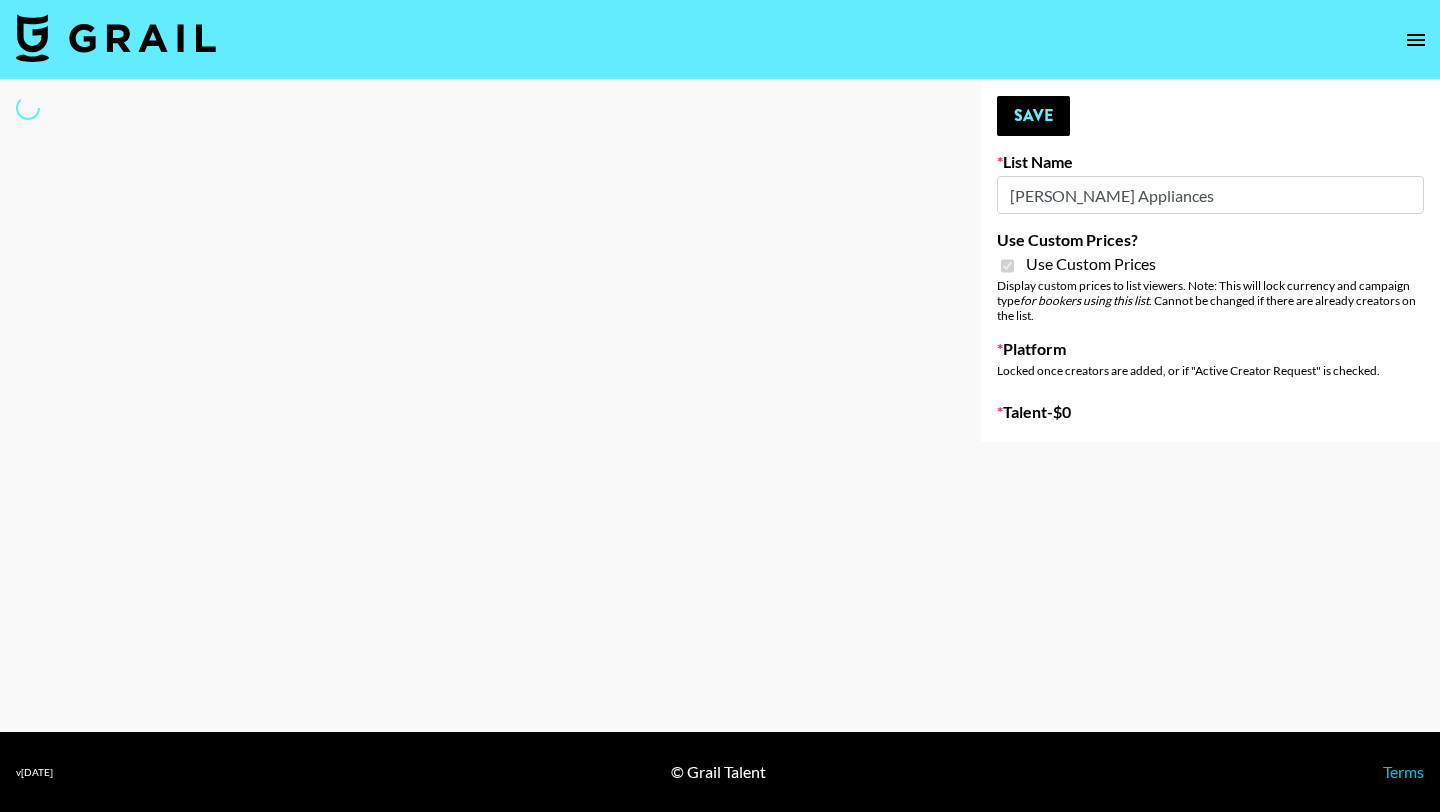 select on "Brand" 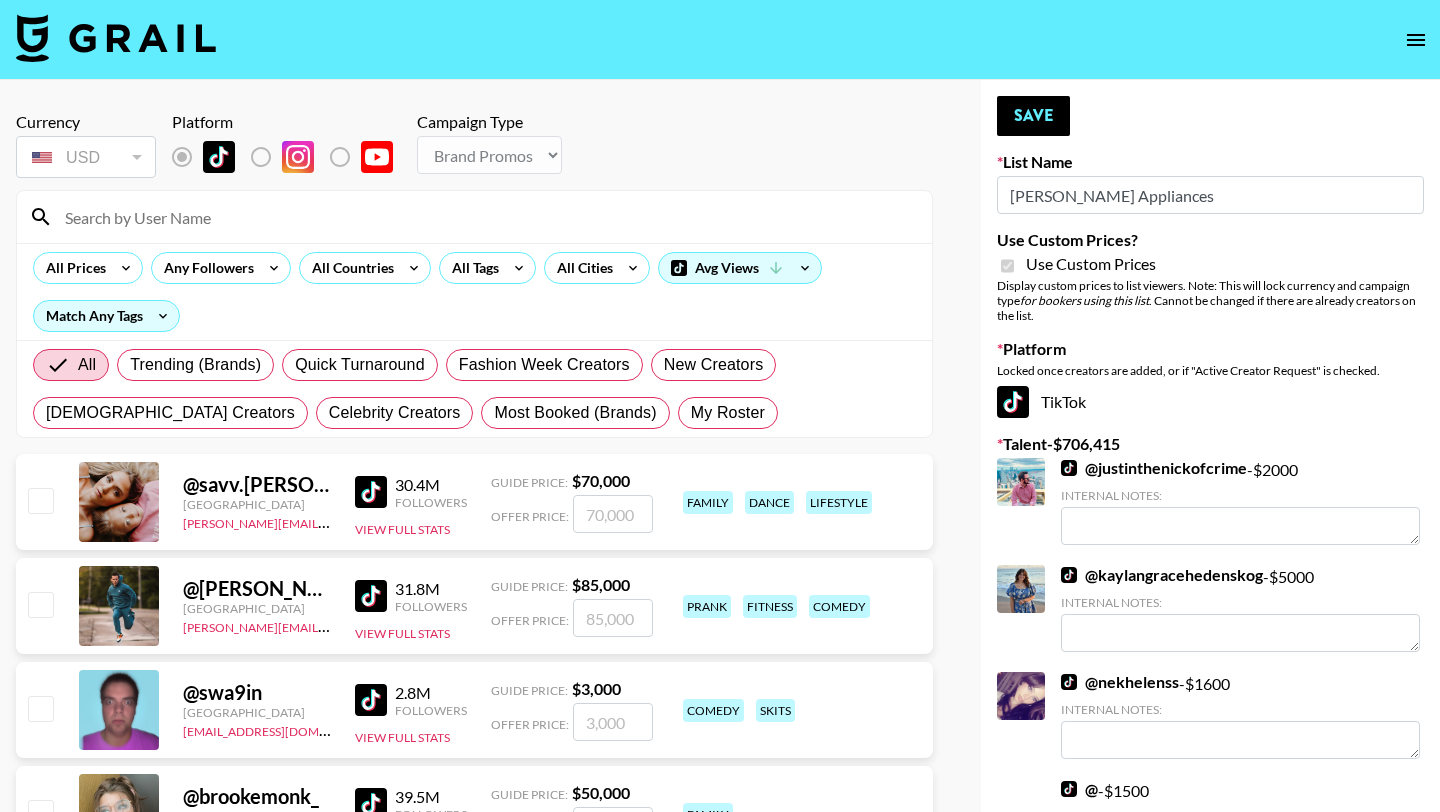 click at bounding box center (486, 217) 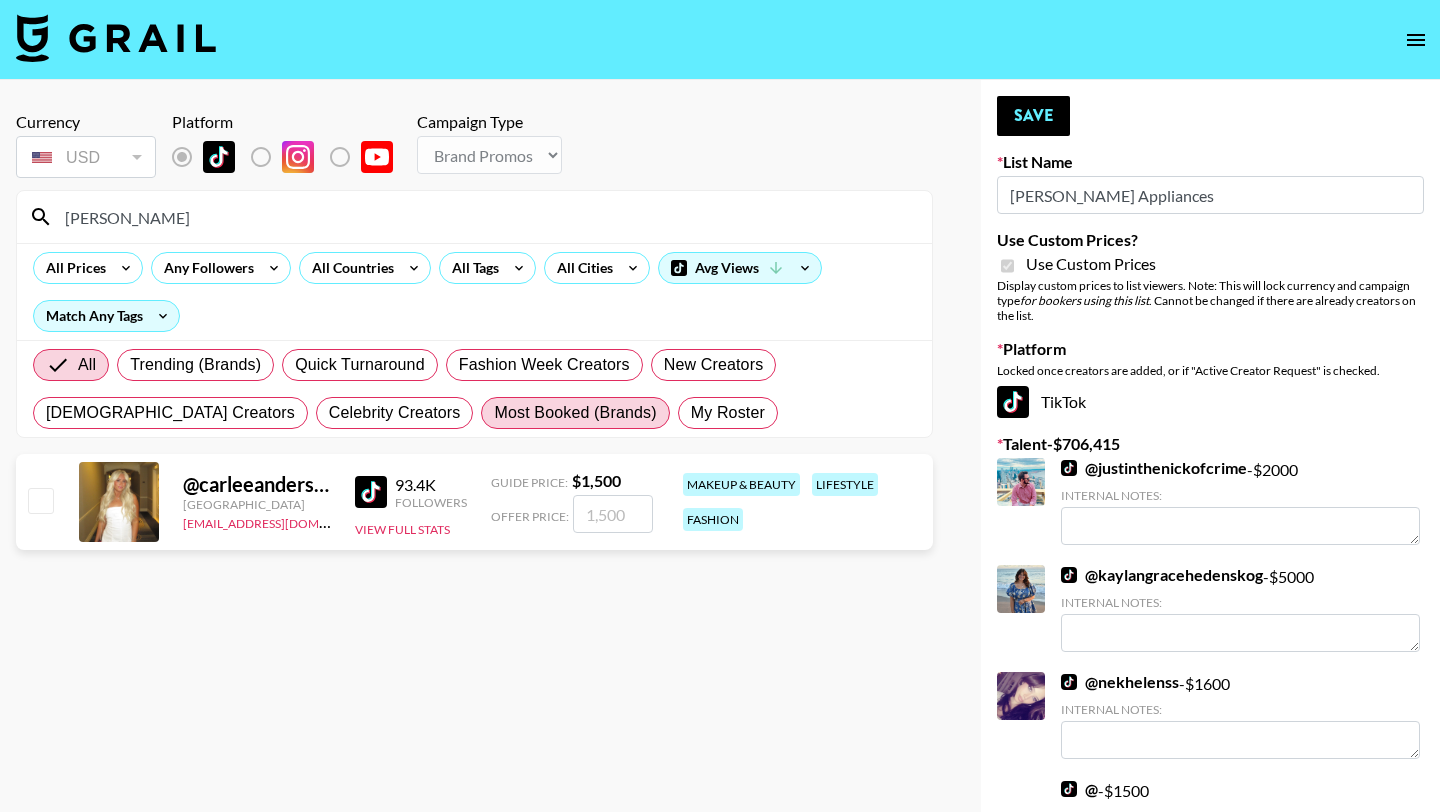 type on "[PERSON_NAME]" 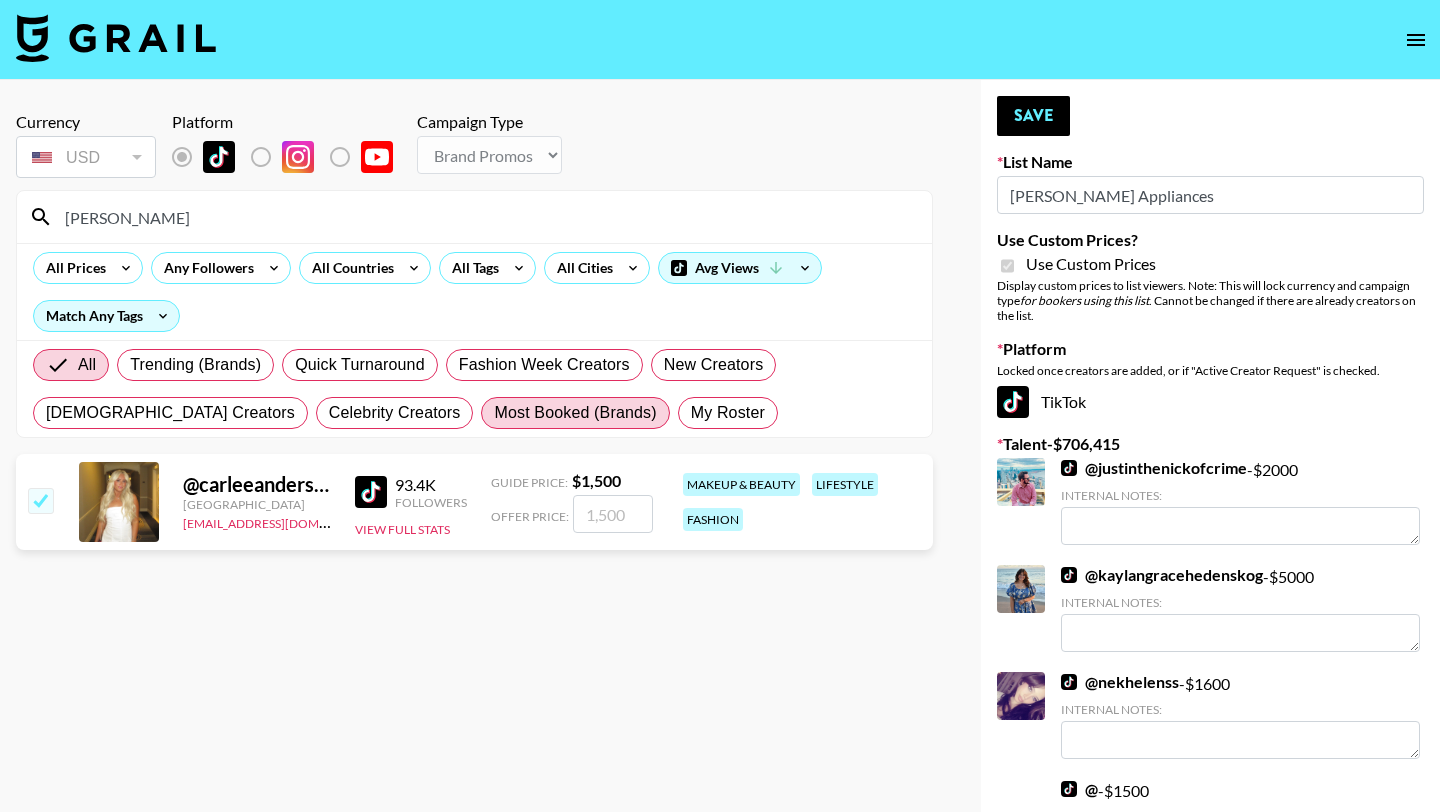 checkbox on "true" 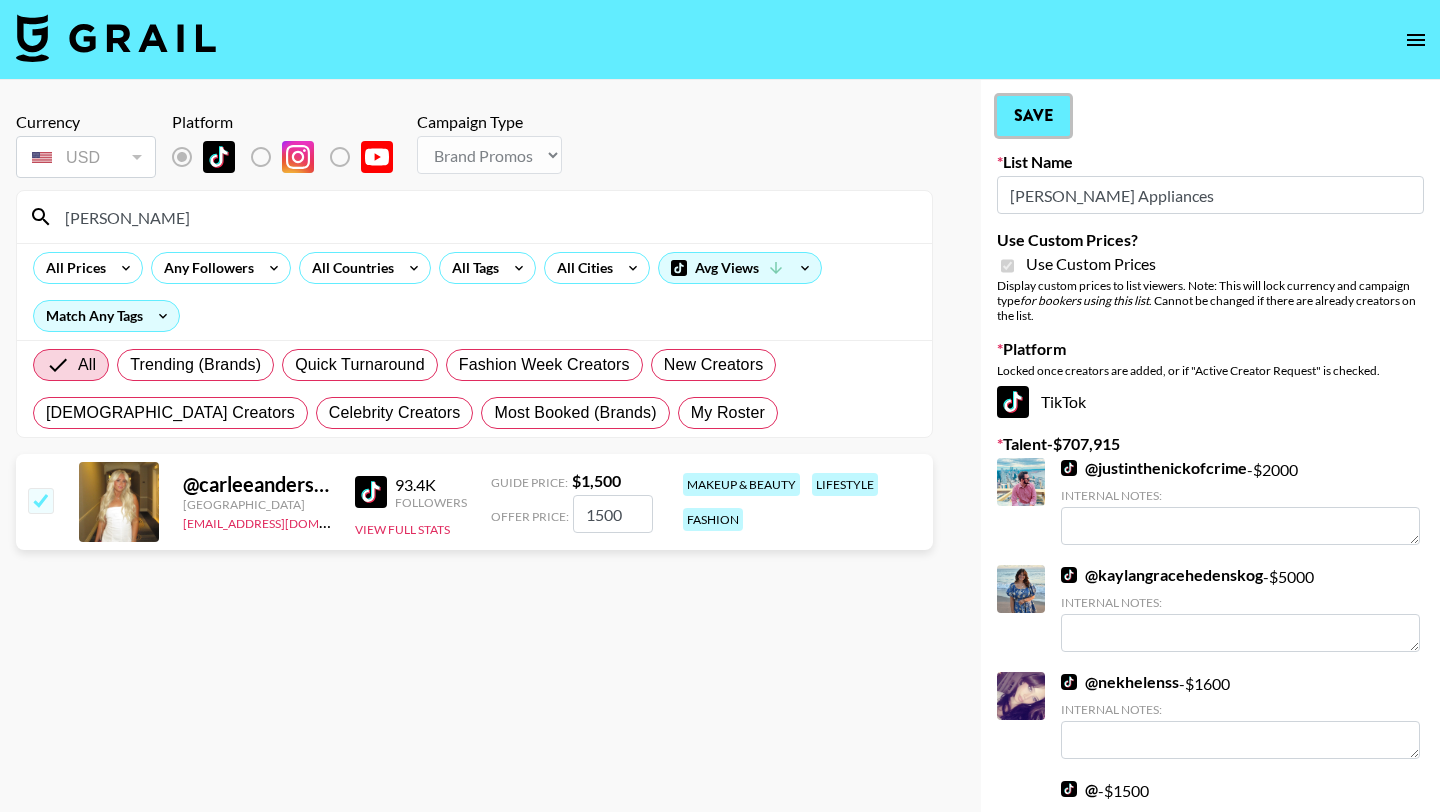 click on "Save" at bounding box center [1033, 116] 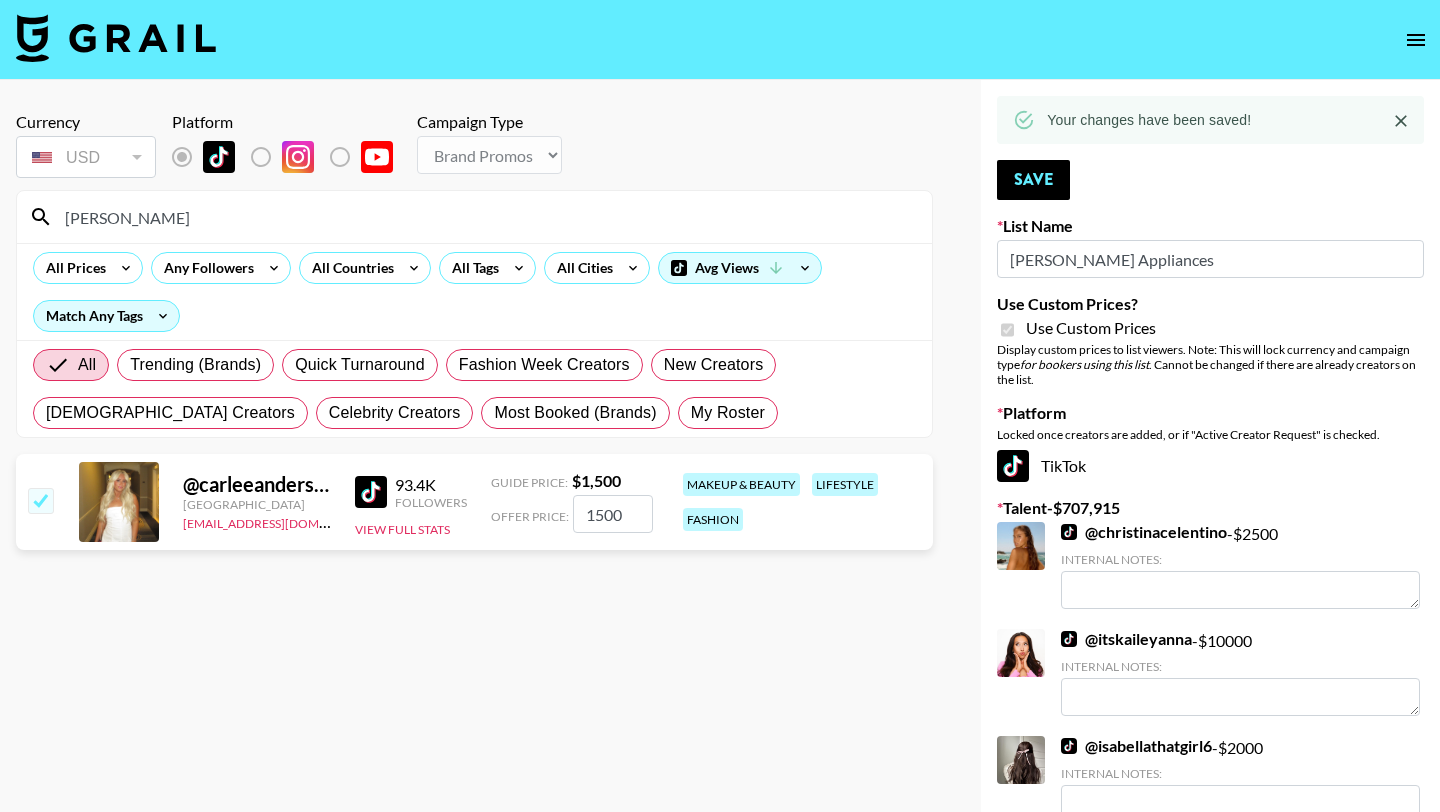 click on "[PERSON_NAME]" at bounding box center [486, 217] 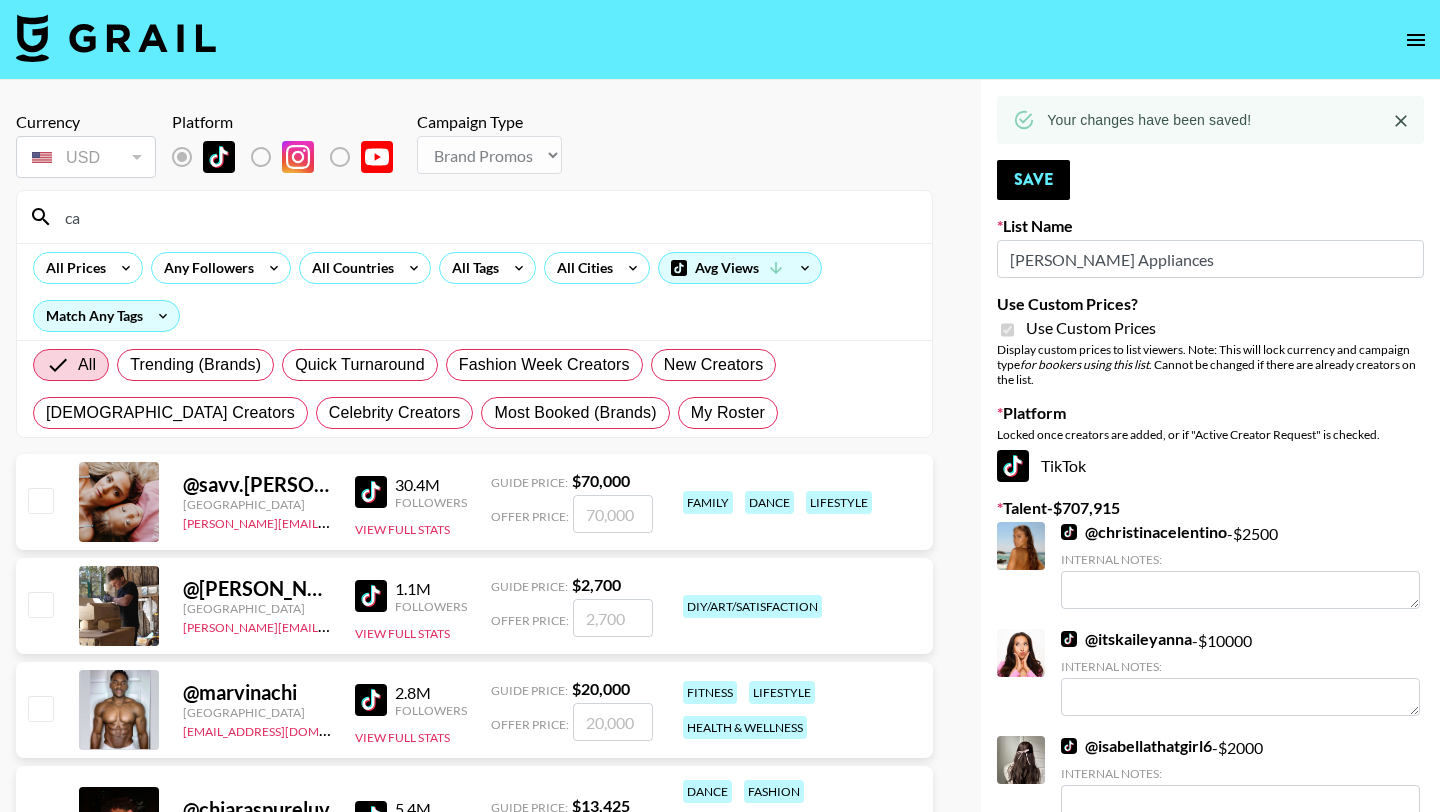 type on "c" 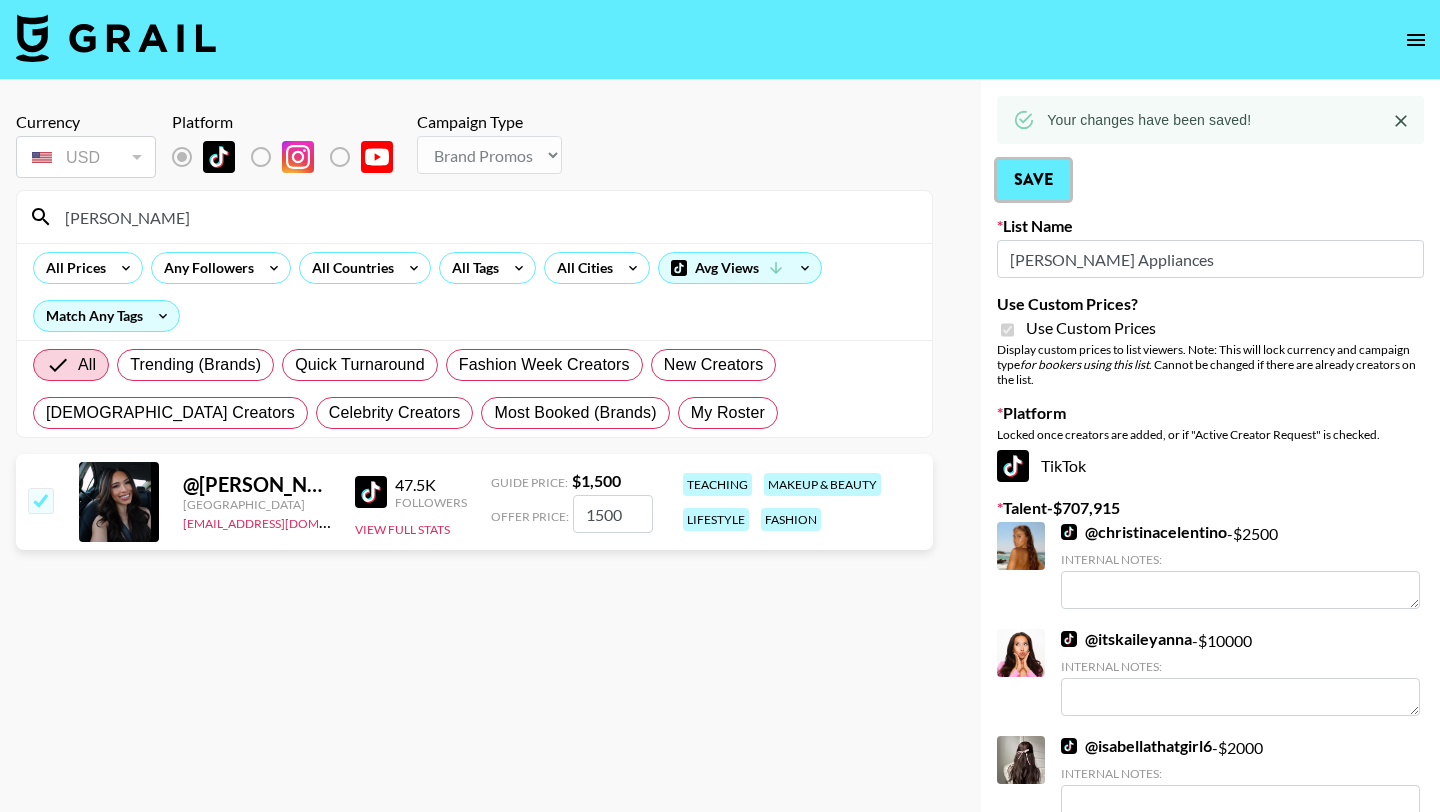 click on "Save" at bounding box center (1033, 180) 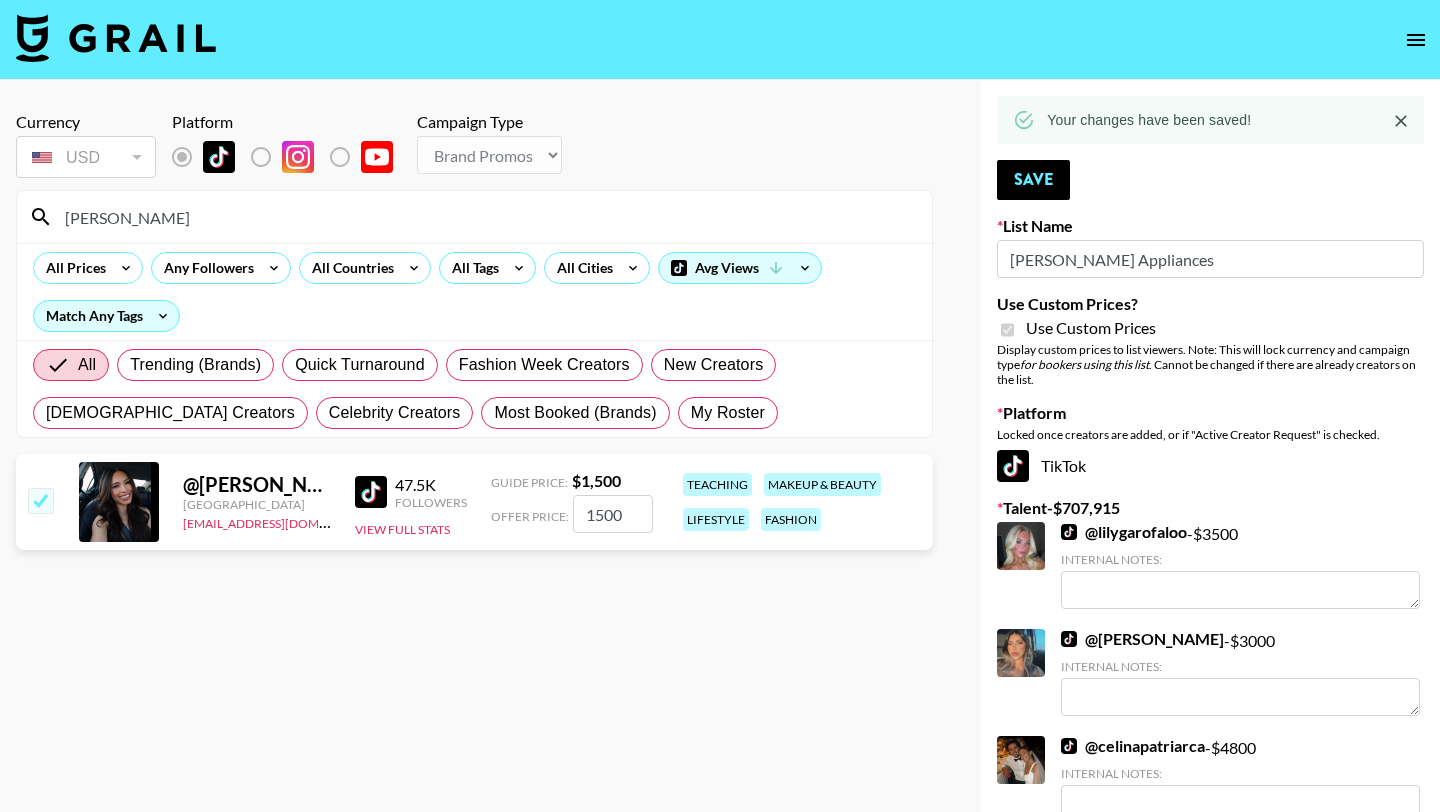click on "shary" at bounding box center [486, 217] 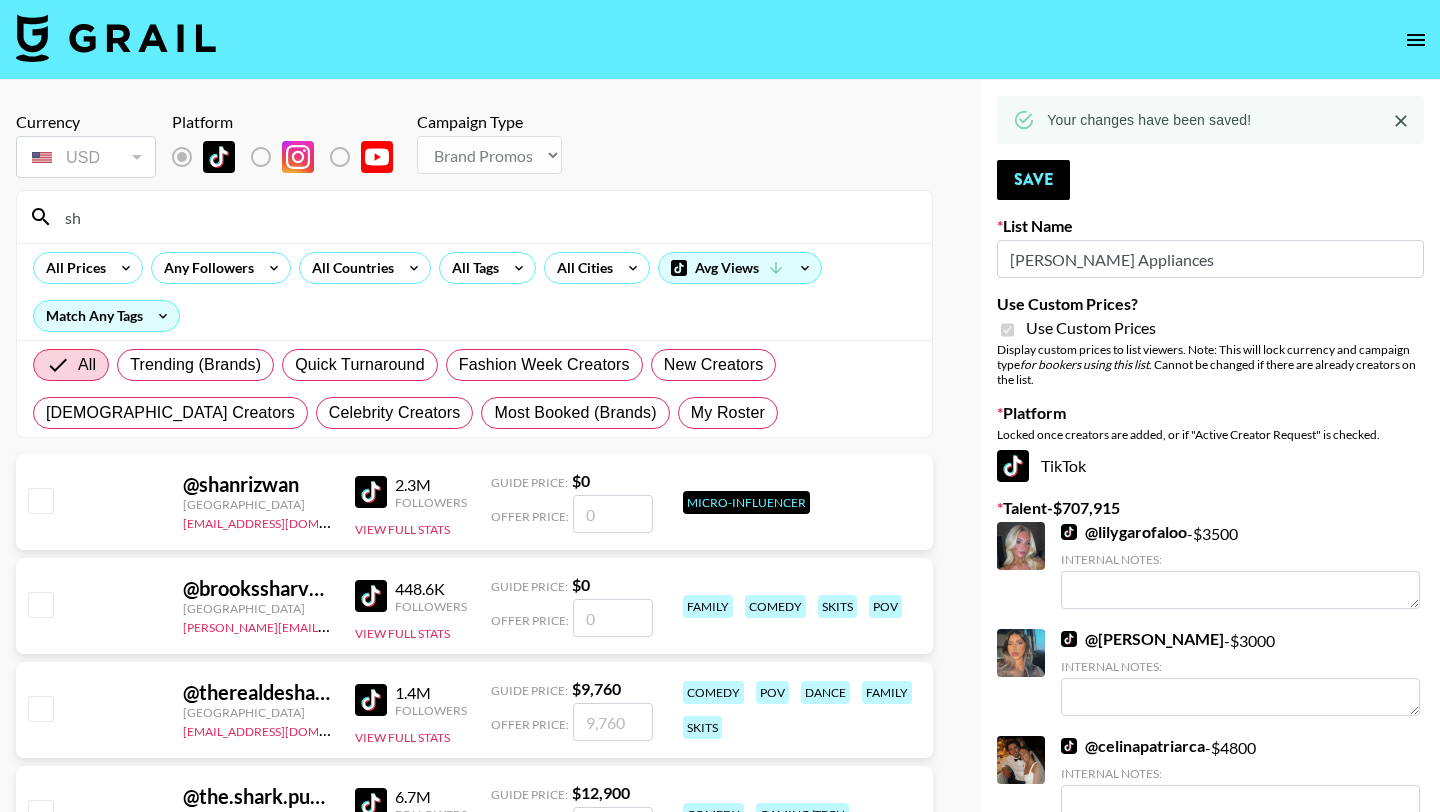 type on "s" 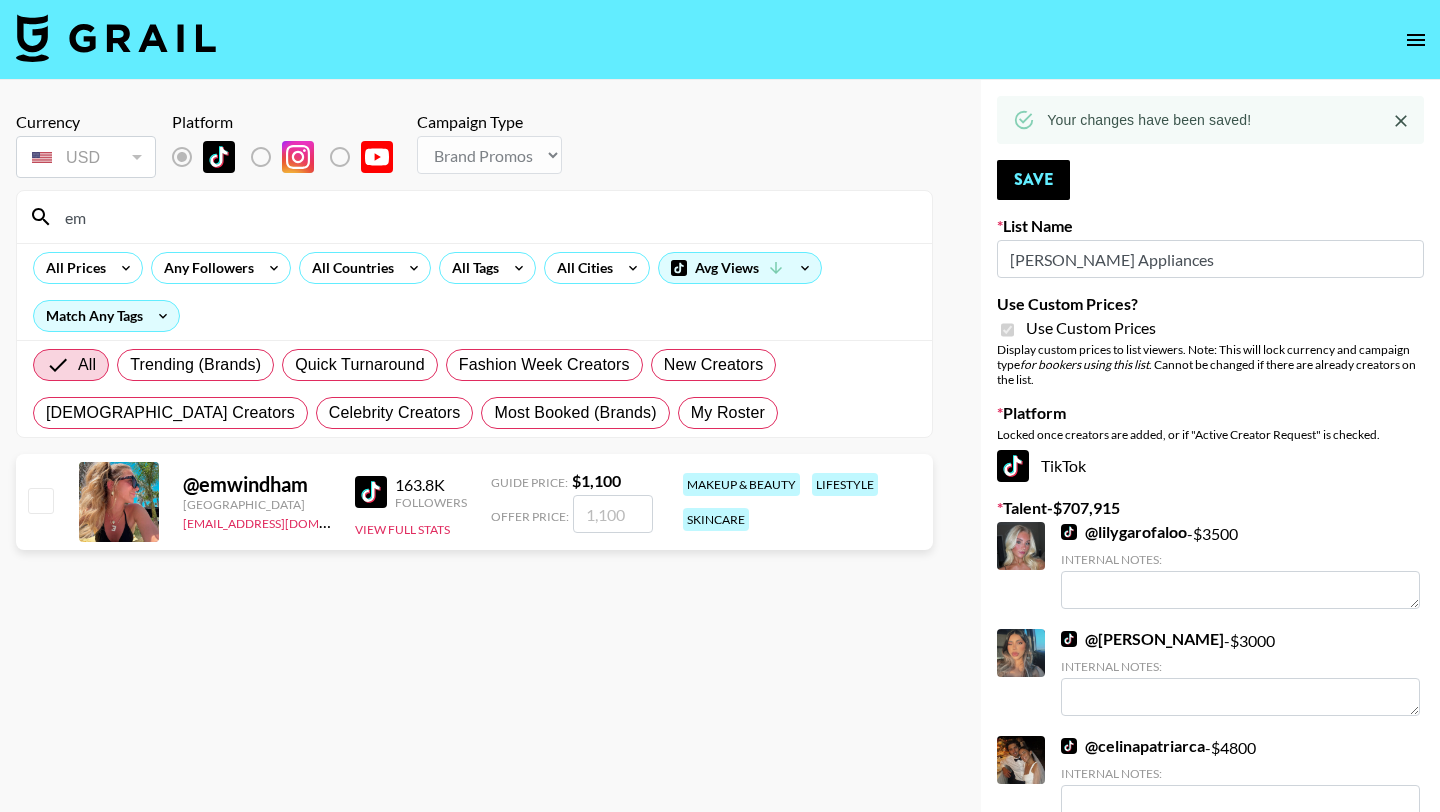 type on "e" 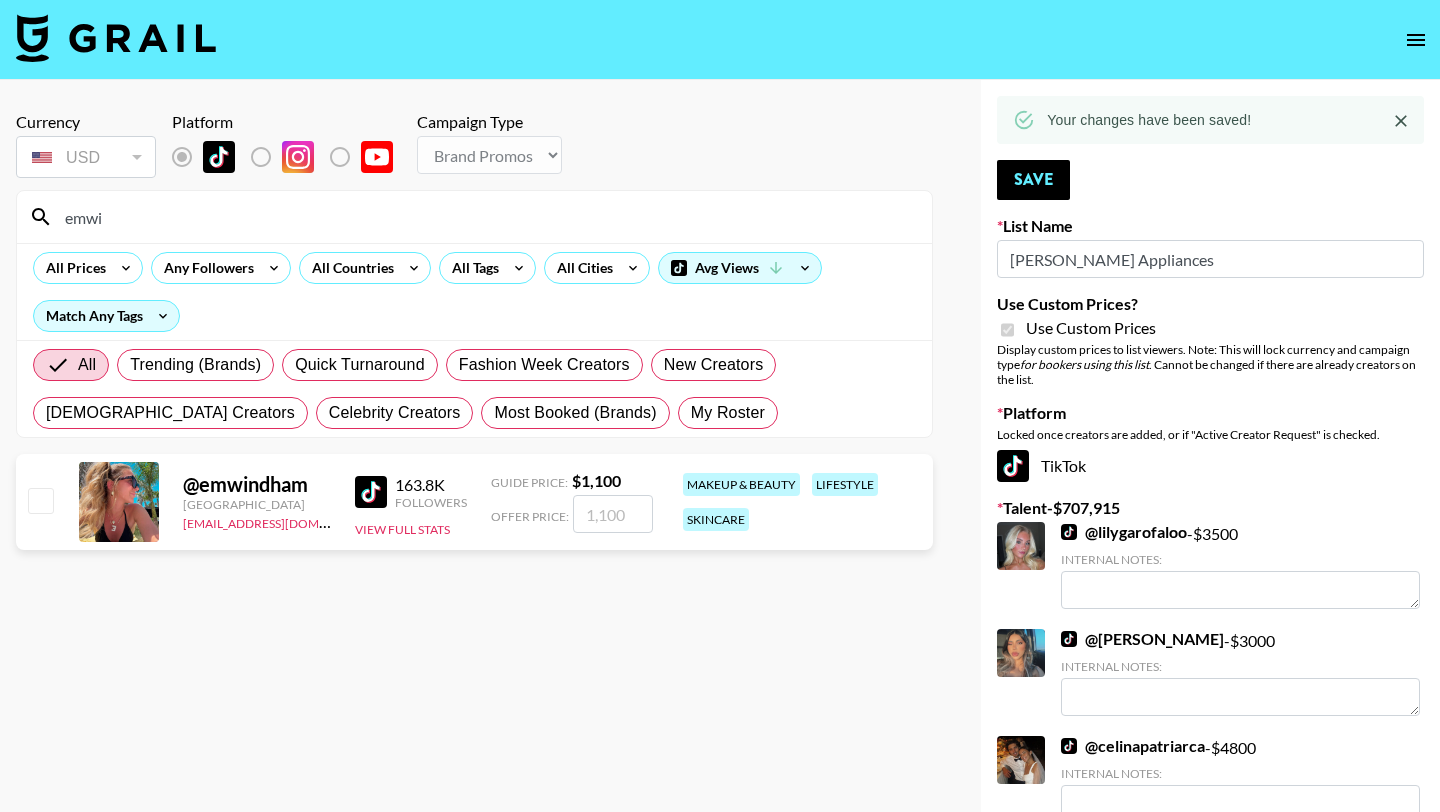 type on "emwi" 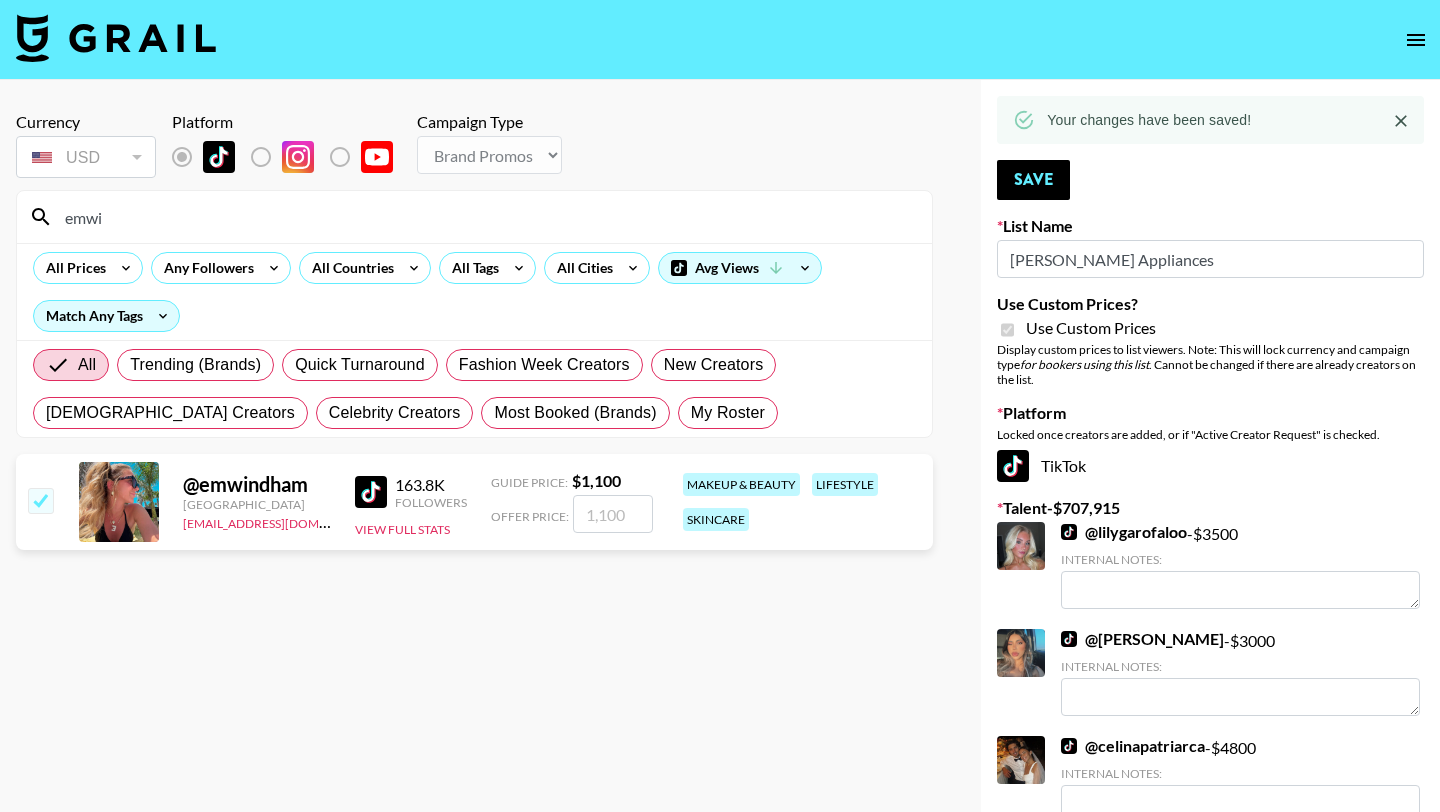 checkbox on "true" 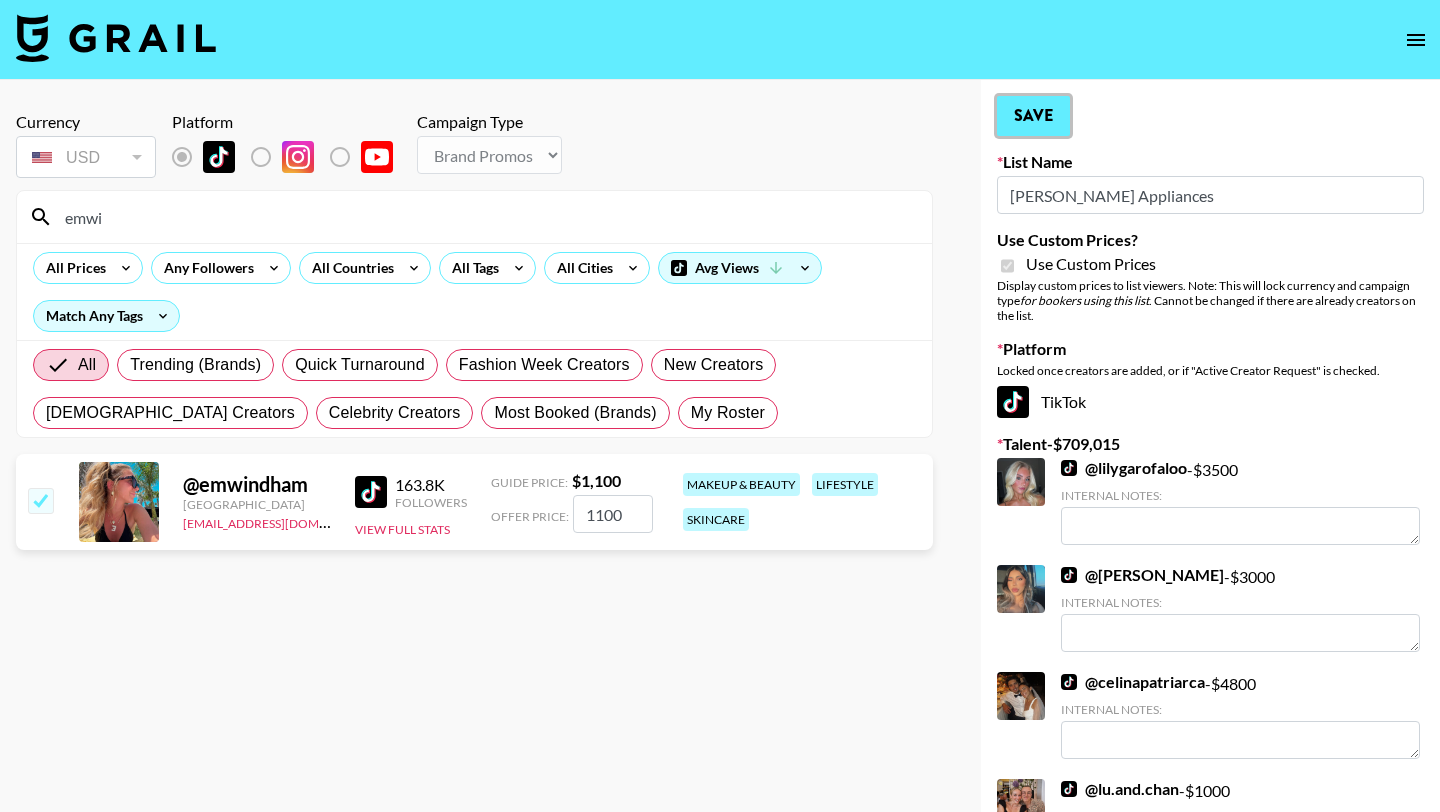 click on "Save" at bounding box center (1033, 116) 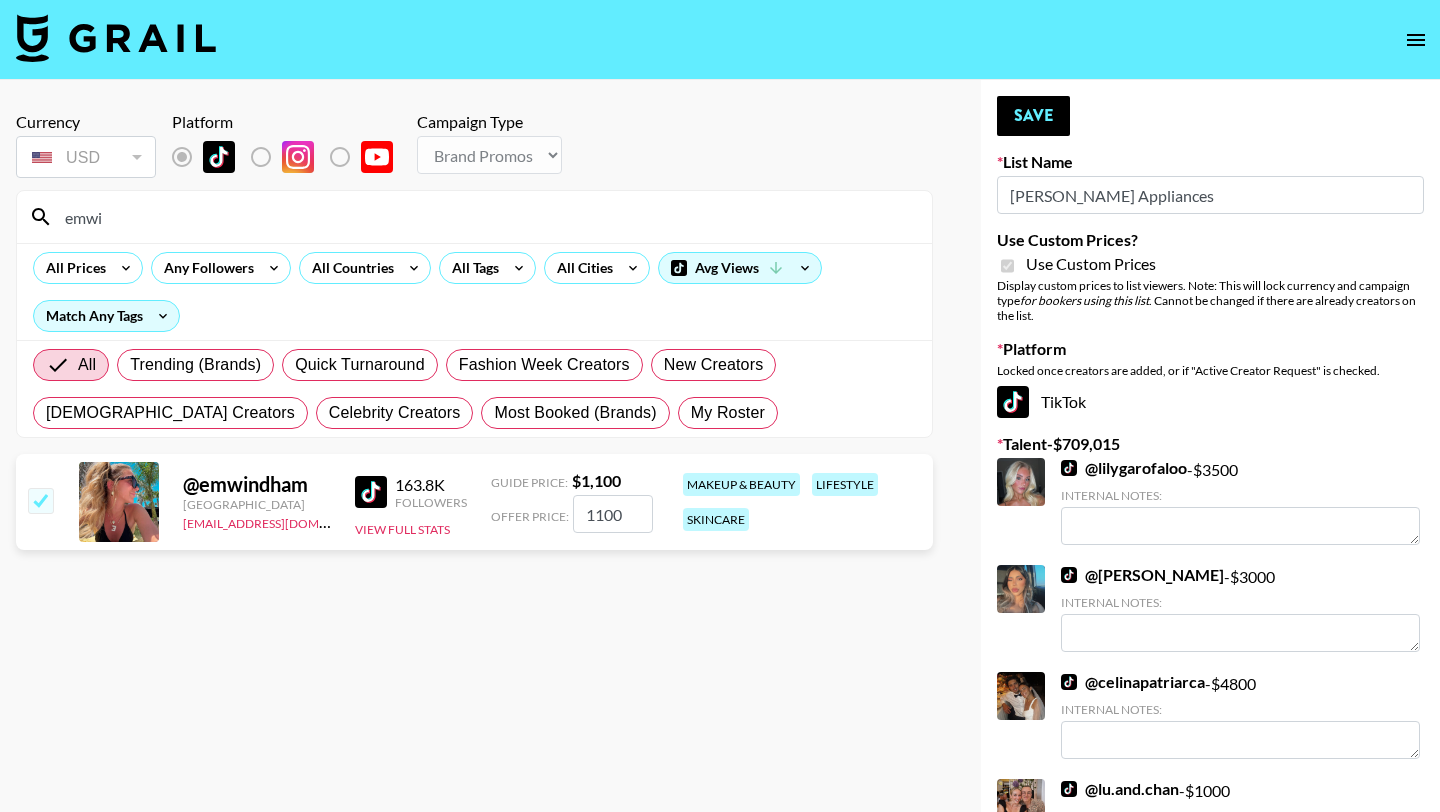 click on "emwi" at bounding box center (486, 217) 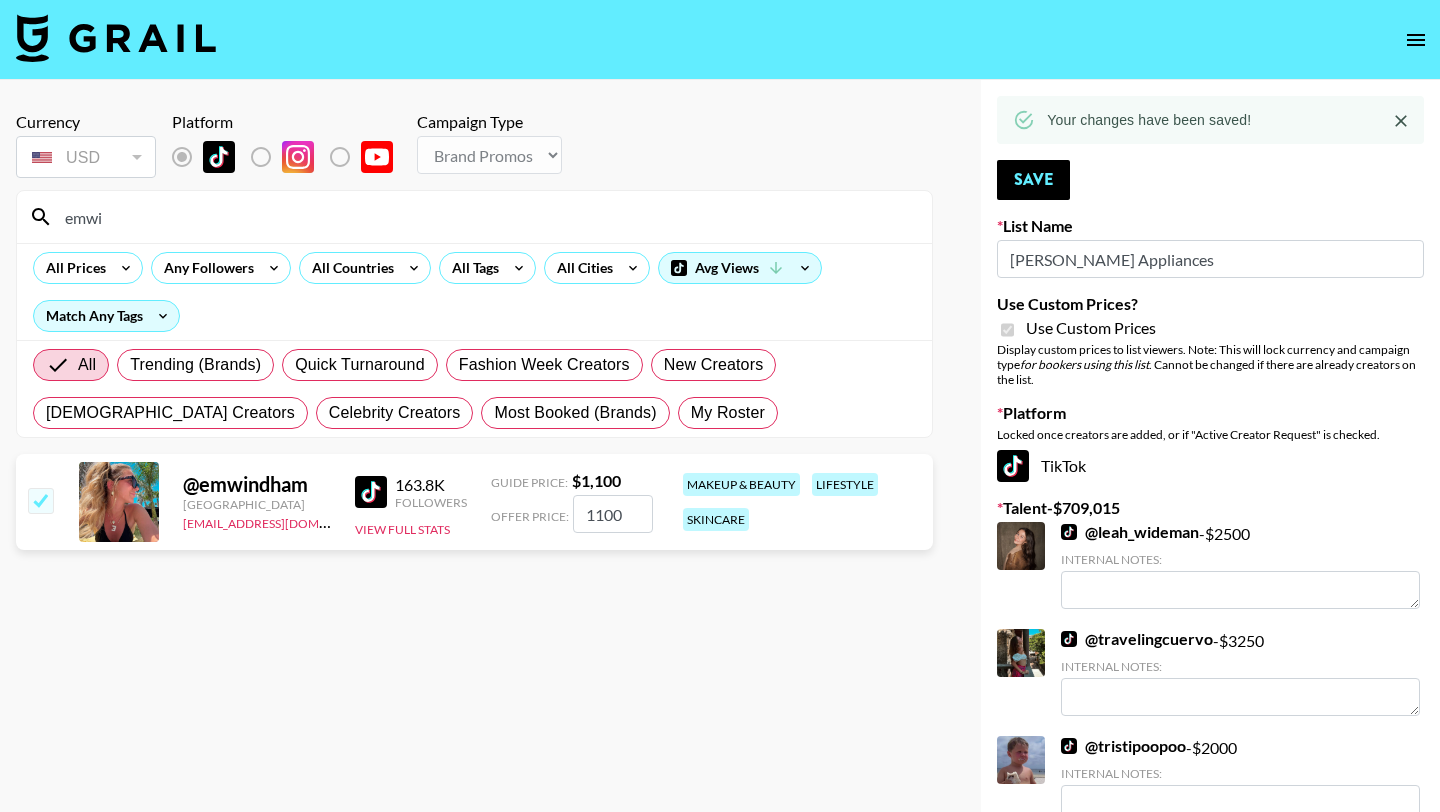 click on "emwi" at bounding box center [486, 217] 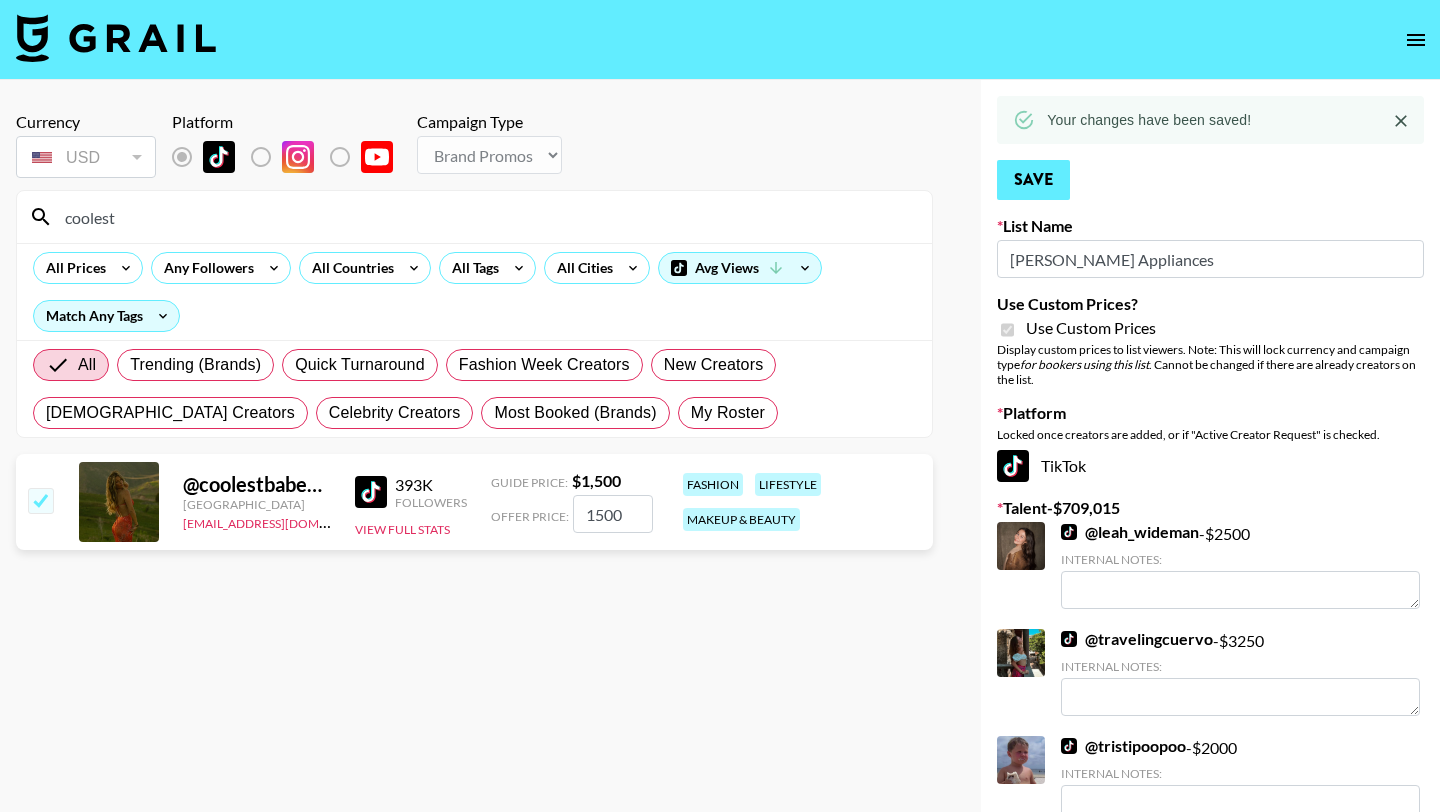 type on "coolest" 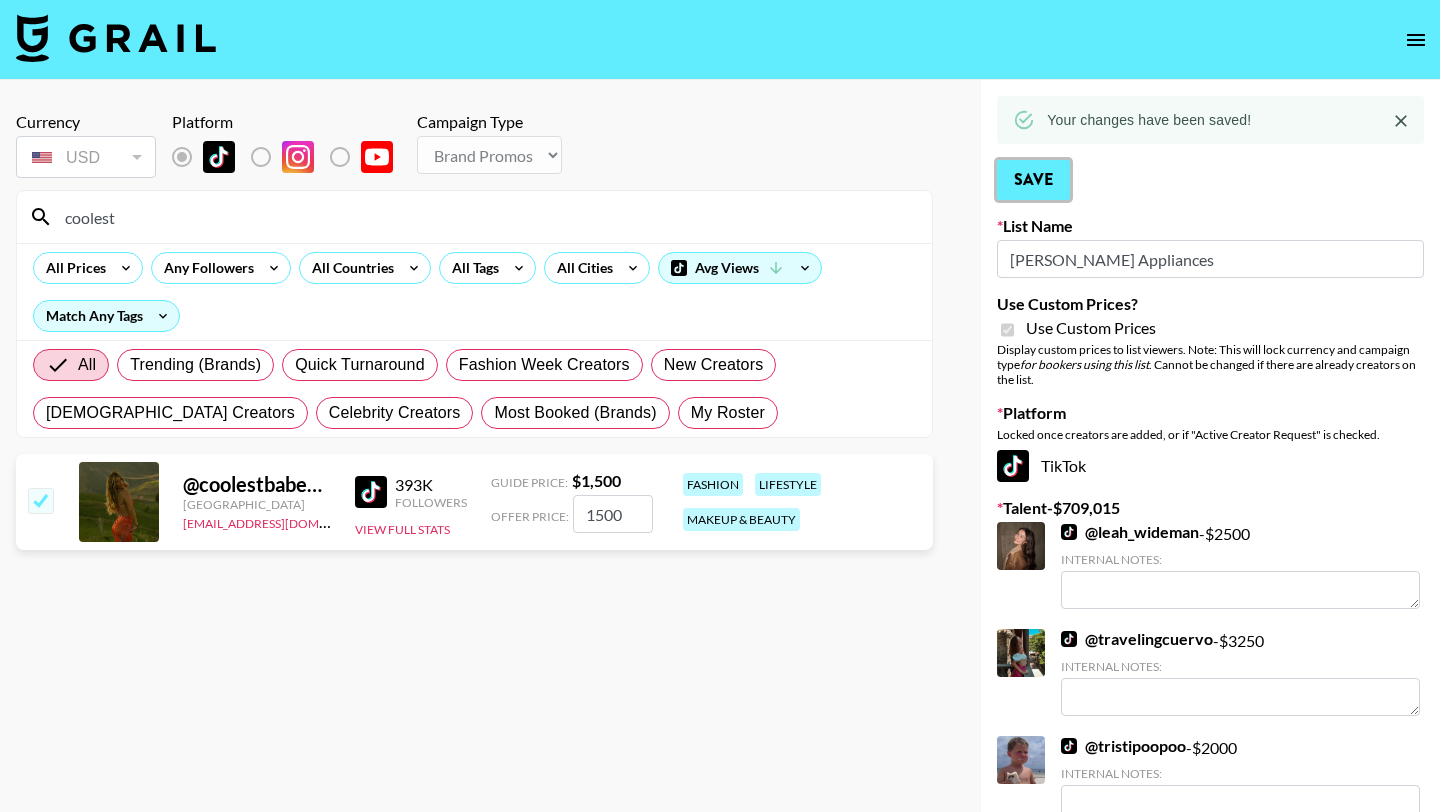 click on "Save" at bounding box center [1033, 180] 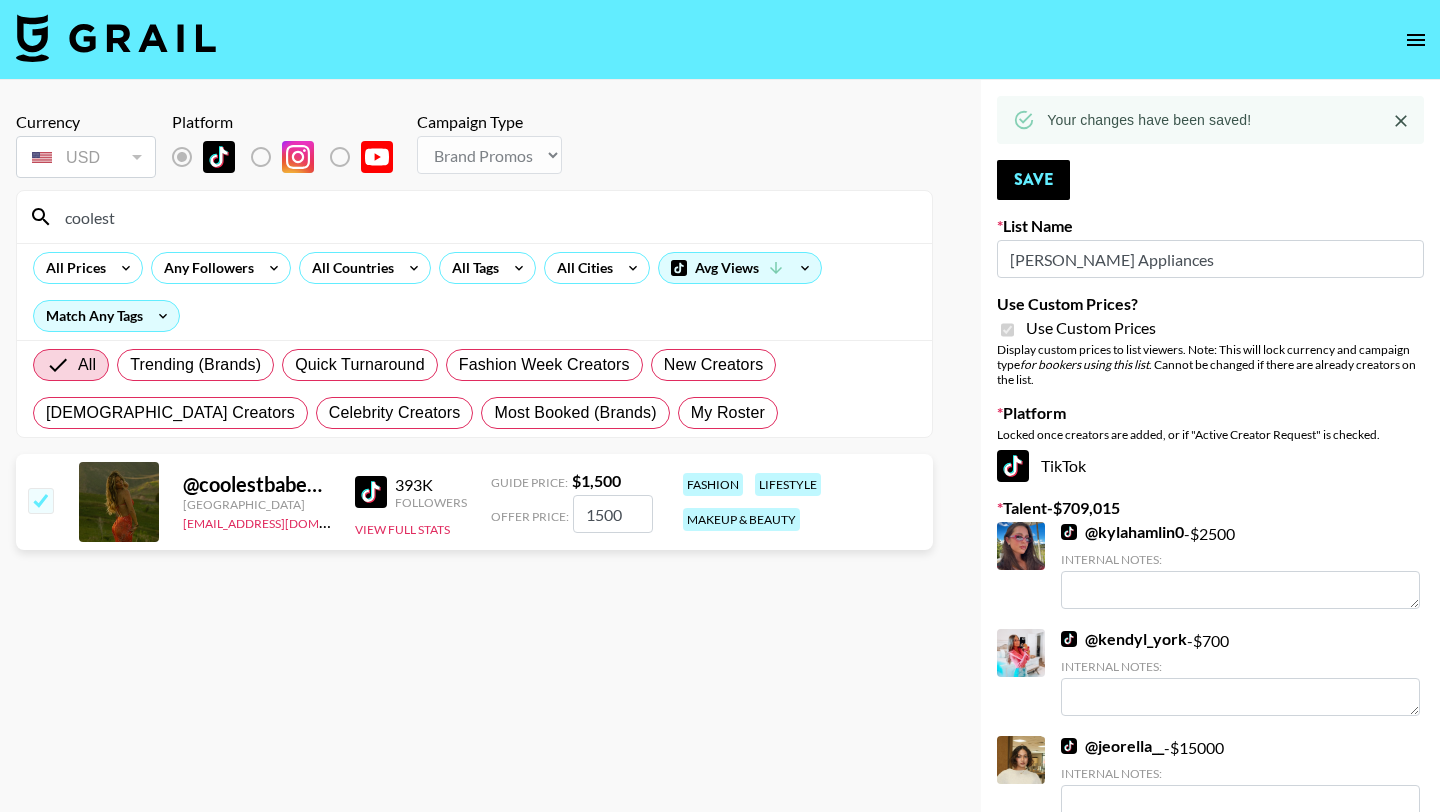 click on "coolest" at bounding box center (486, 217) 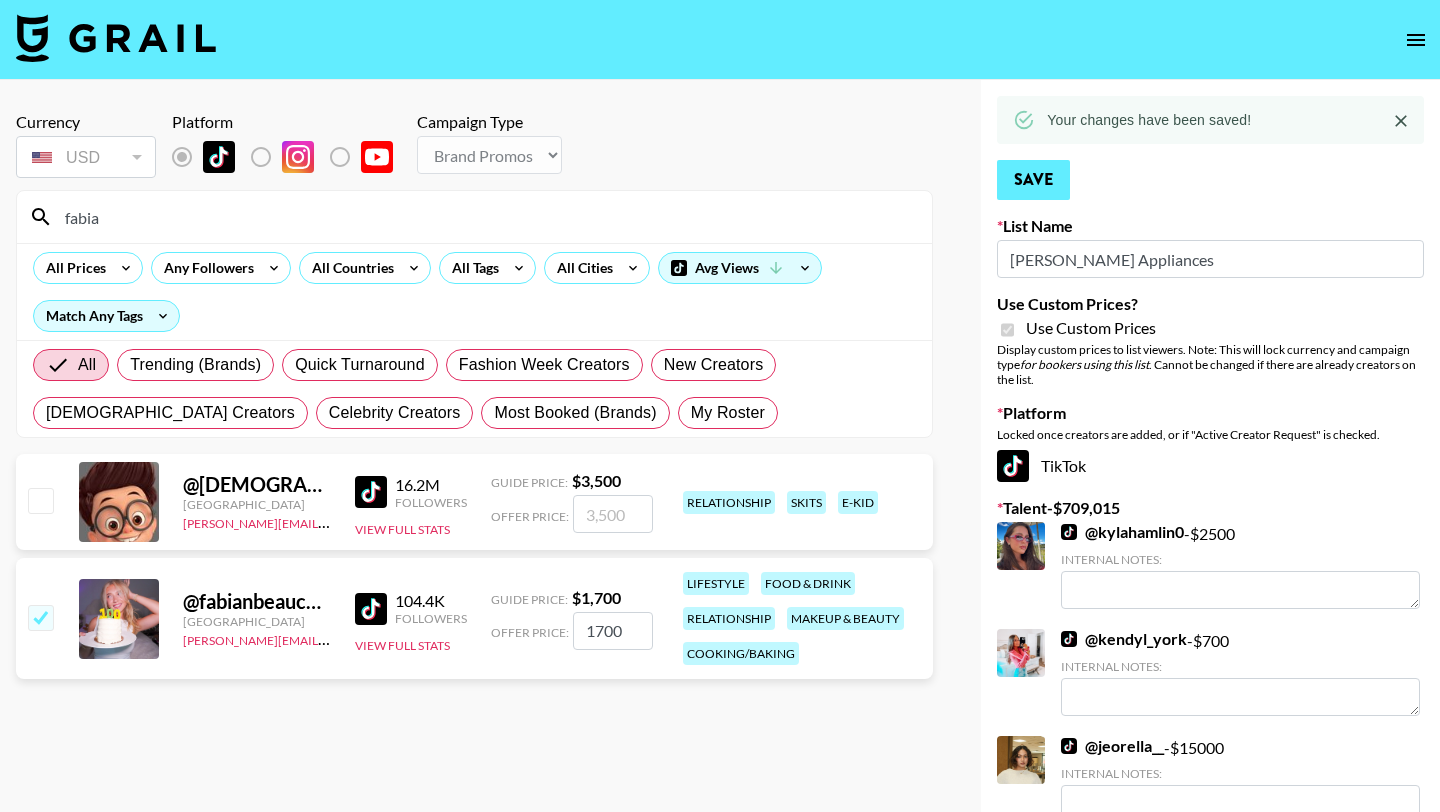 type on "fabia" 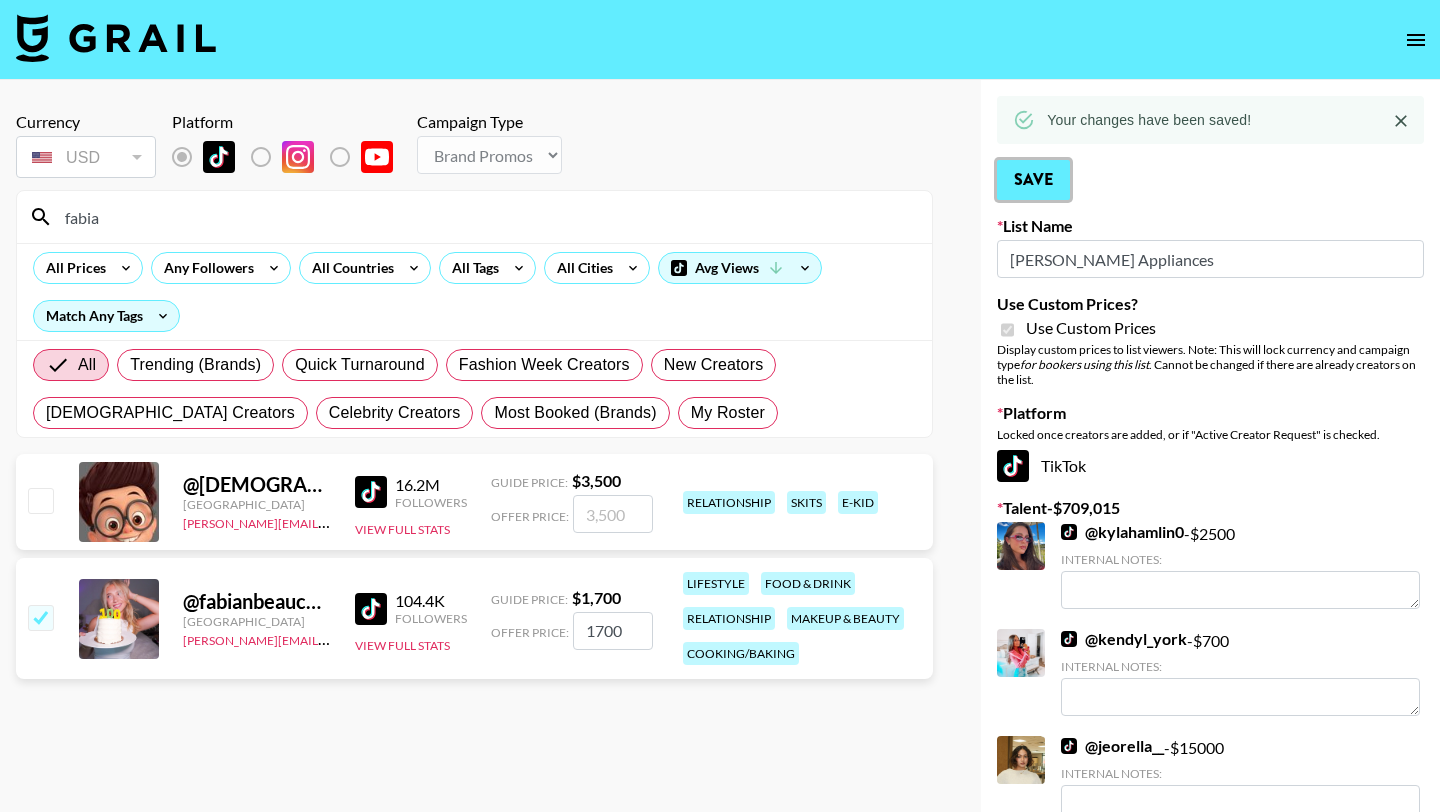 click on "Save" at bounding box center (1033, 180) 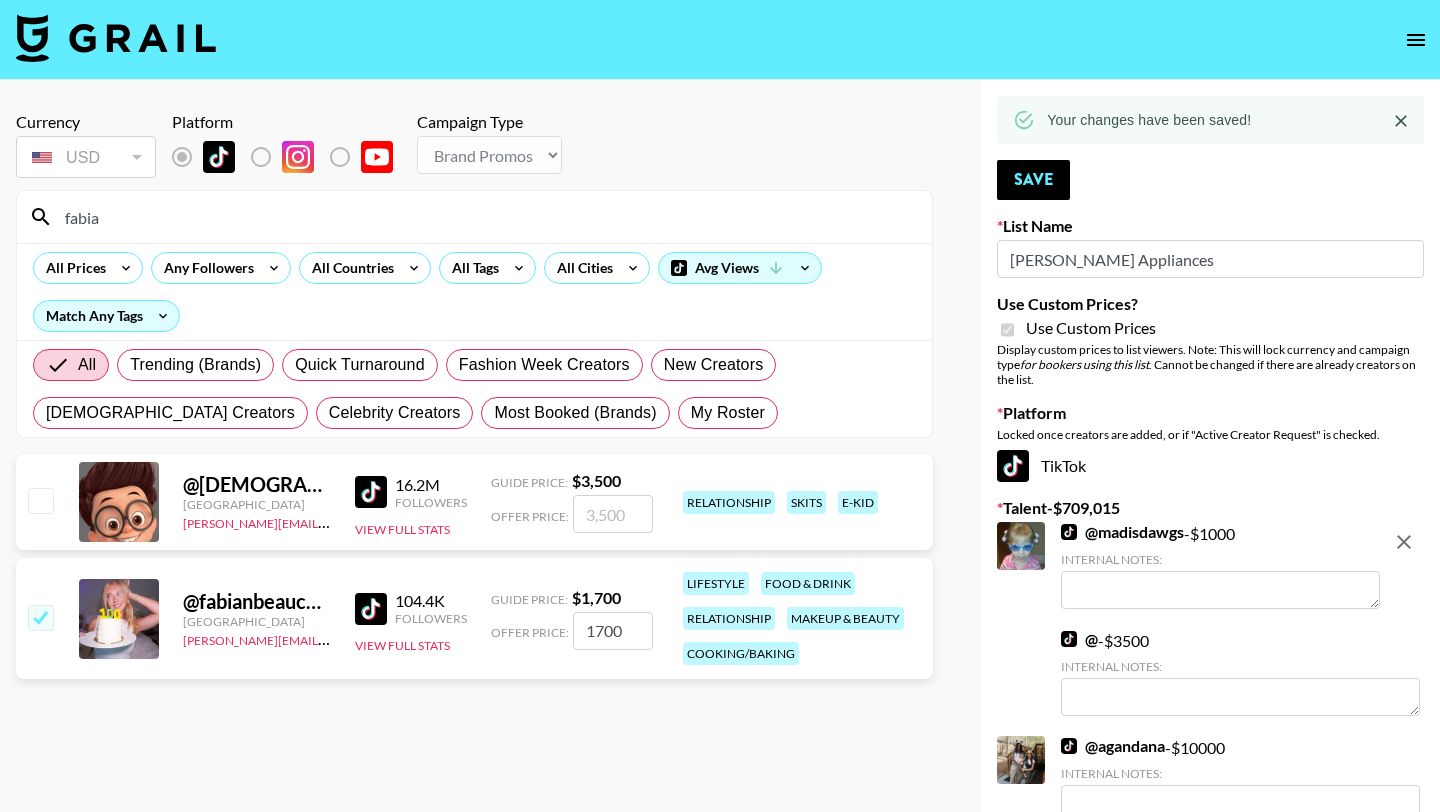click on "fabia" at bounding box center [486, 217] 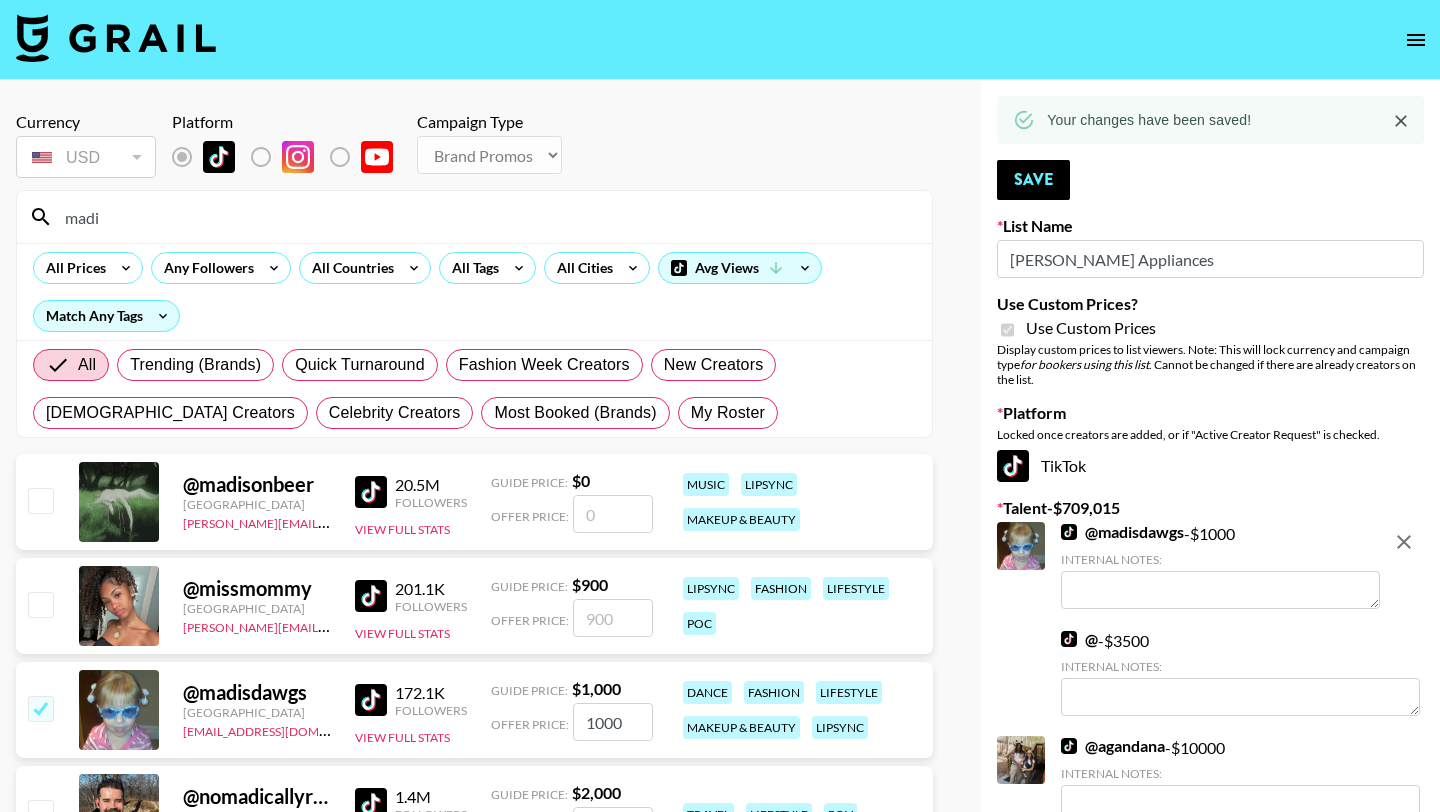 type on "madis" 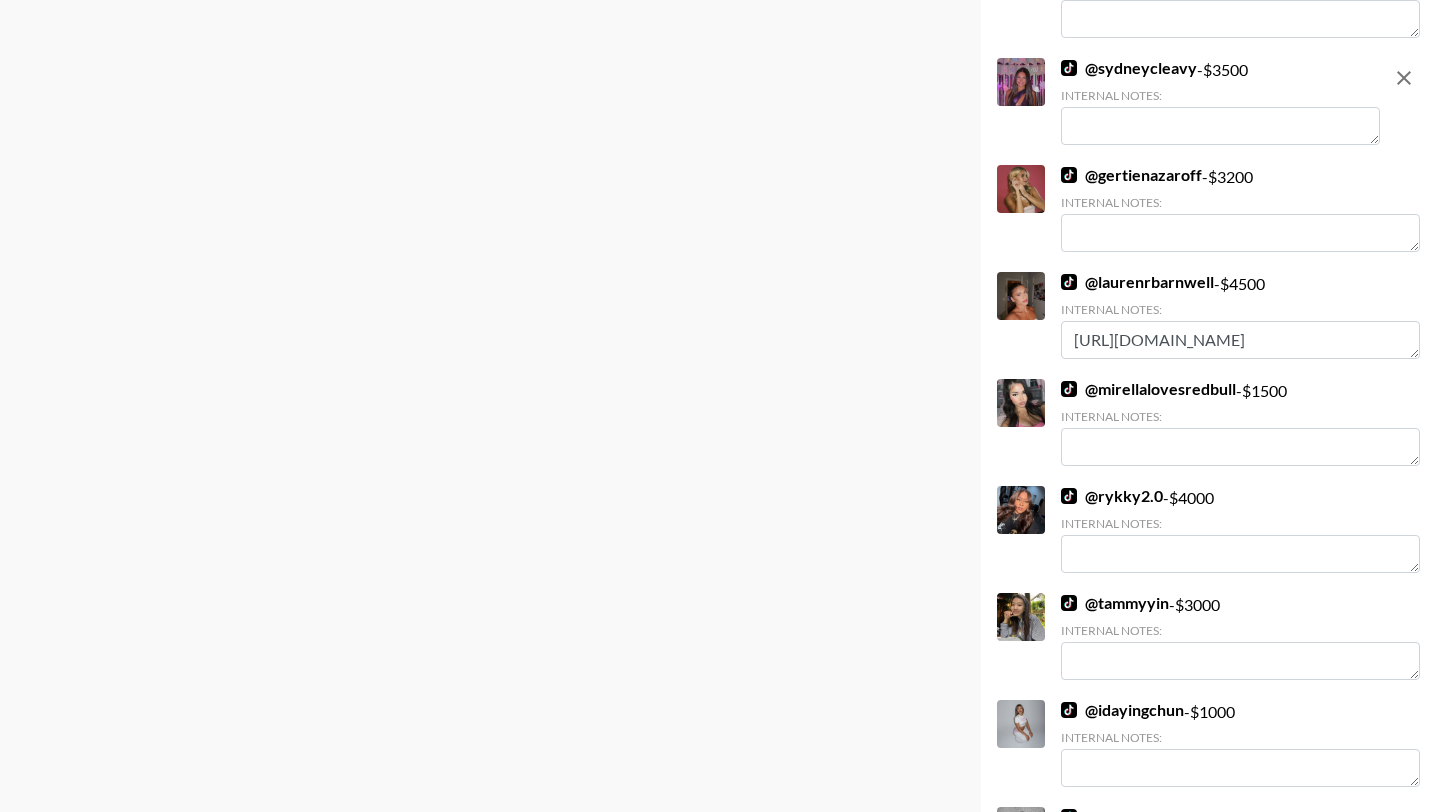 scroll, scrollTop: 14824, scrollLeft: 0, axis: vertical 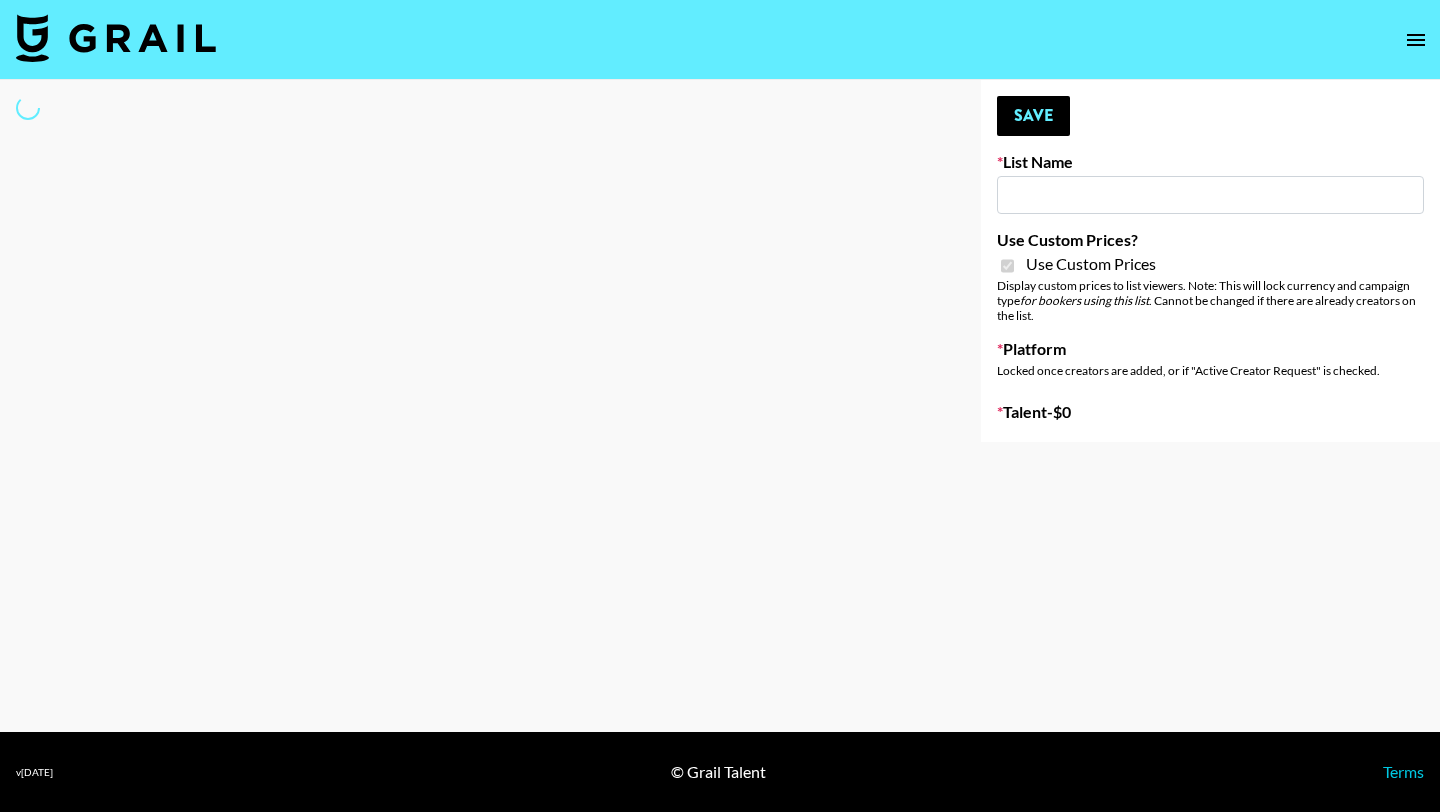 type on "Unhooked & Beam" 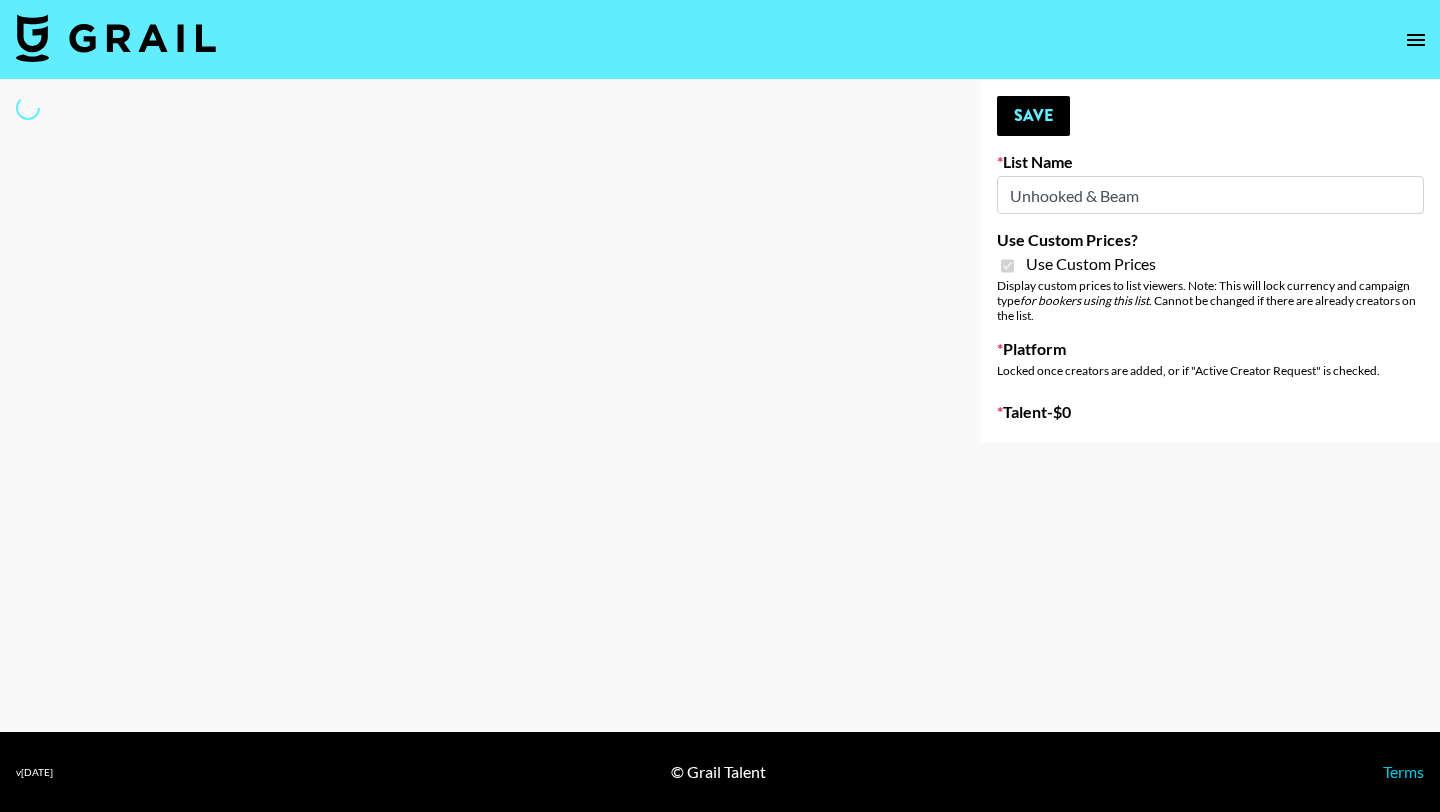 select on "Brand" 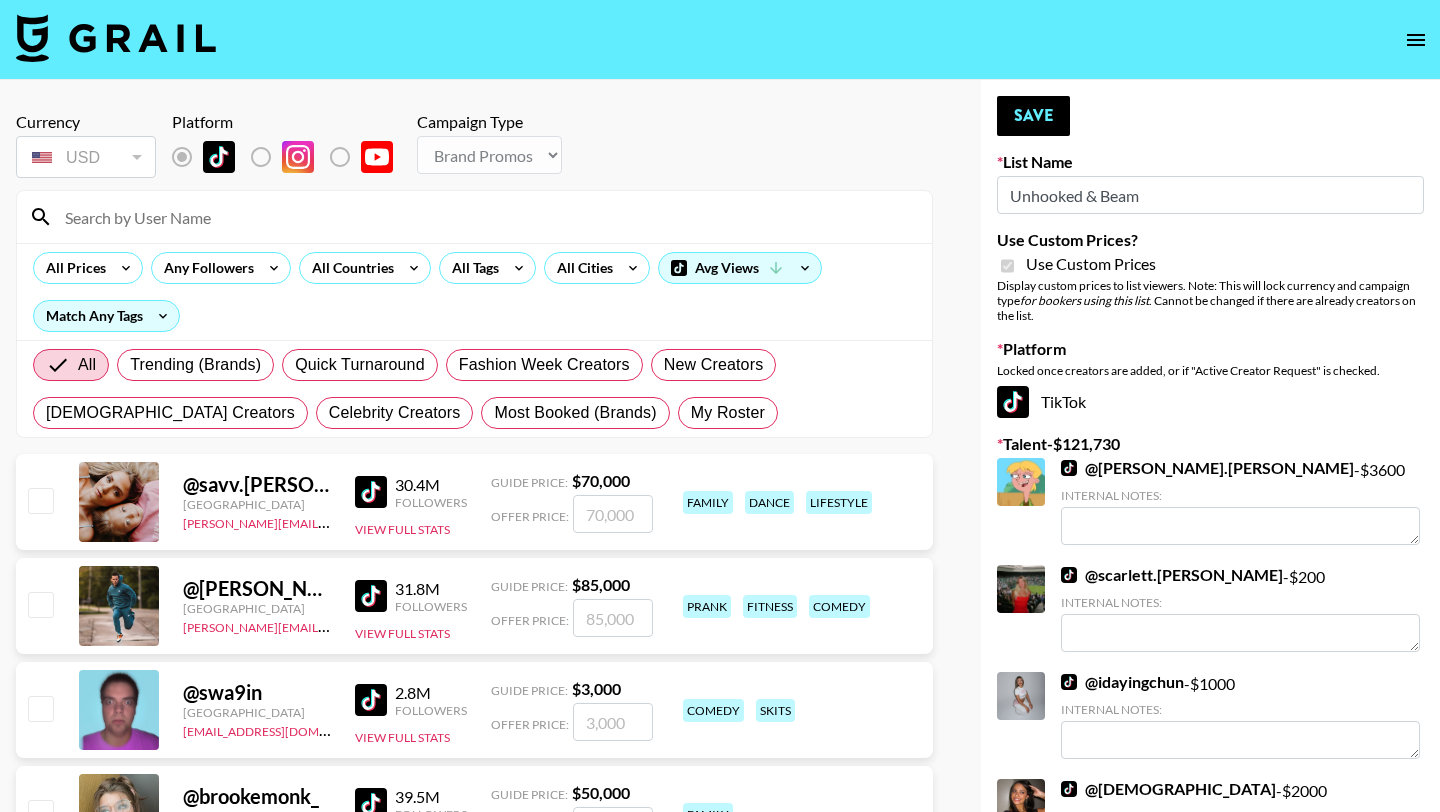 click at bounding box center [486, 217] 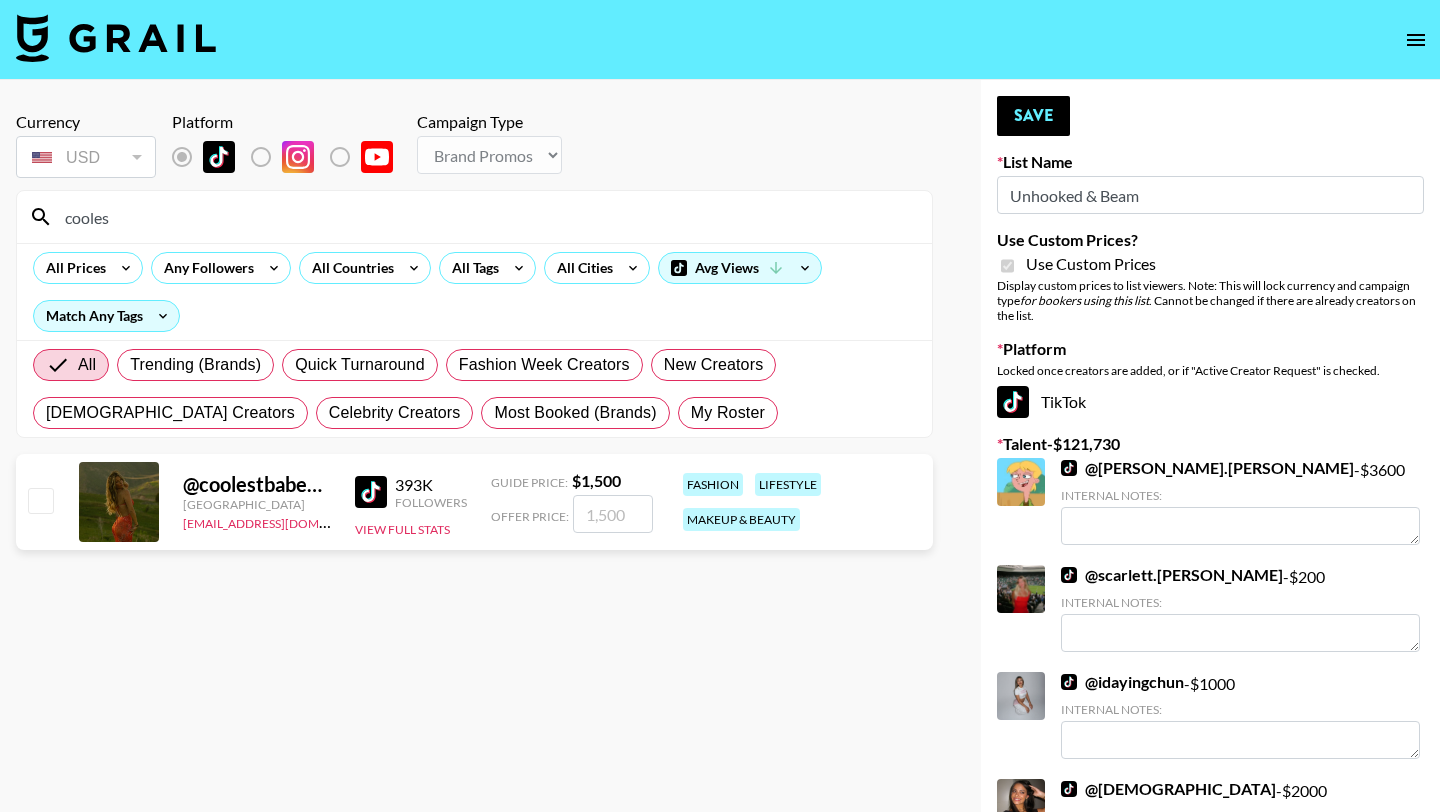 type on "cooles" 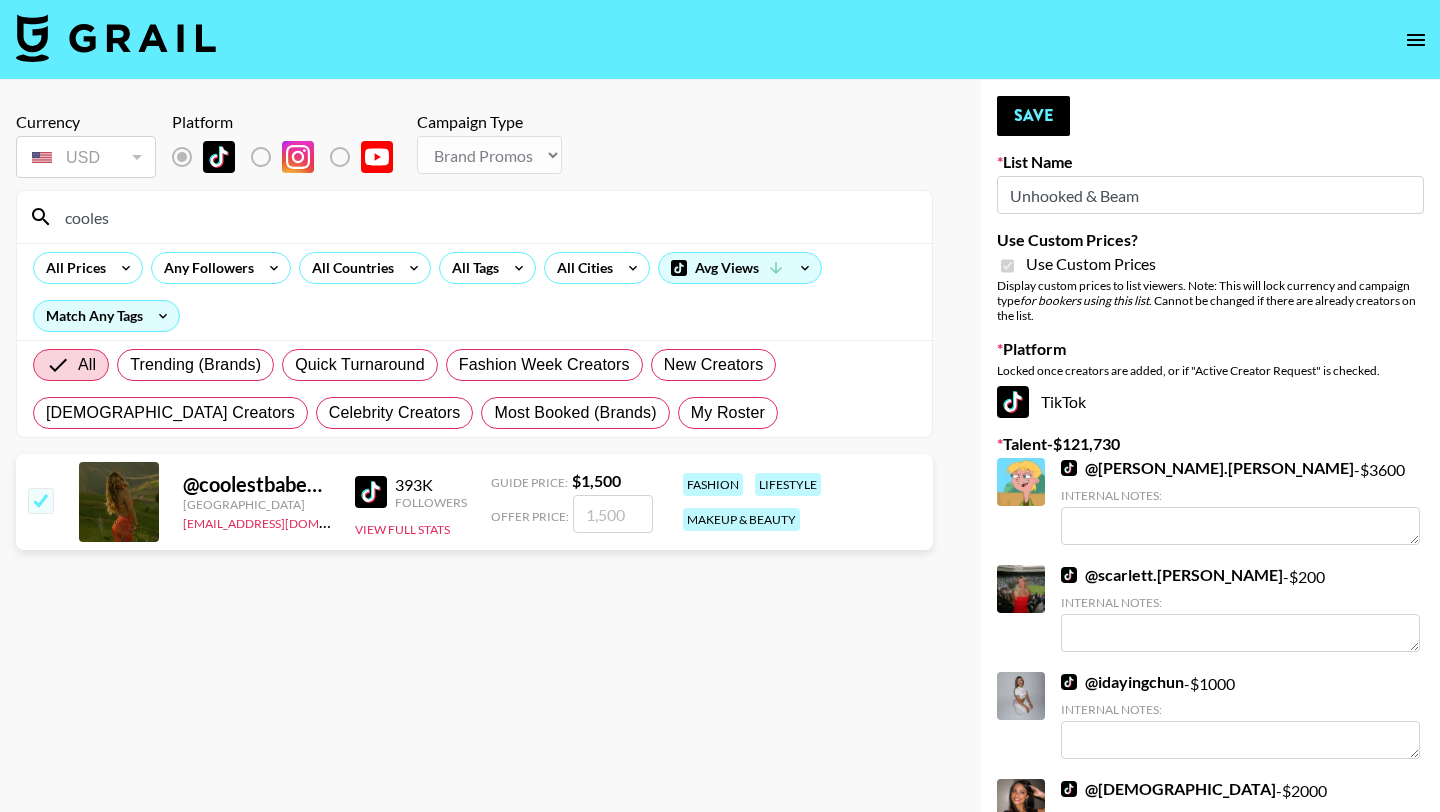 checkbox on "true" 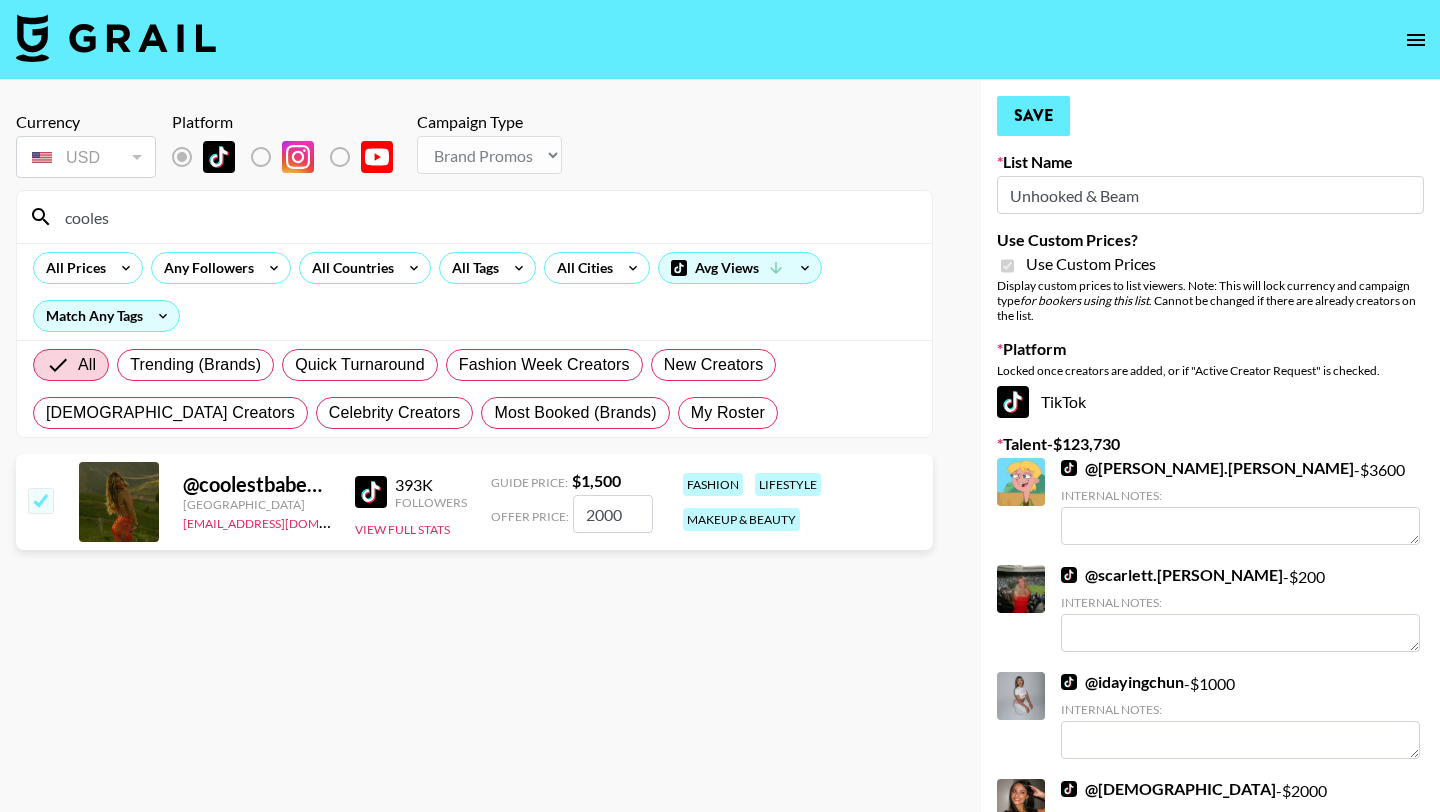 type on "2000" 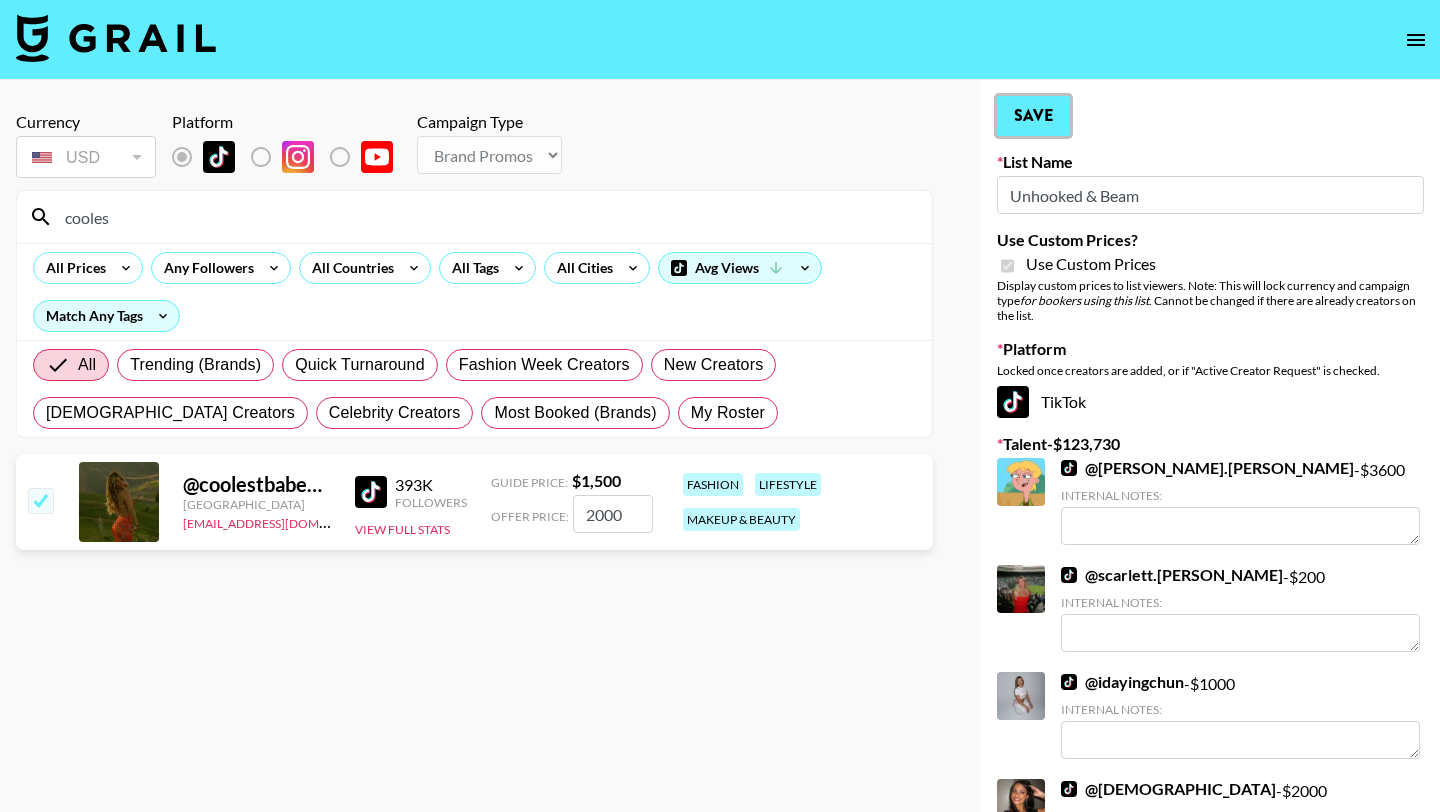 click on "Save" at bounding box center (1033, 116) 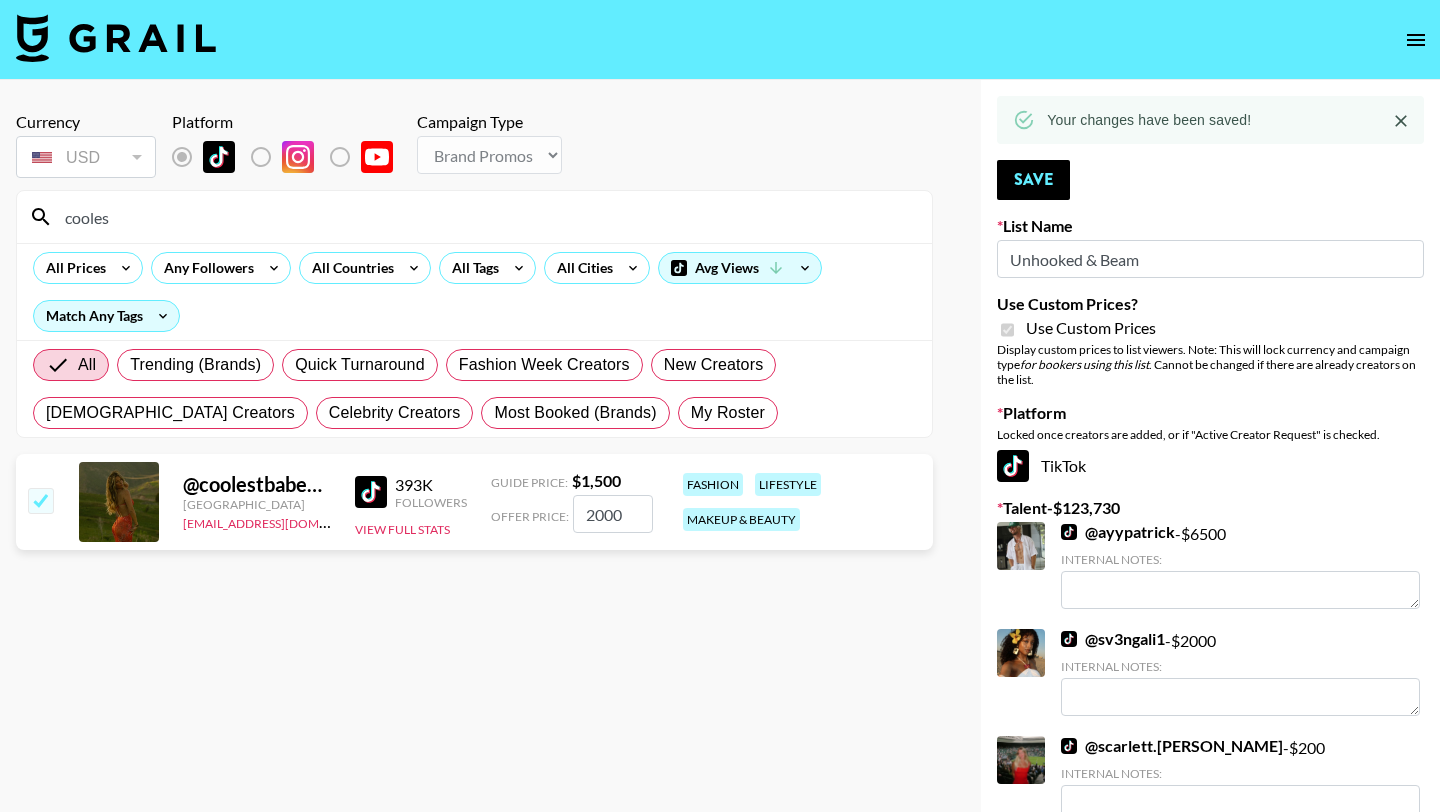 click on "cooles" at bounding box center [486, 217] 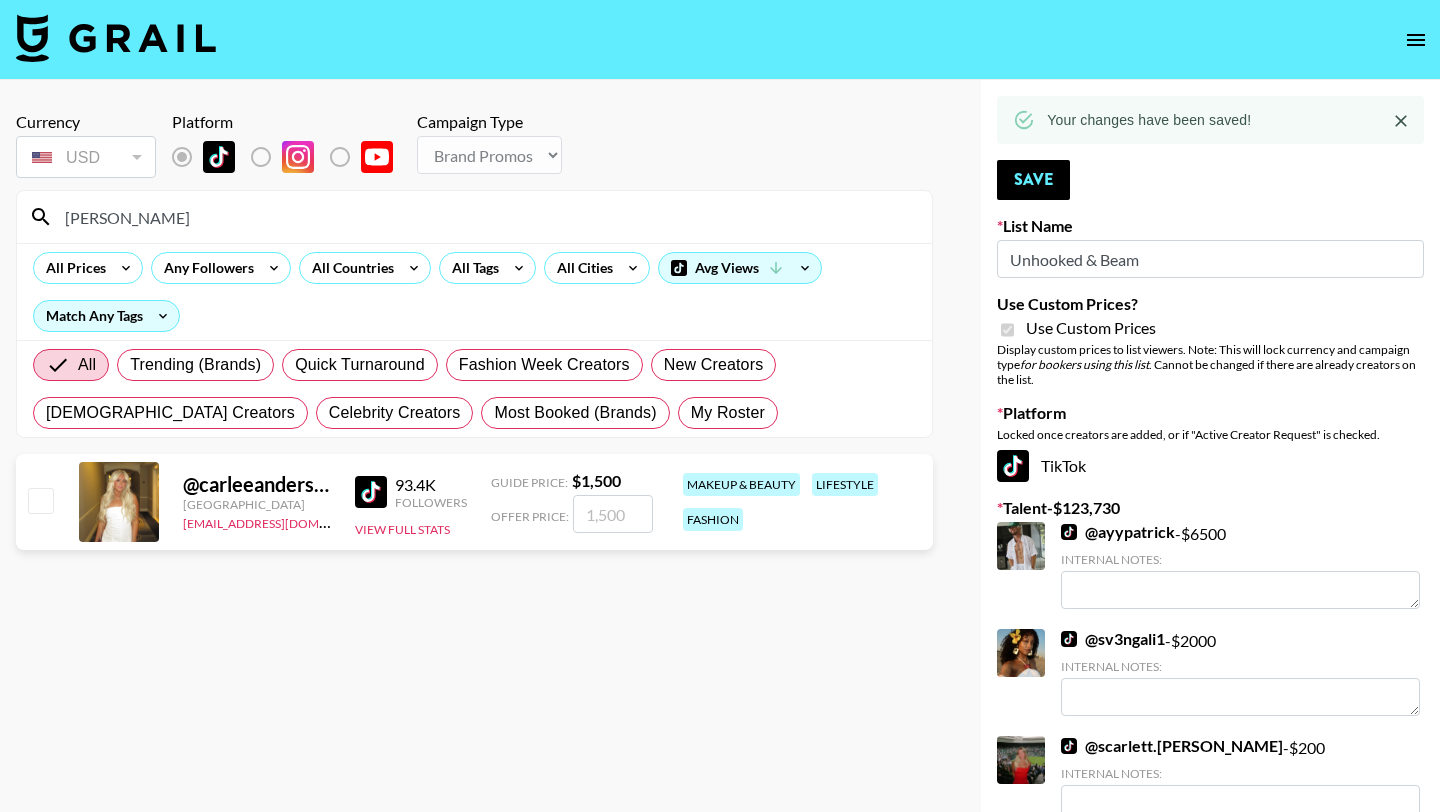 type on "[PERSON_NAME]" 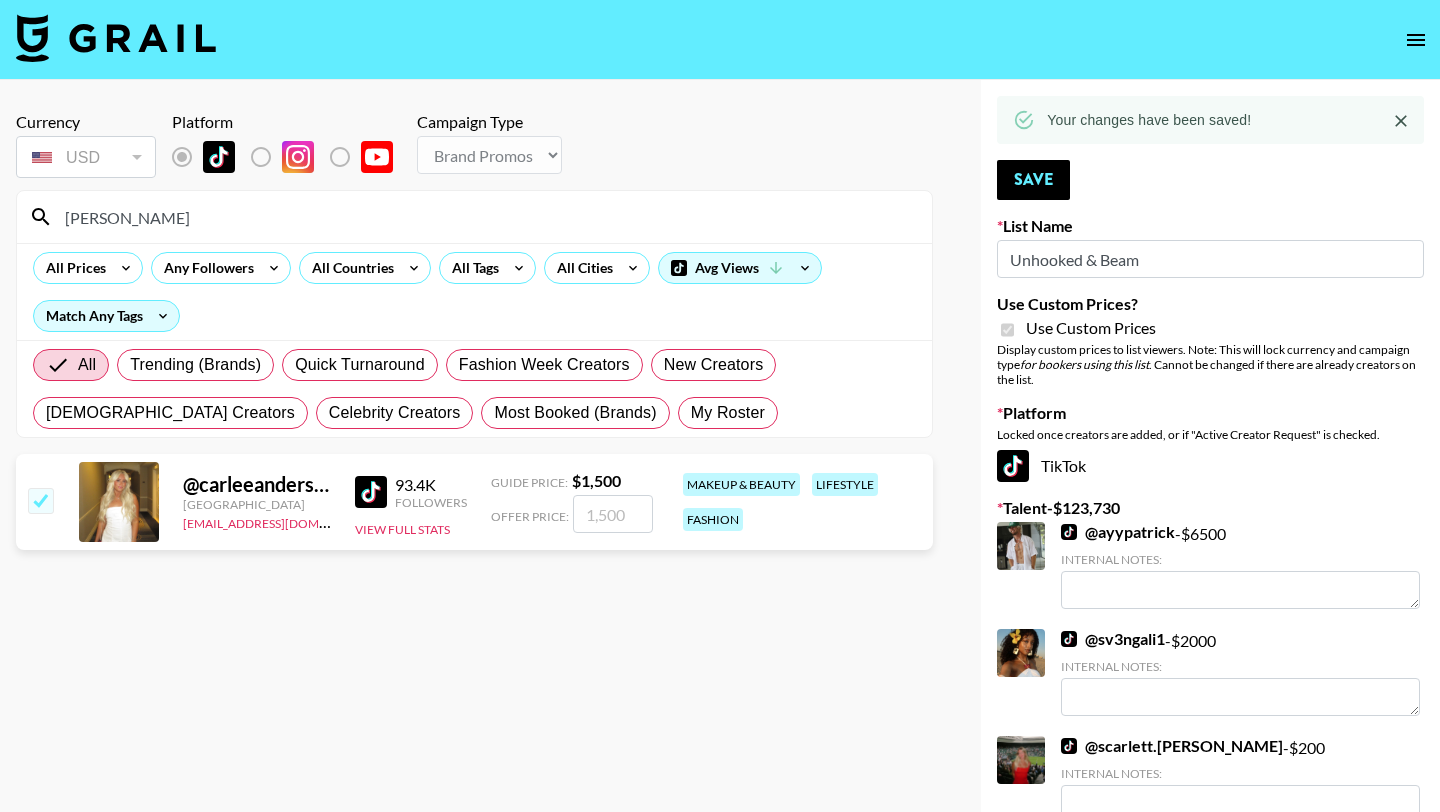 checkbox on "true" 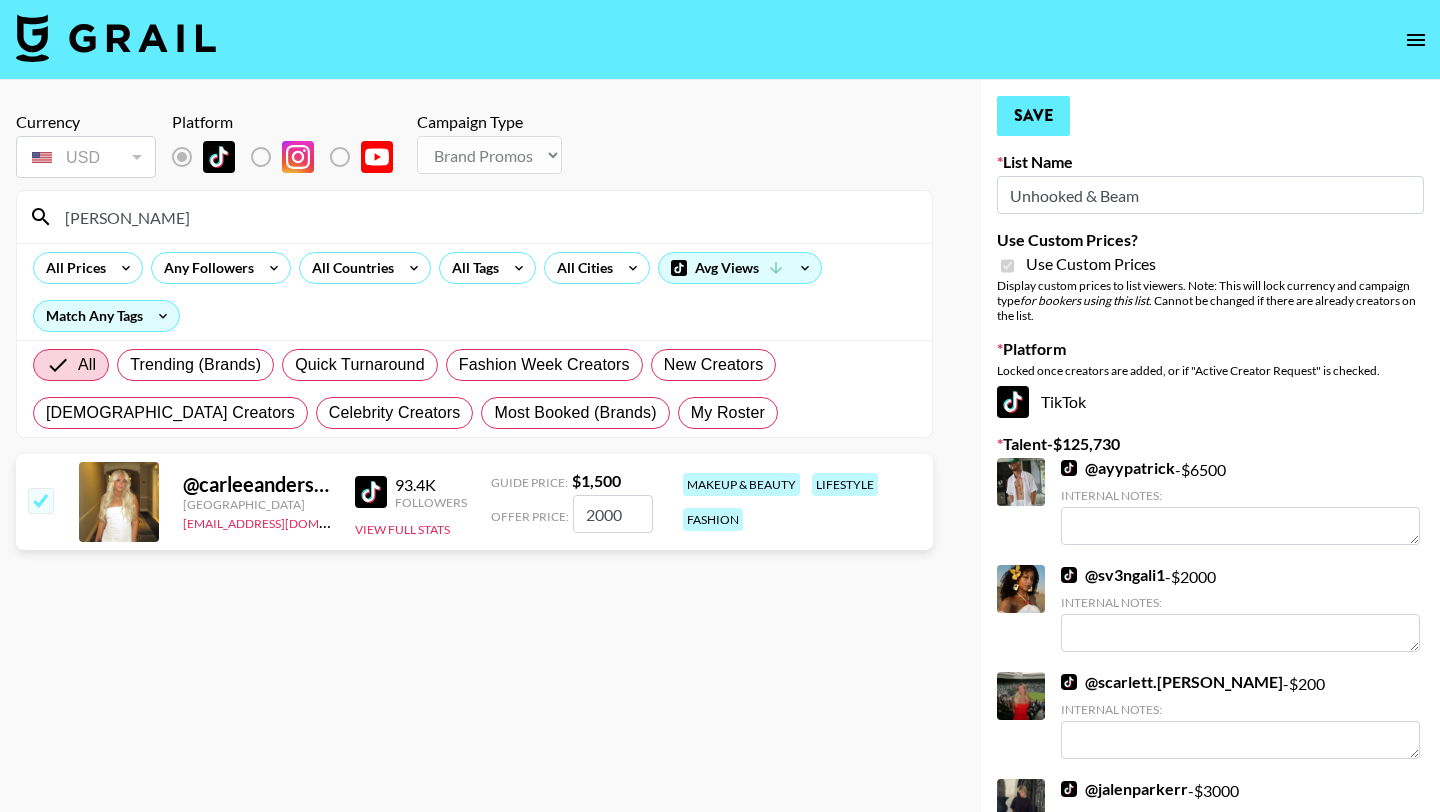 type on "2000" 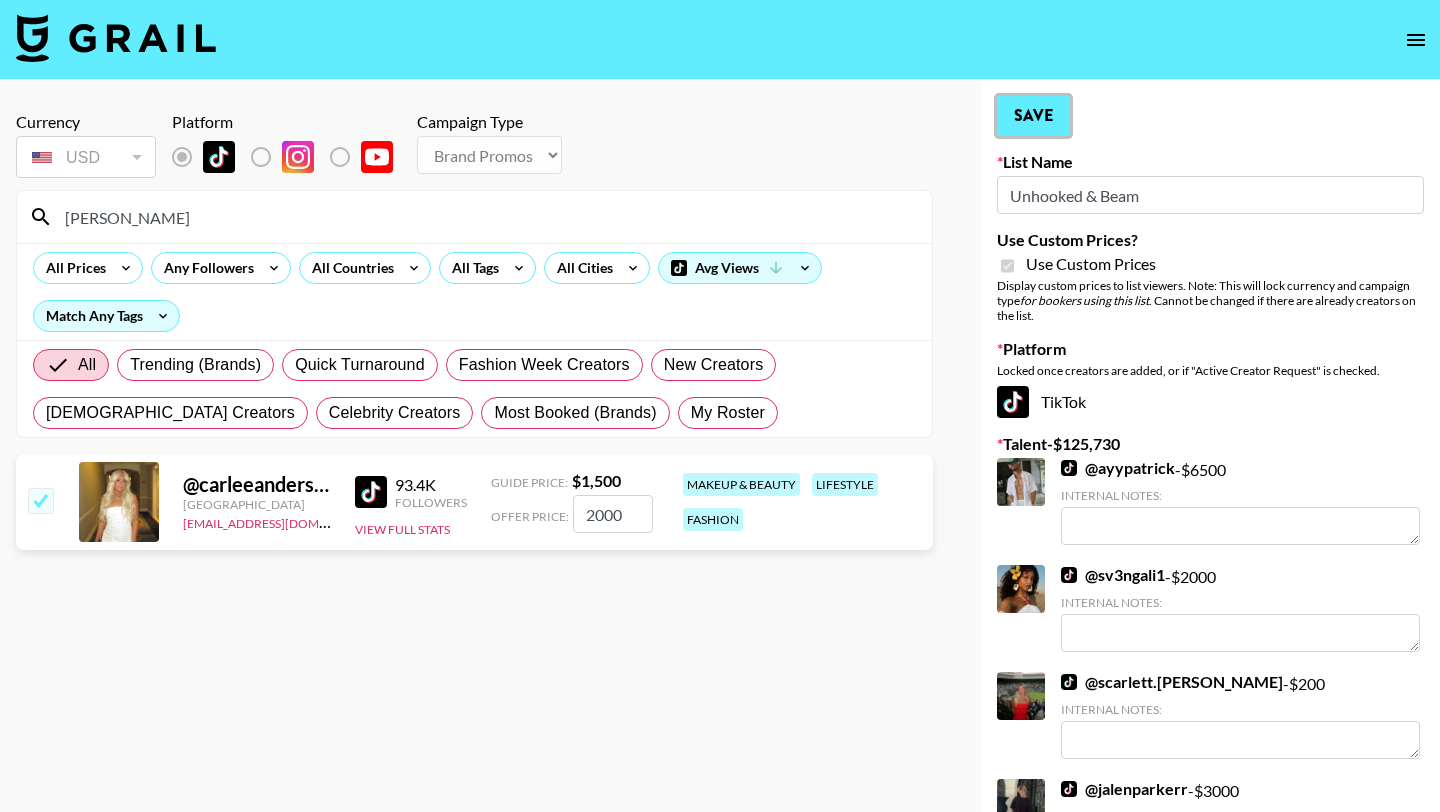 click on "Save" at bounding box center [1033, 116] 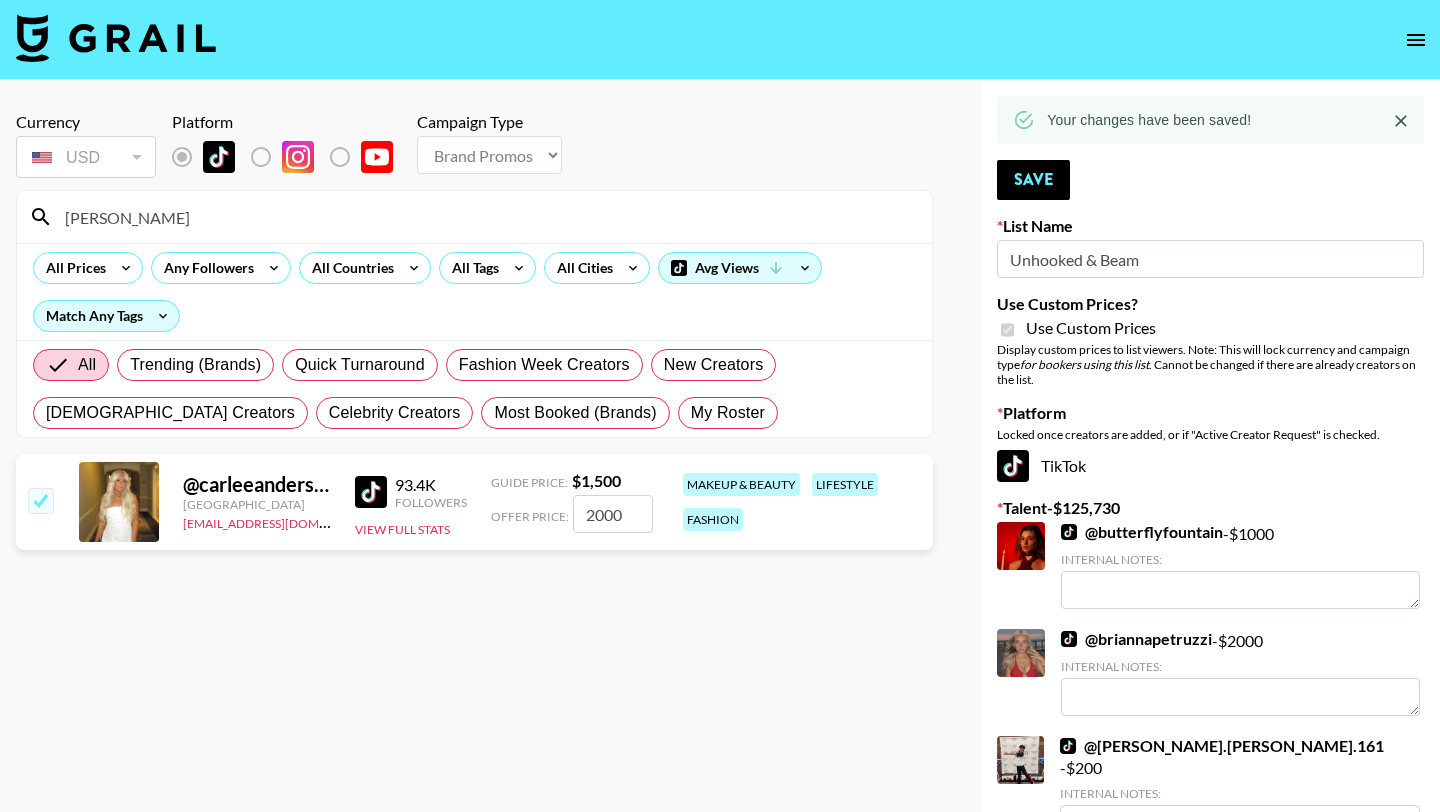 click on "[PERSON_NAME]" at bounding box center (486, 217) 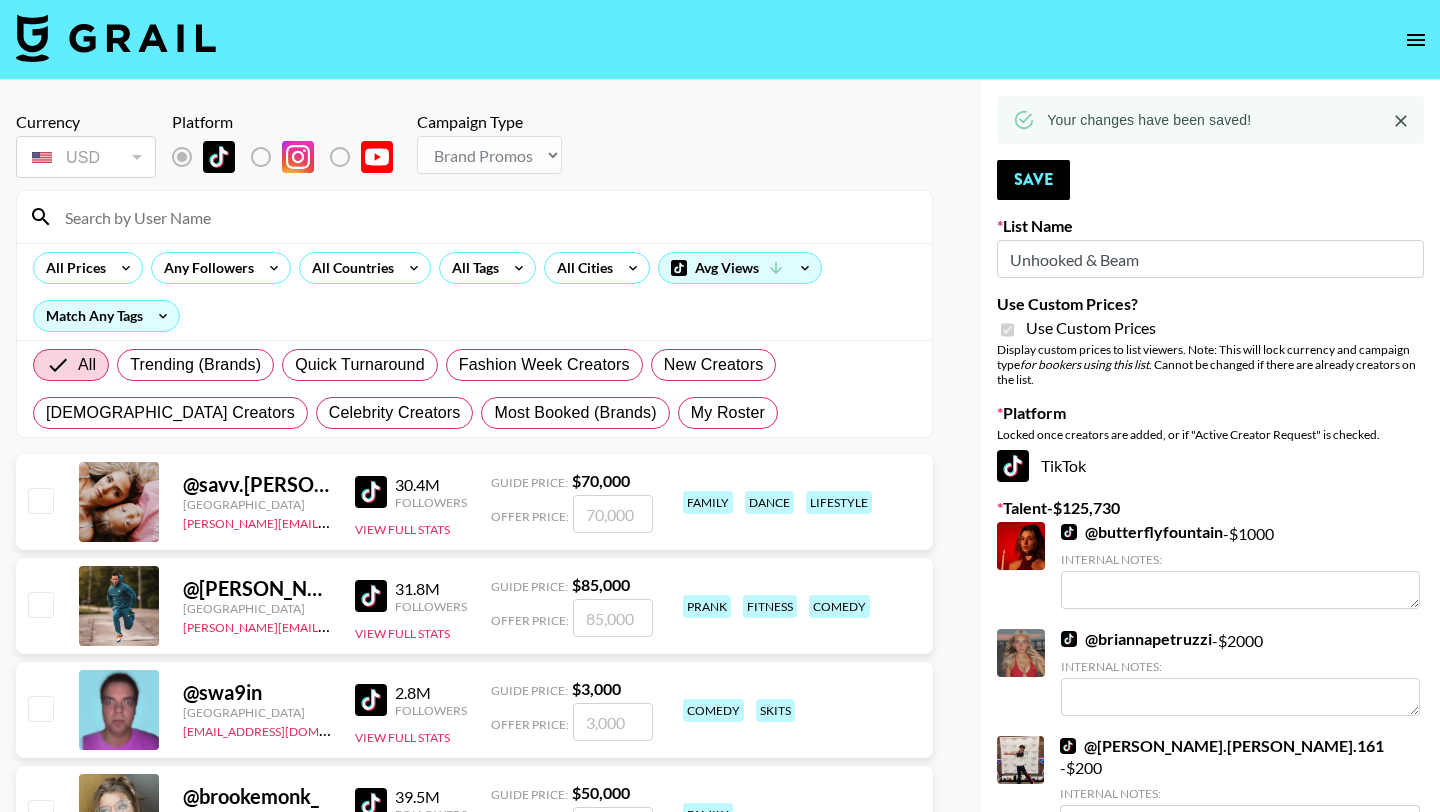 type 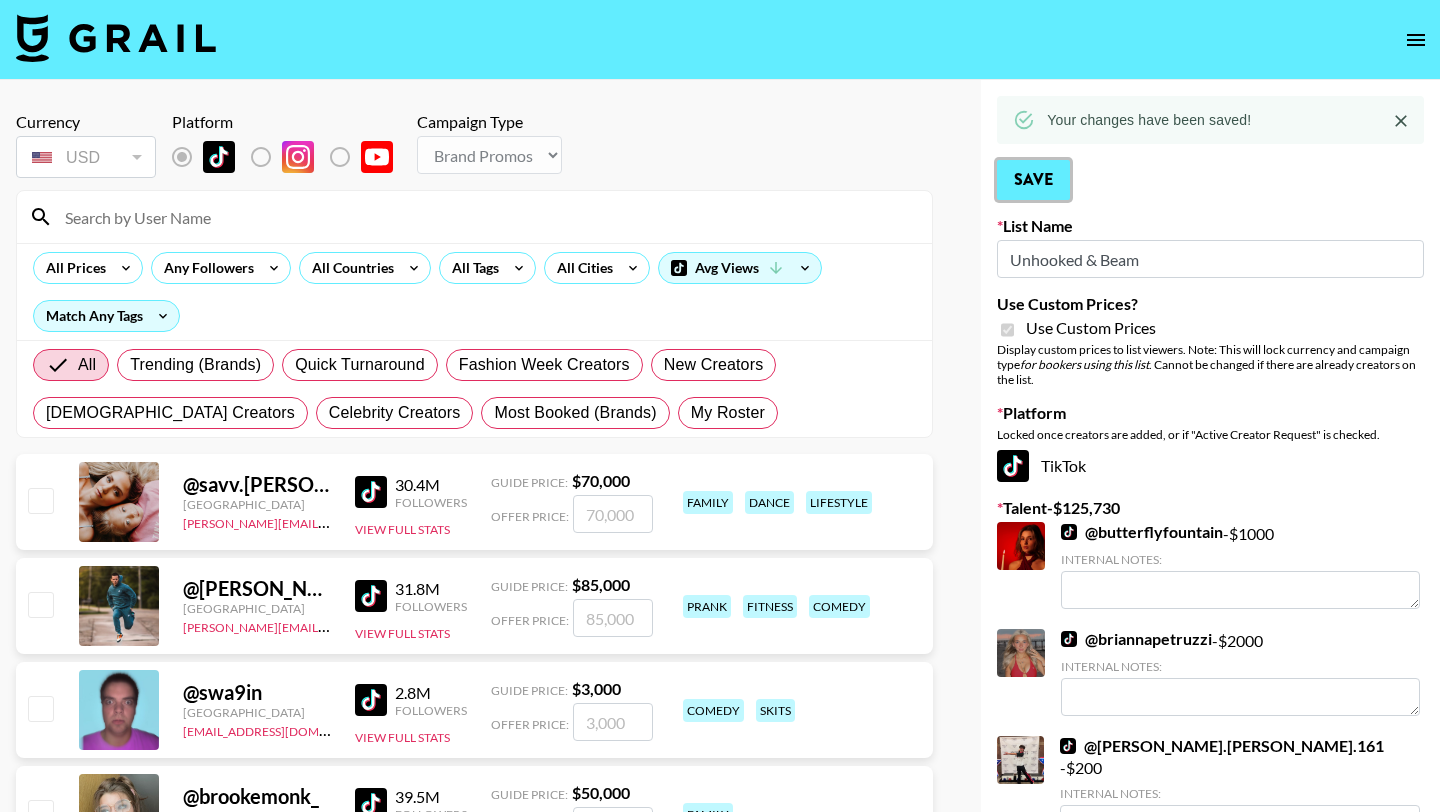 click on "Save" at bounding box center (1033, 180) 